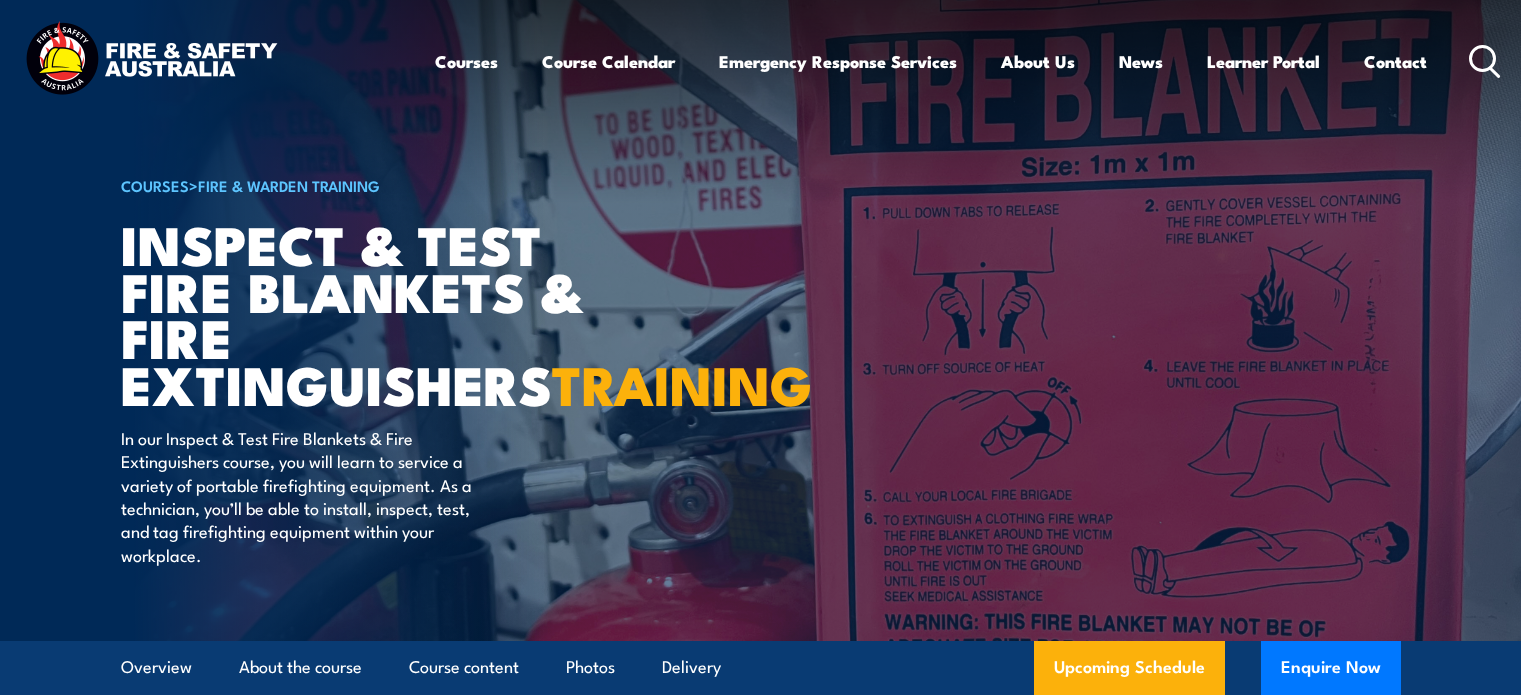 scroll, scrollTop: 0, scrollLeft: 0, axis: both 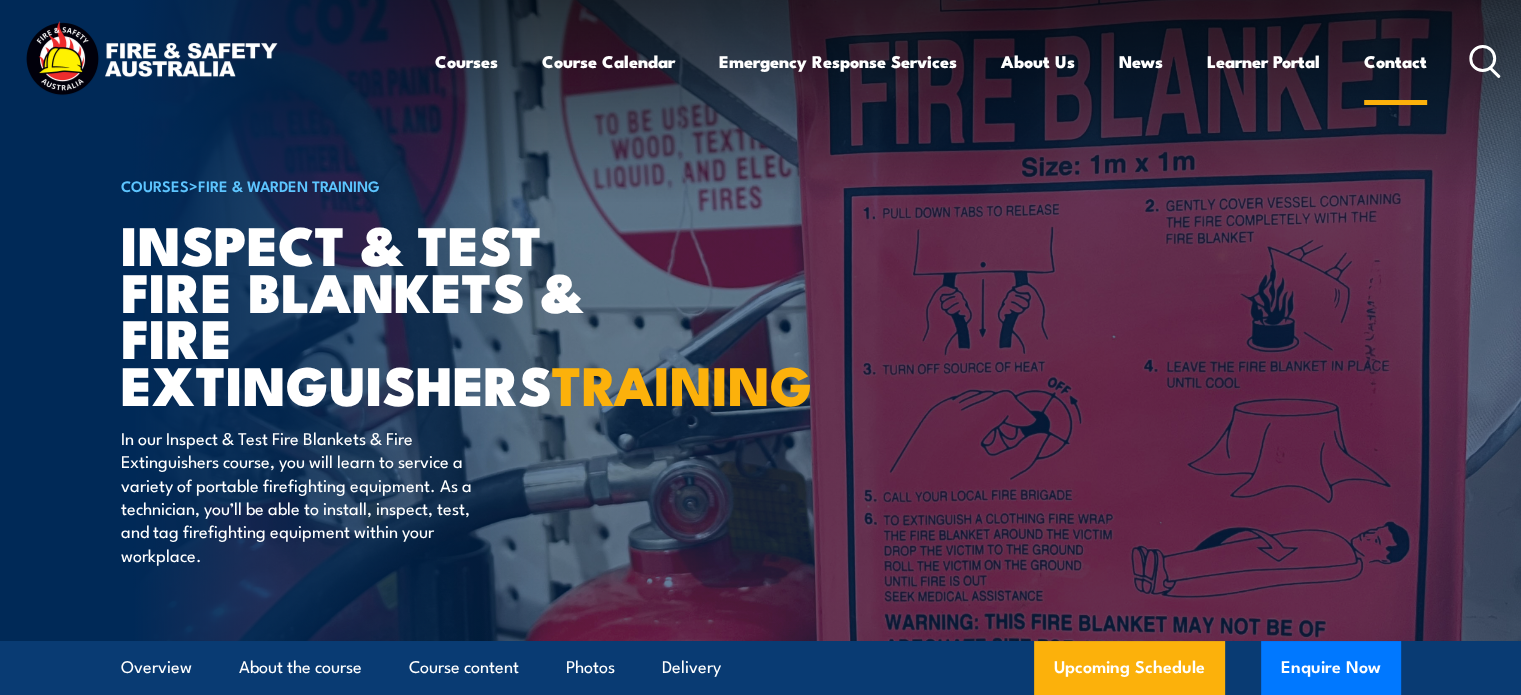 click on "Contact" at bounding box center (1395, 61) 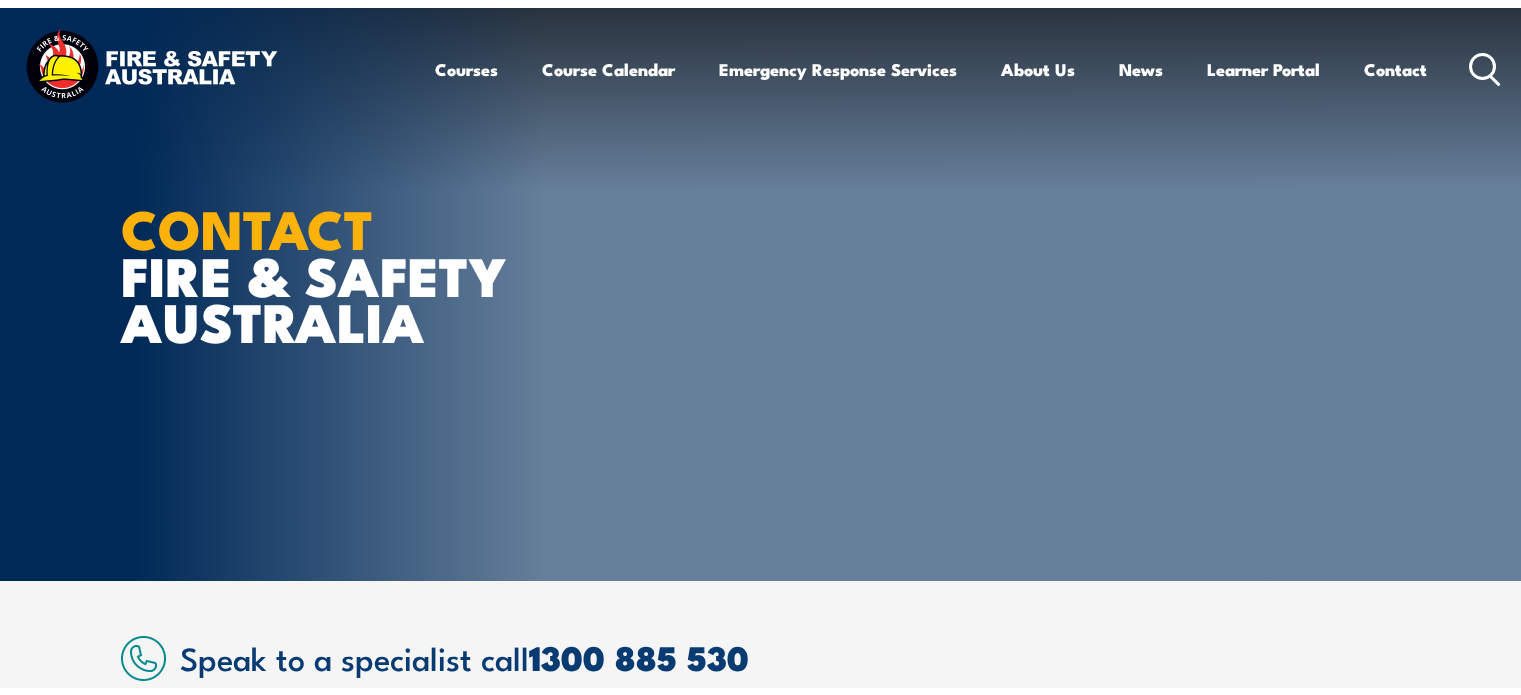 scroll, scrollTop: 0, scrollLeft: 0, axis: both 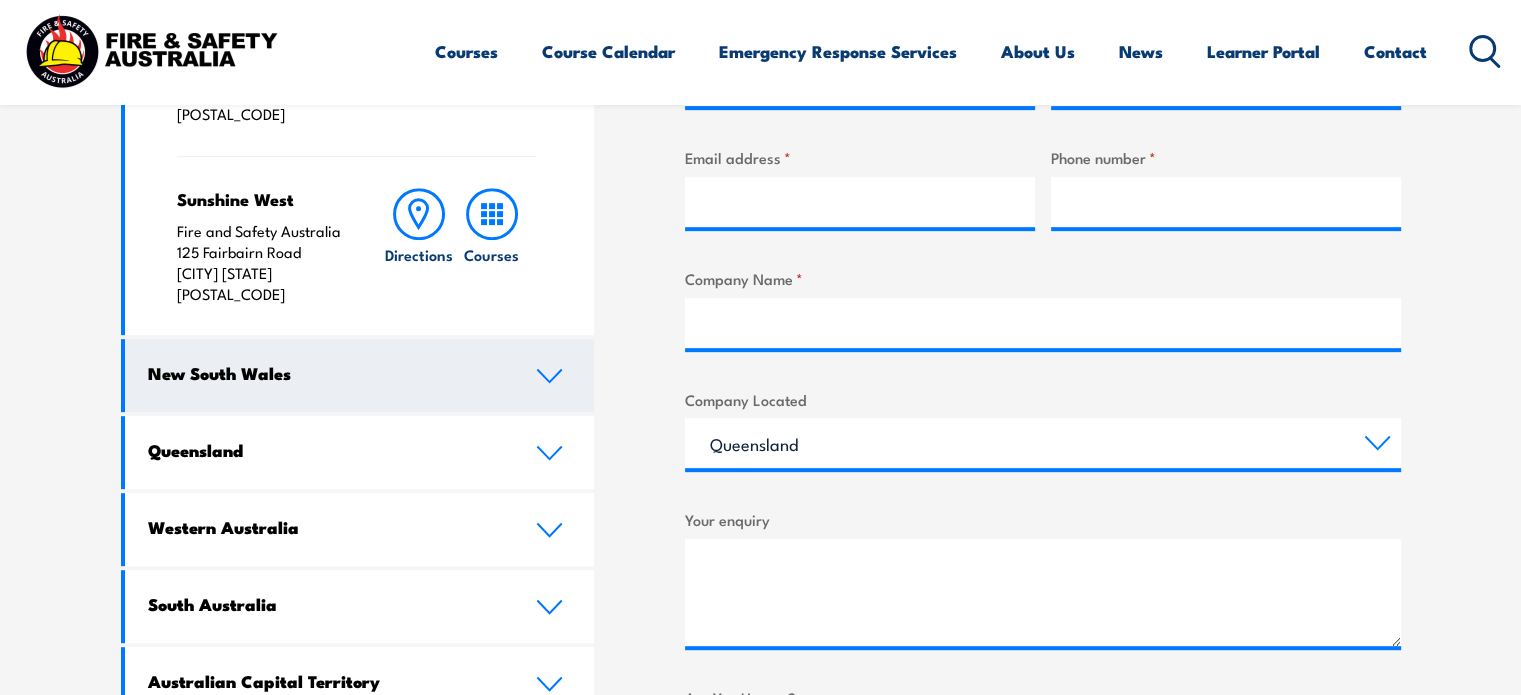 click on "New South Wales" at bounding box center [360, 375] 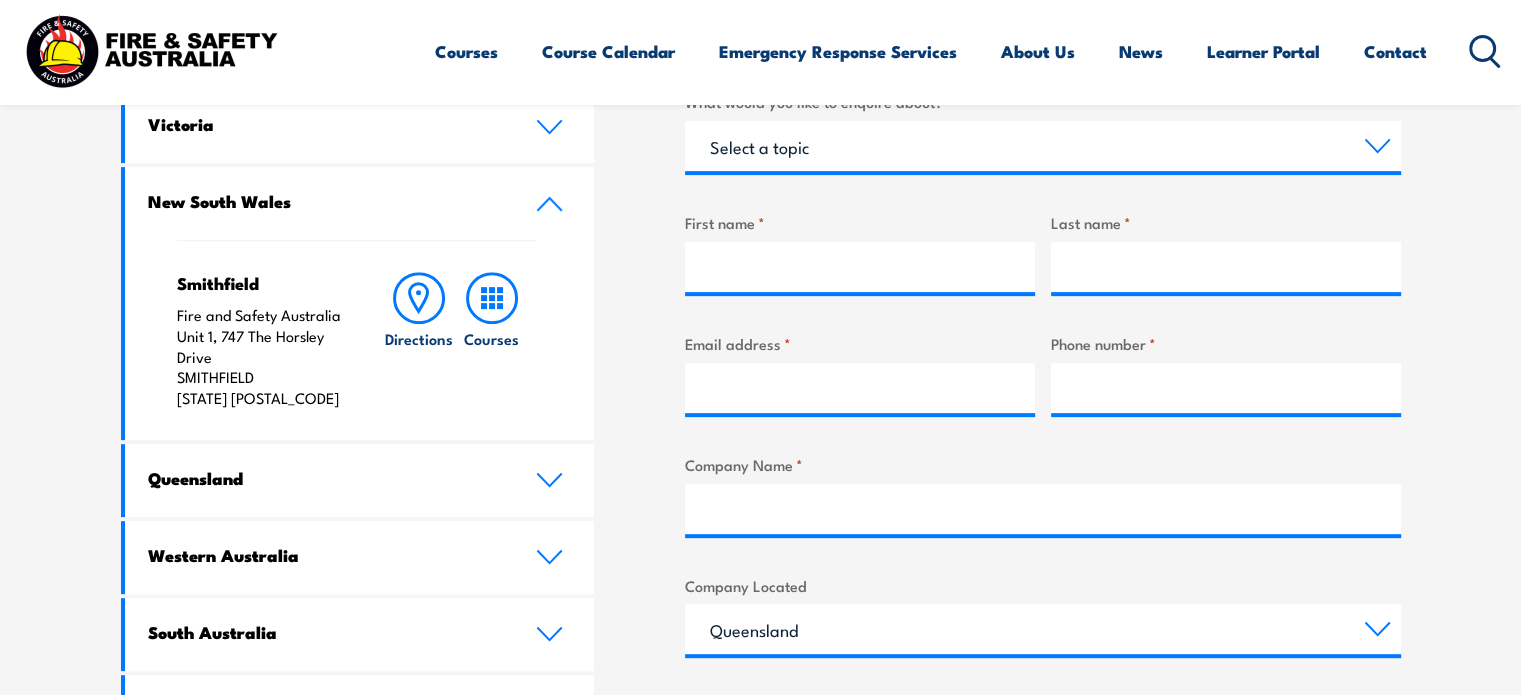 scroll, scrollTop: 704, scrollLeft: 0, axis: vertical 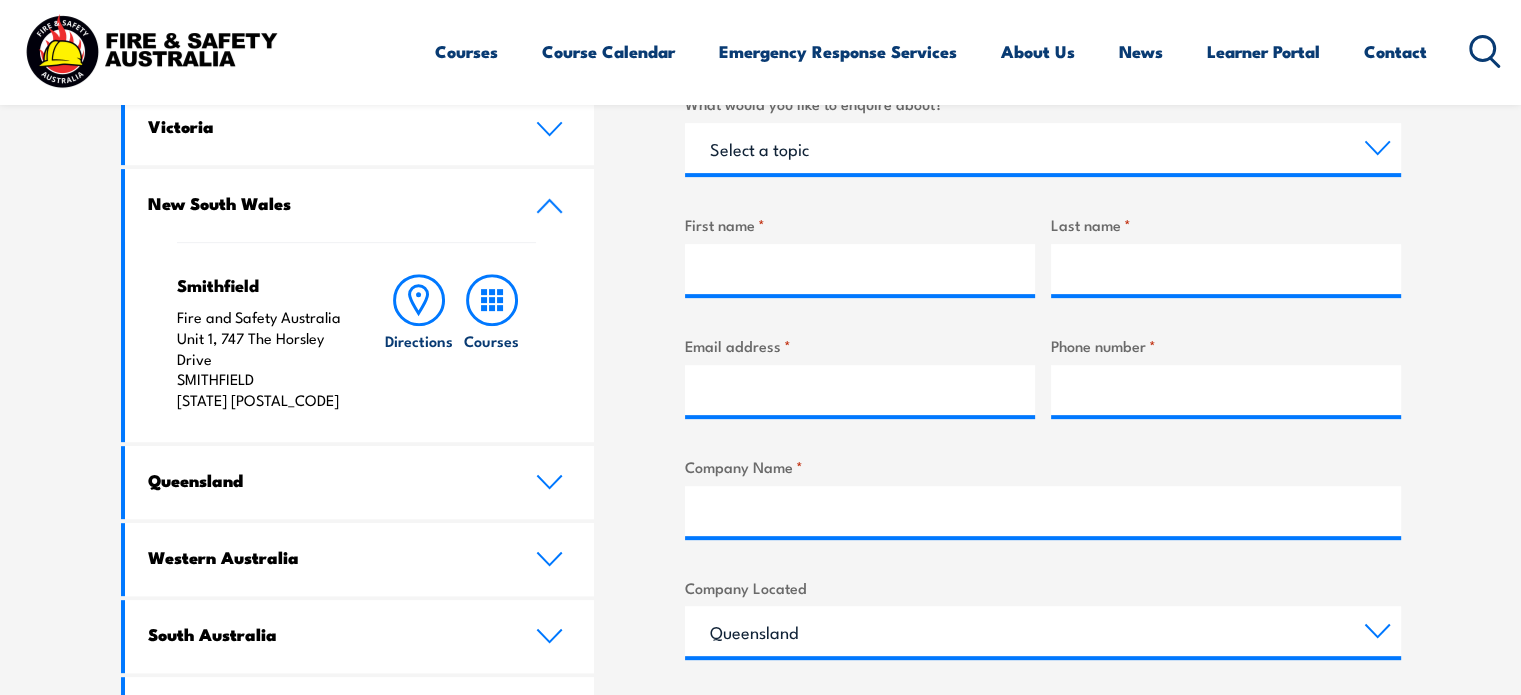 click on "Smithfield" at bounding box center (260, 285) 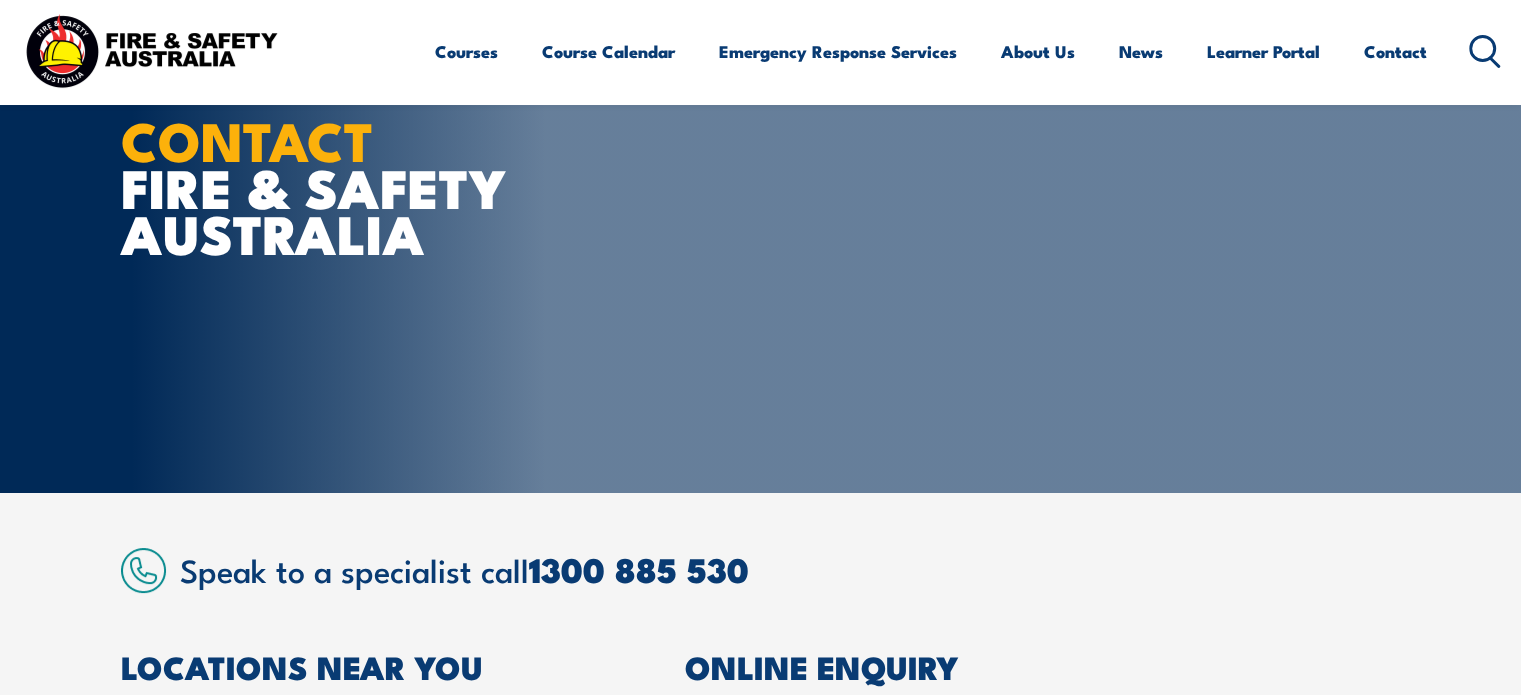 scroll, scrollTop: 0, scrollLeft: 0, axis: both 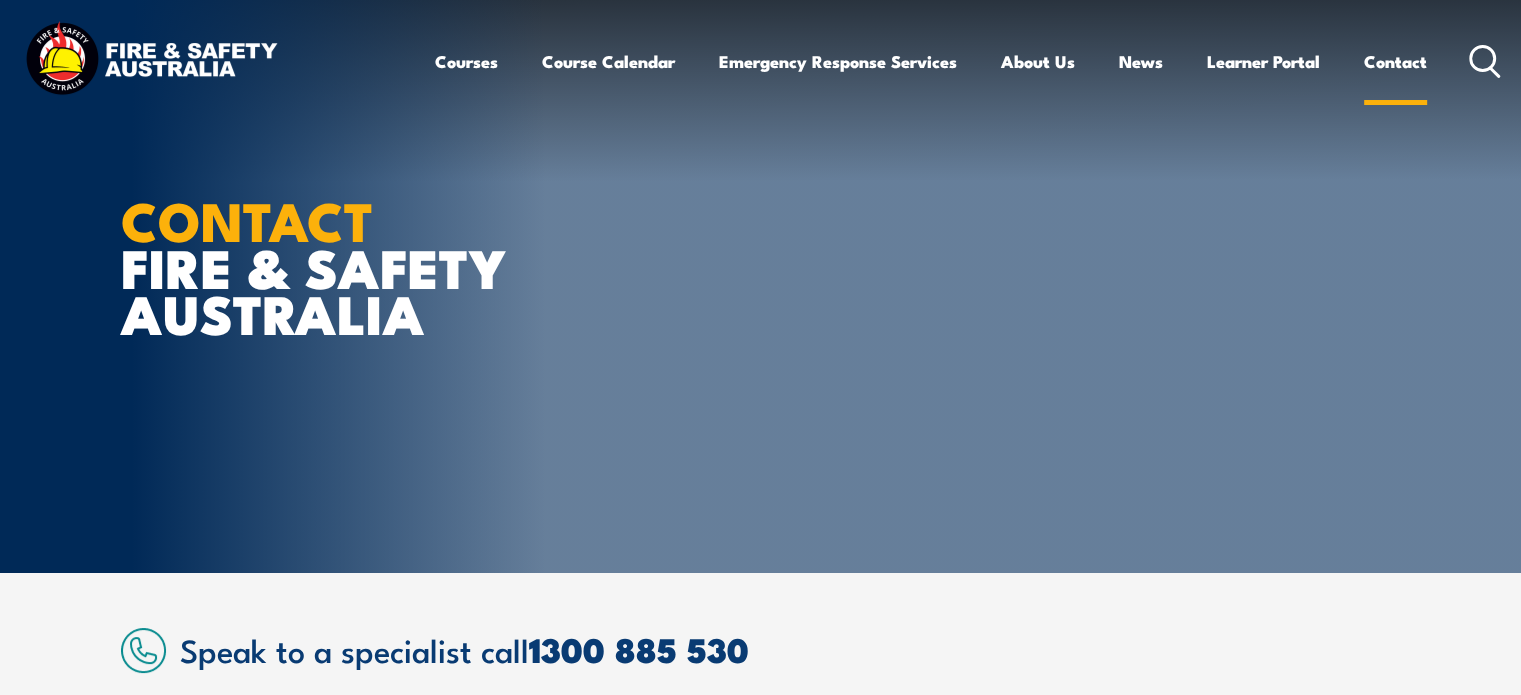 click on "Contact" at bounding box center (1395, 61) 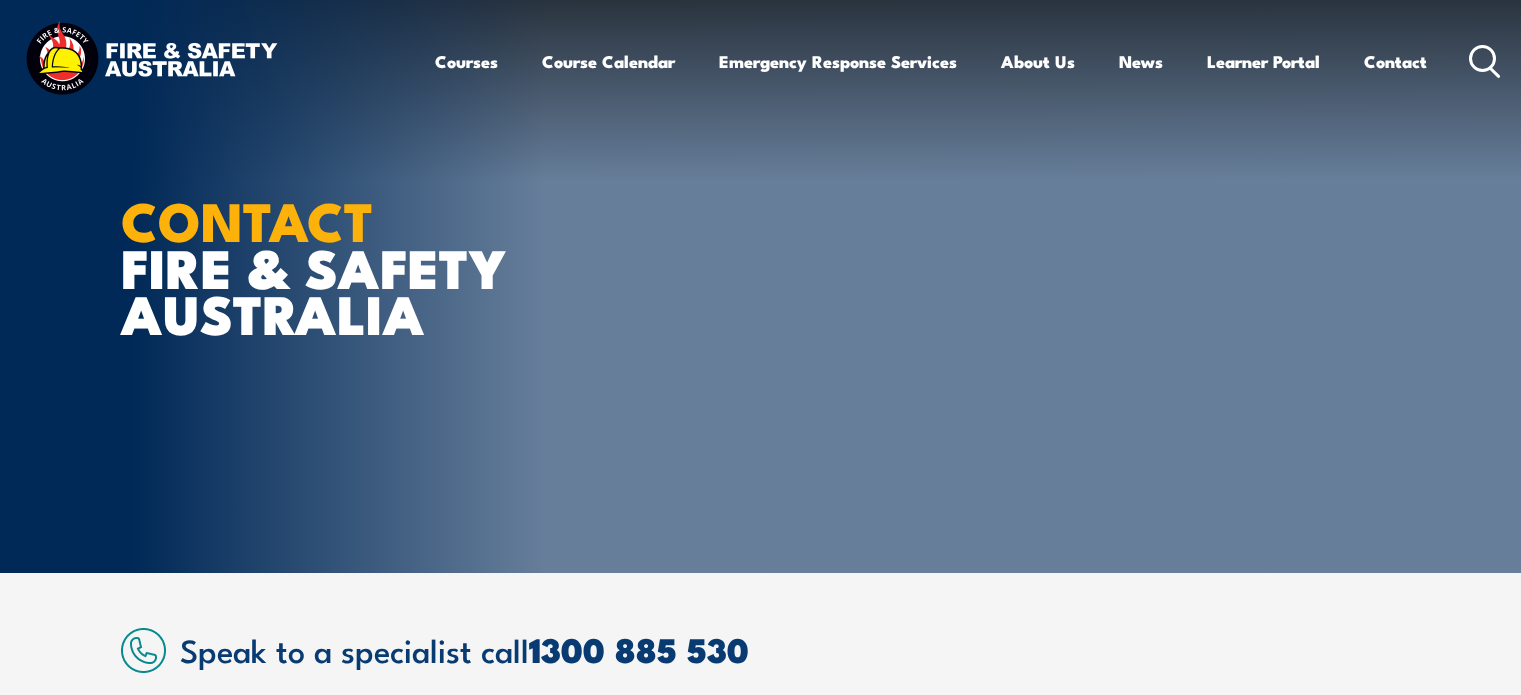 scroll, scrollTop: 0, scrollLeft: 0, axis: both 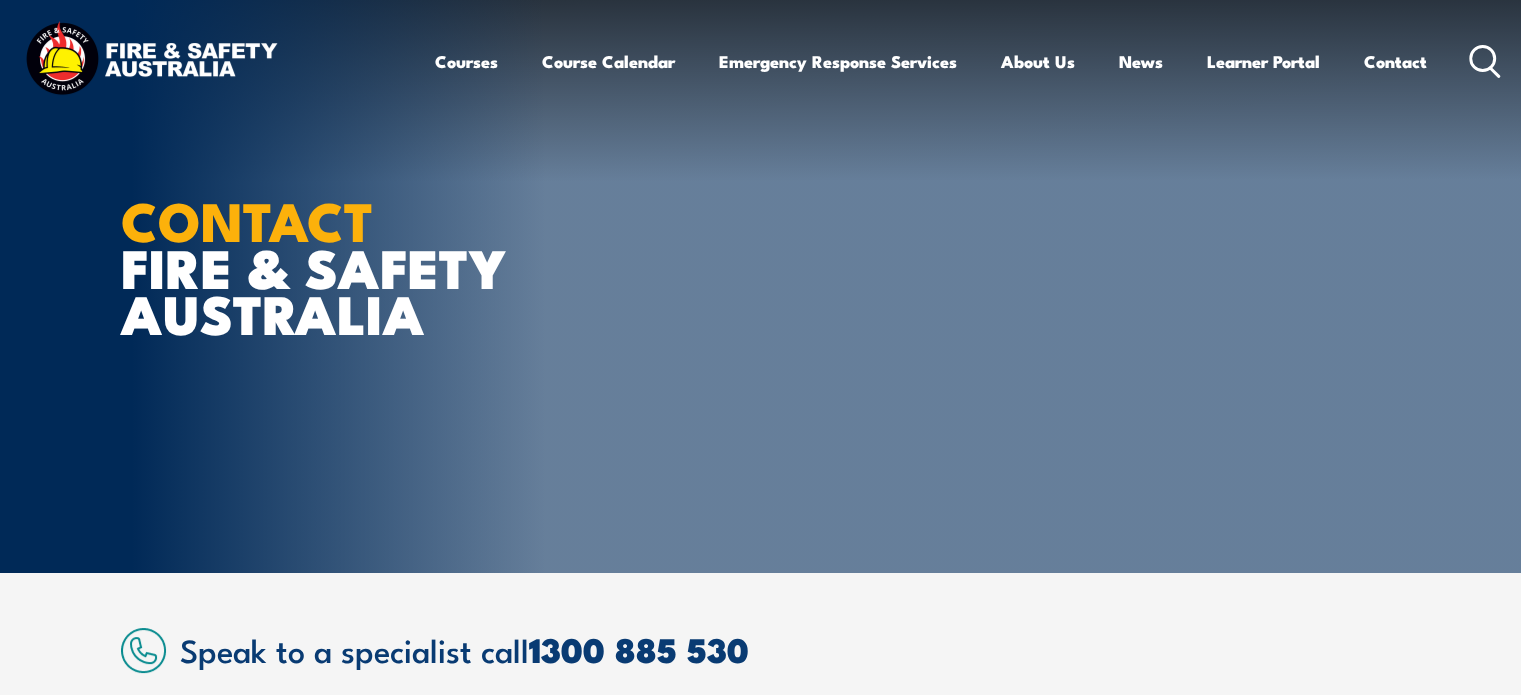 click on "Speak to a specialist call  [PHONE]
LOCATIONS NEAR YOU
Victoria
Mulgrave
Fire & Safety Australia:
[NUMBER]-[NUMBER] [STREET]
Mulgrave [STATE] [POSTAL_CODE]
Directions Courses" at bounding box center (760, 1200) 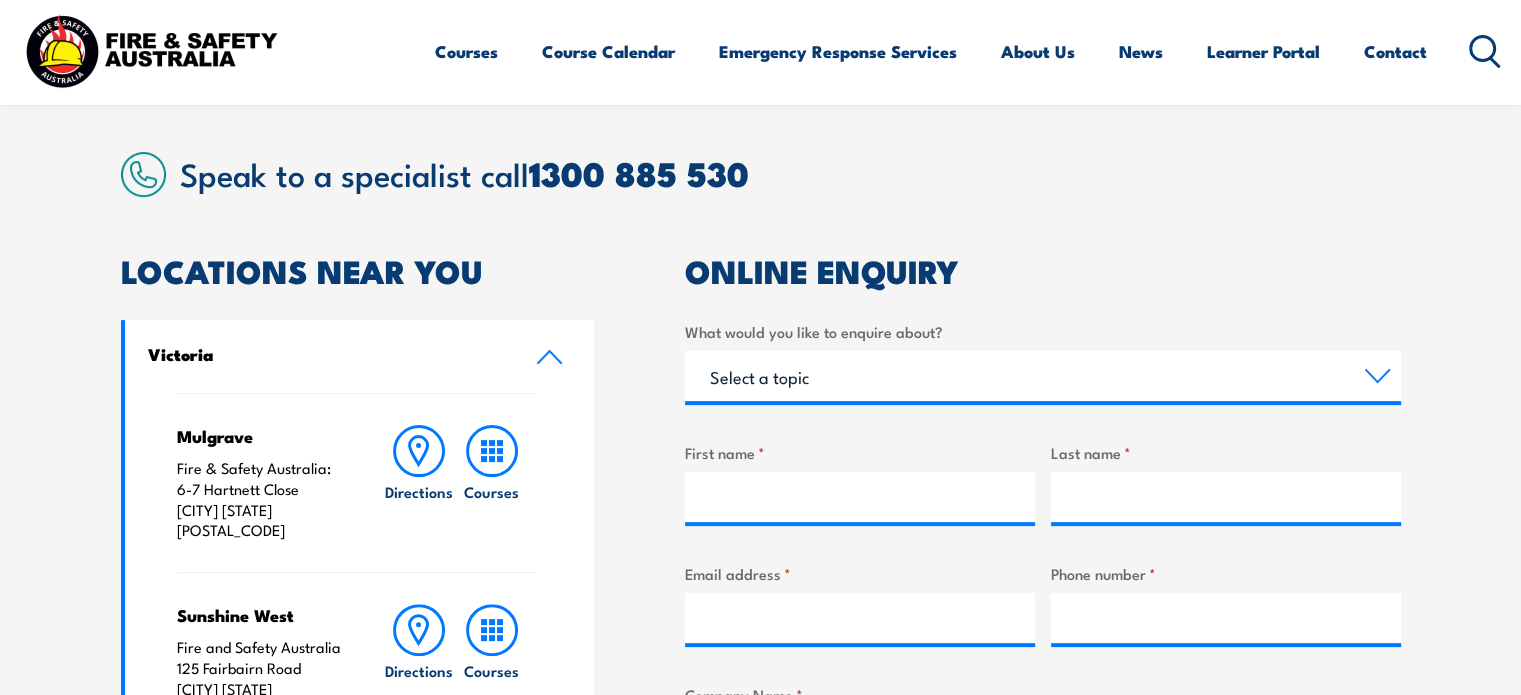 scroll, scrollTop: 482, scrollLeft: 0, axis: vertical 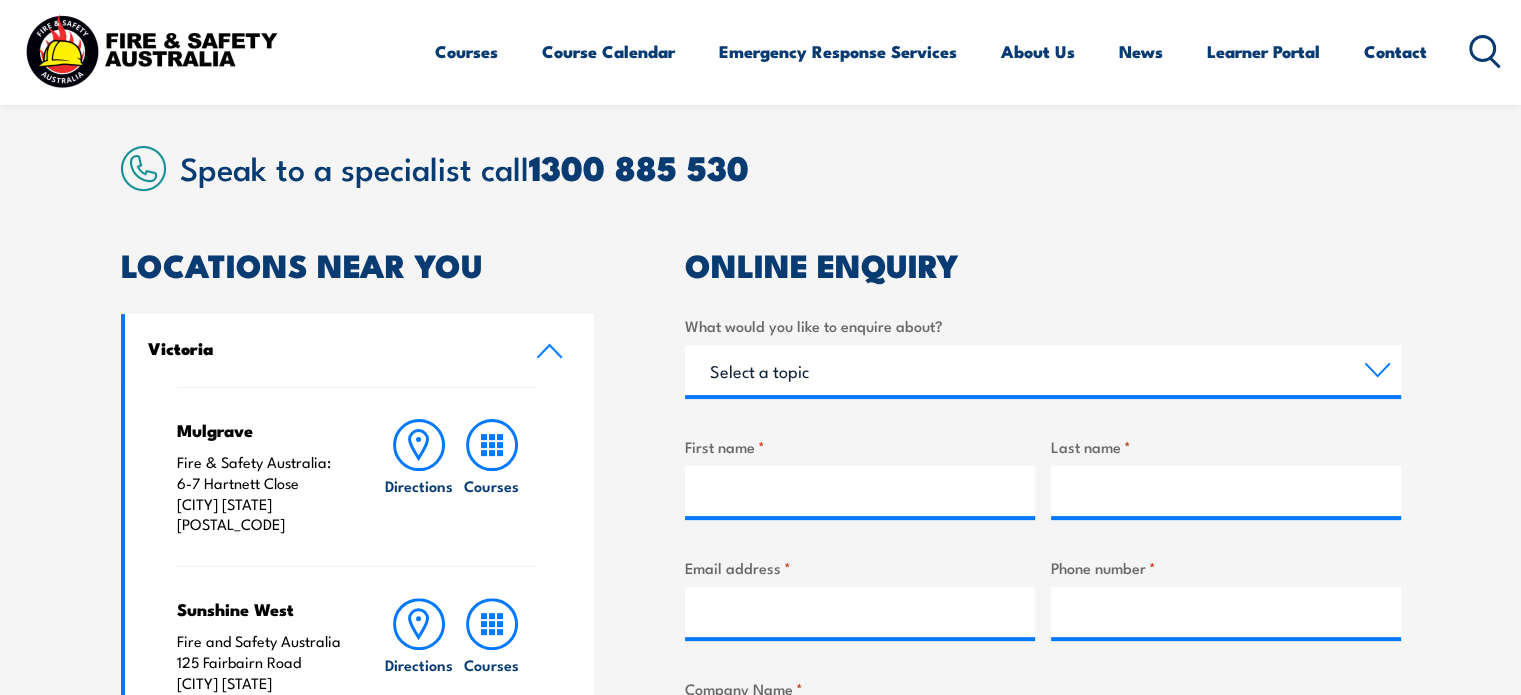 click on "Speak to a specialist call  [PHONE]" at bounding box center (761, 168) 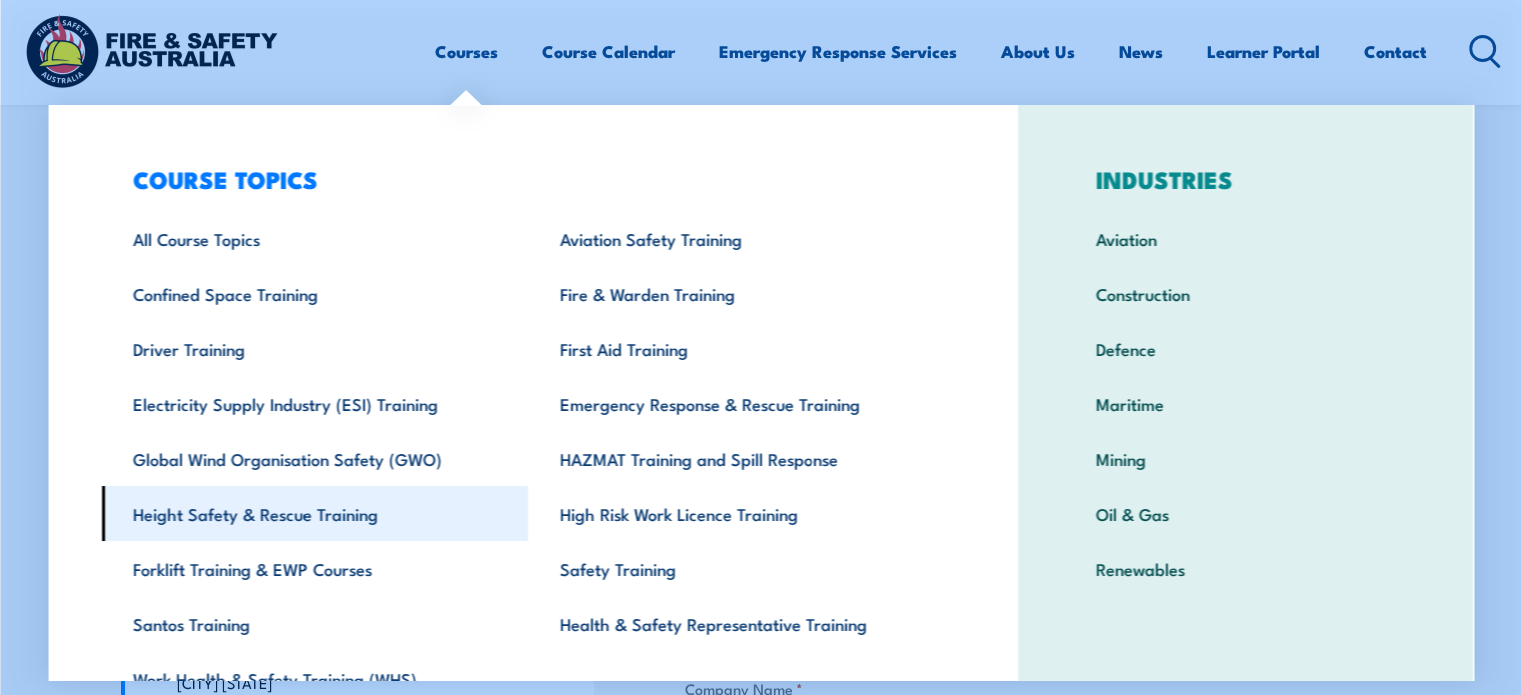 scroll, scrollTop: 0, scrollLeft: 0, axis: both 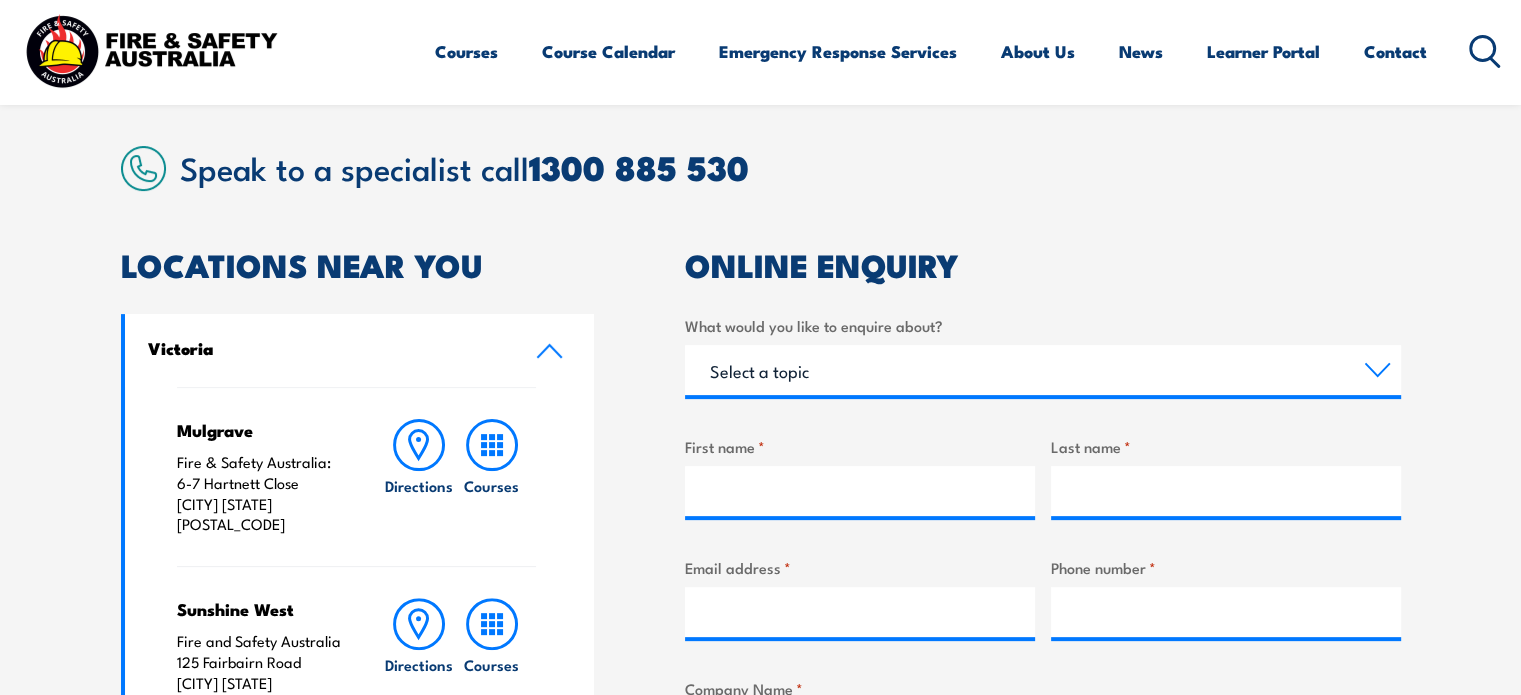 click on "Courses
Course Calendar
Emergency Response Services
Services Overview
Emergency Response Solutions
Paramedic & Medical Solutions
Industrial Security Solutions
Emergency Response Vehicles
Safety Advisers
About Us
About FSA
Our promise
Careers
News
Learner Portal
Contact
Home
Course Finder
All Courses
Aviation Safety Training Courses
Confined Space Courses
Electricity Supply Industry (ESI) Courses
Emergency Response Training & Rescue Courses
Fire Safety Training Courses
First Aid Training Courses
Global Wind Organisation (GWO) Courses
HAZMAT Courses
Health & Safety Representative Courses HSR Training
Height Safety & Rescue Courses
High Risk Work Licence Courses
Safety Courses" at bounding box center [760, 51] 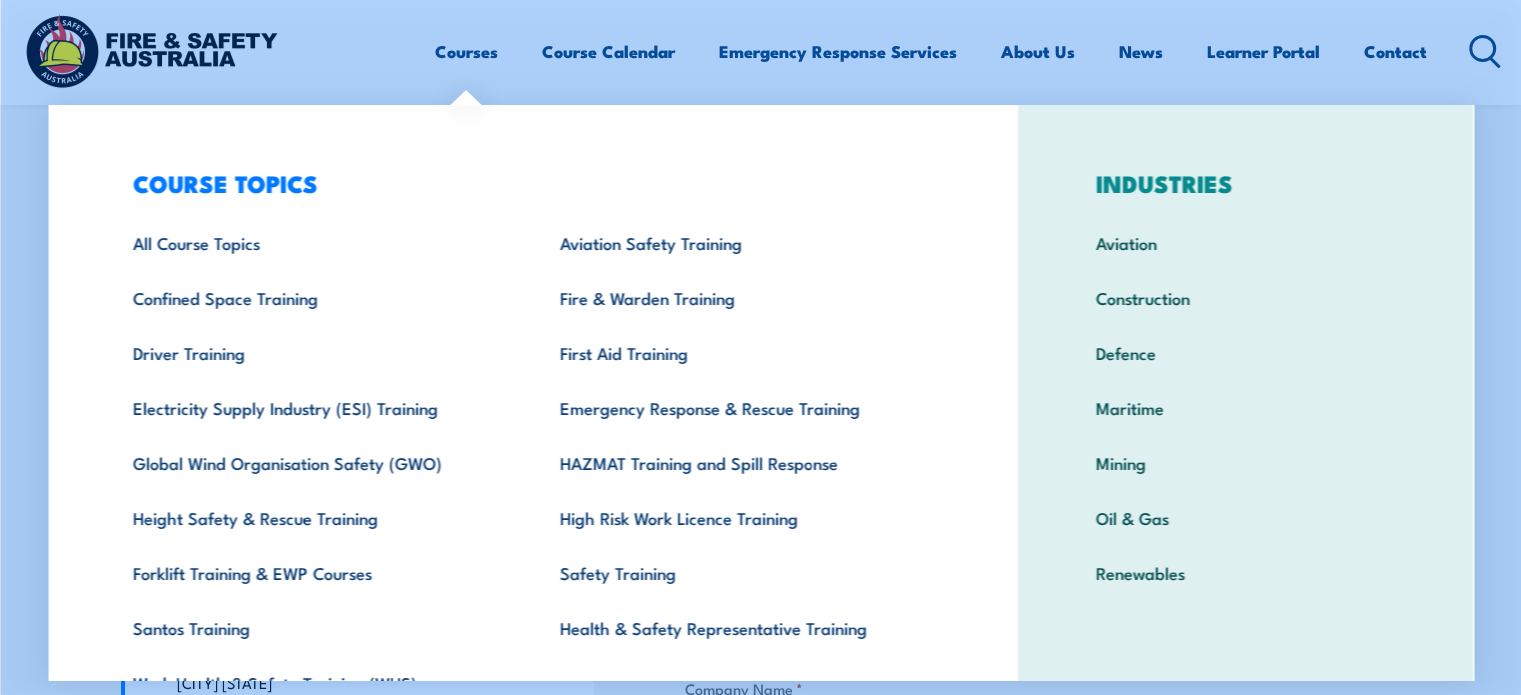 click on "Courses" at bounding box center (466, 51) 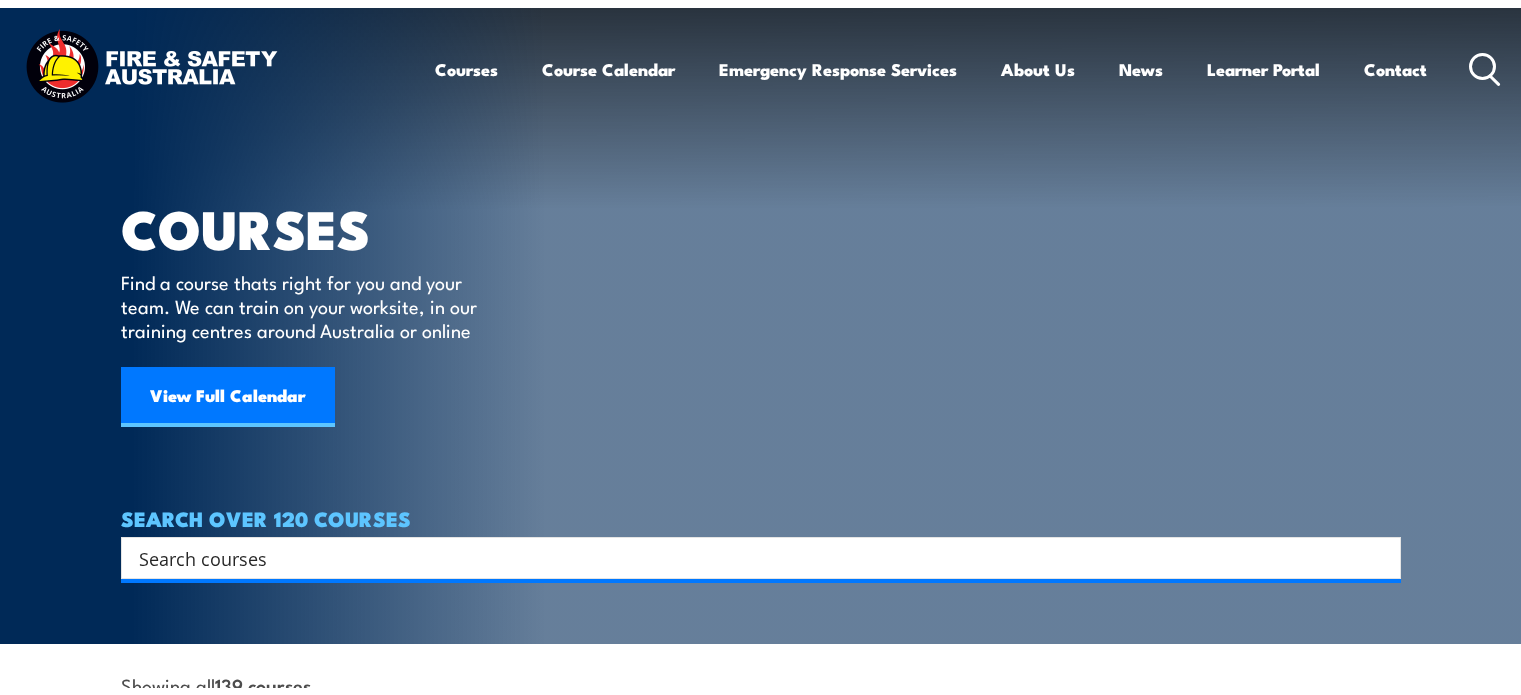 scroll, scrollTop: 0, scrollLeft: 0, axis: both 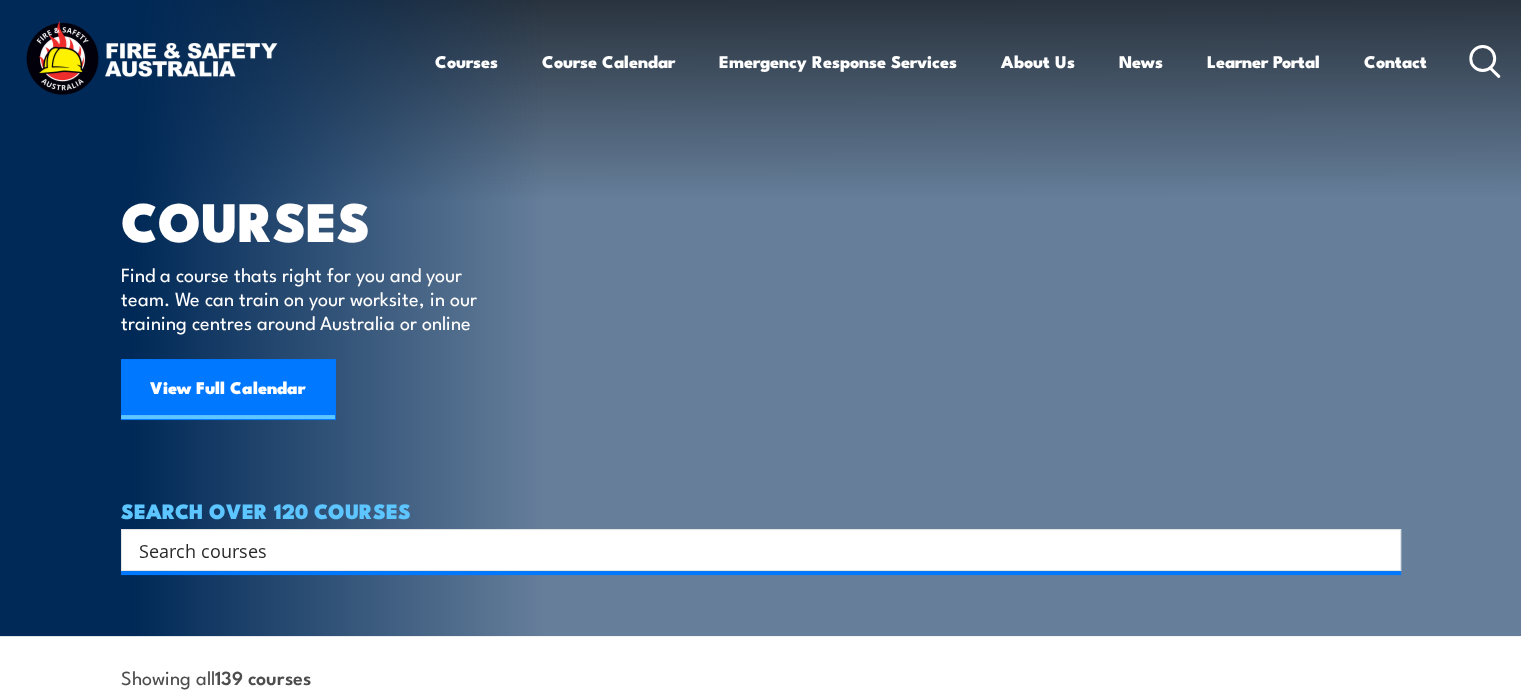click at bounding box center [748, 550] 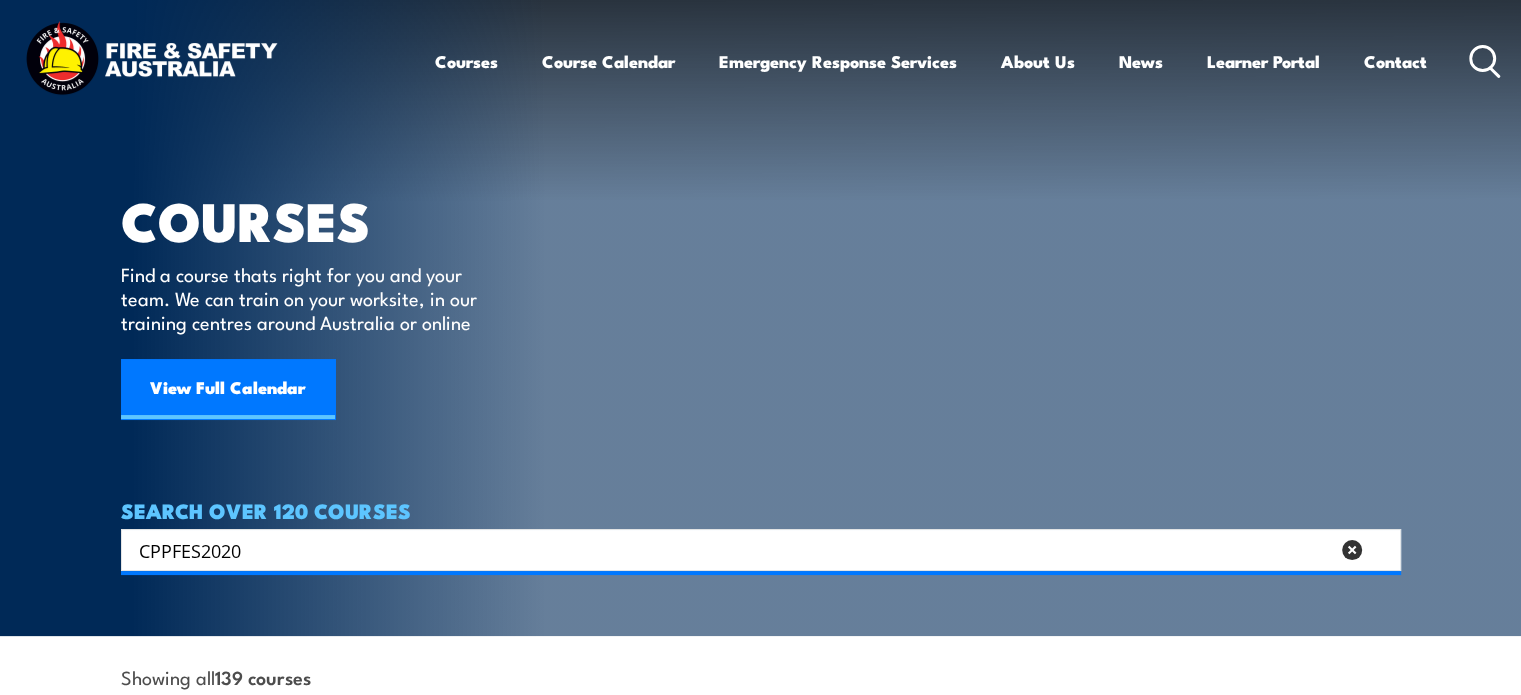 type on "CPPFES2020" 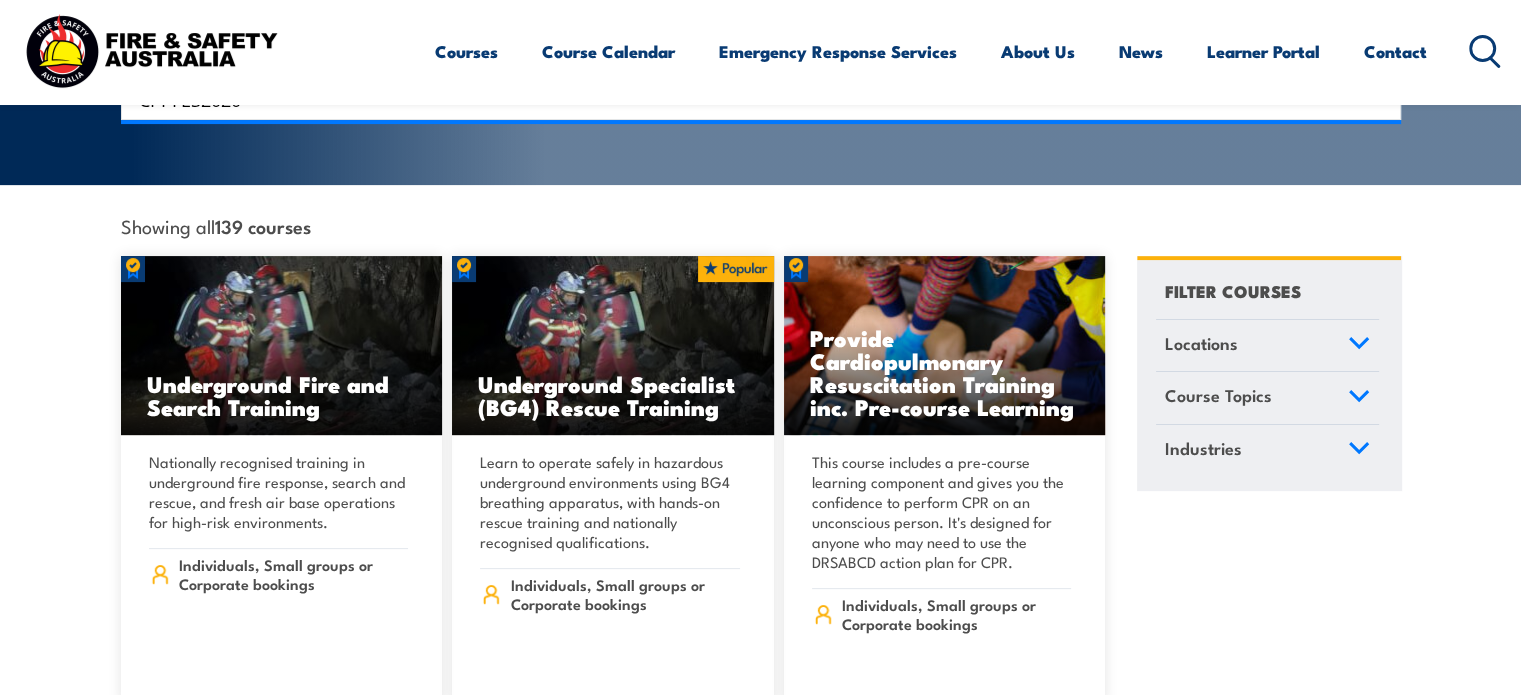scroll, scrollTop: 452, scrollLeft: 0, axis: vertical 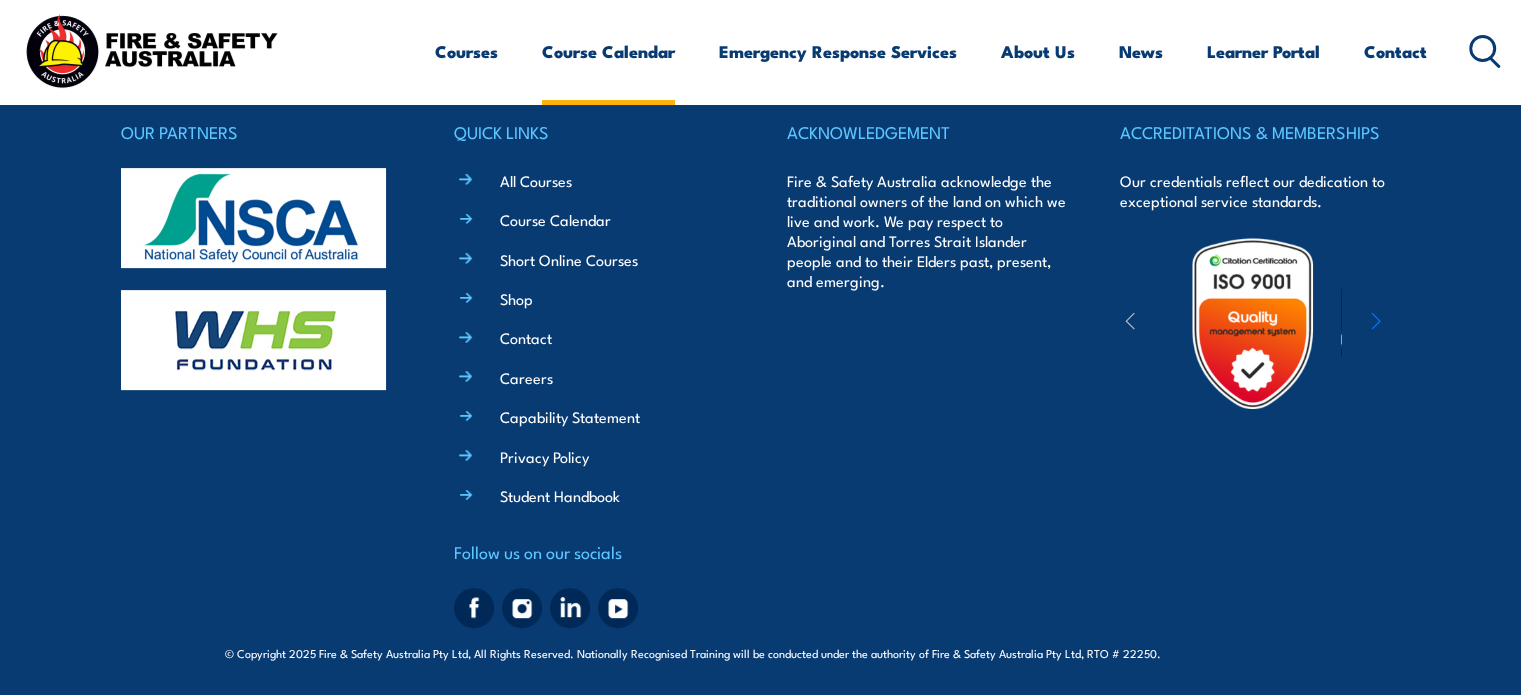 click on "Course Calendar" at bounding box center (608, 51) 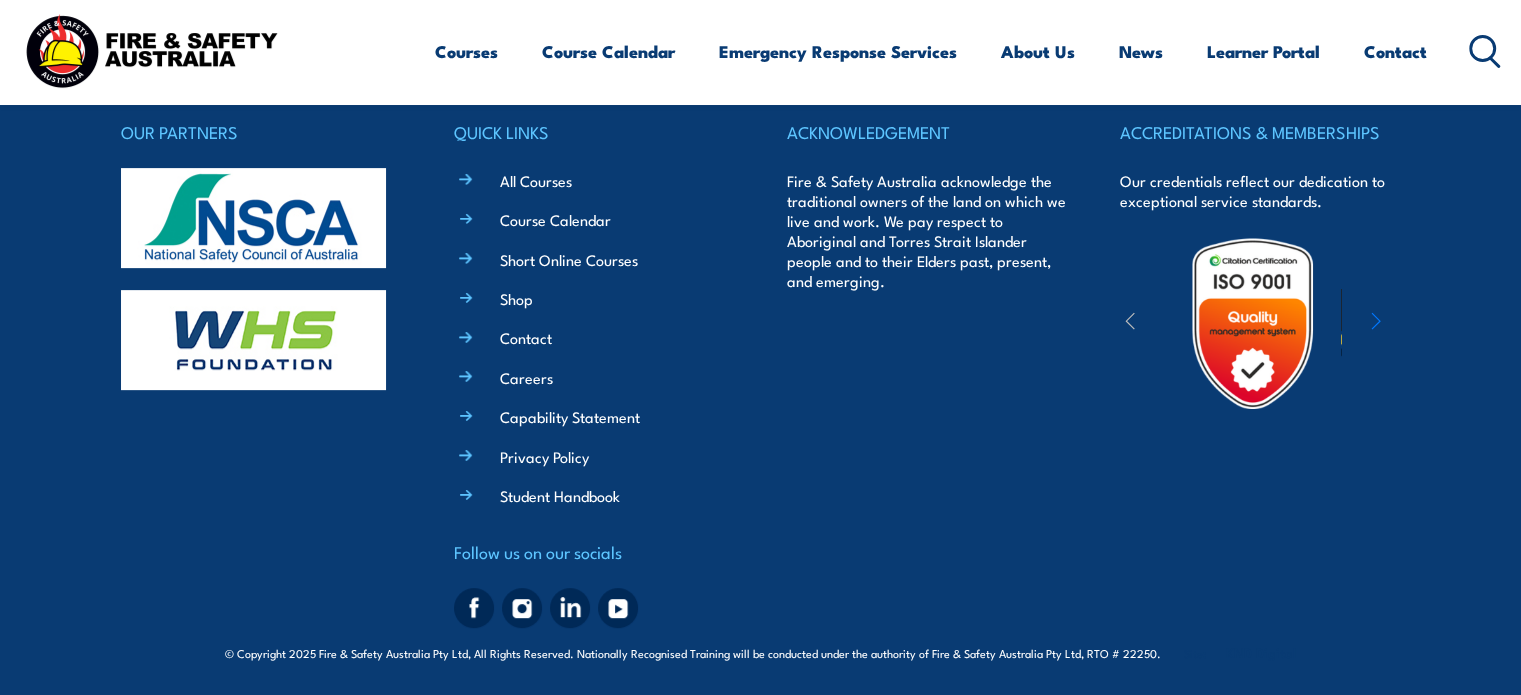 scroll, scrollTop: 0, scrollLeft: 0, axis: both 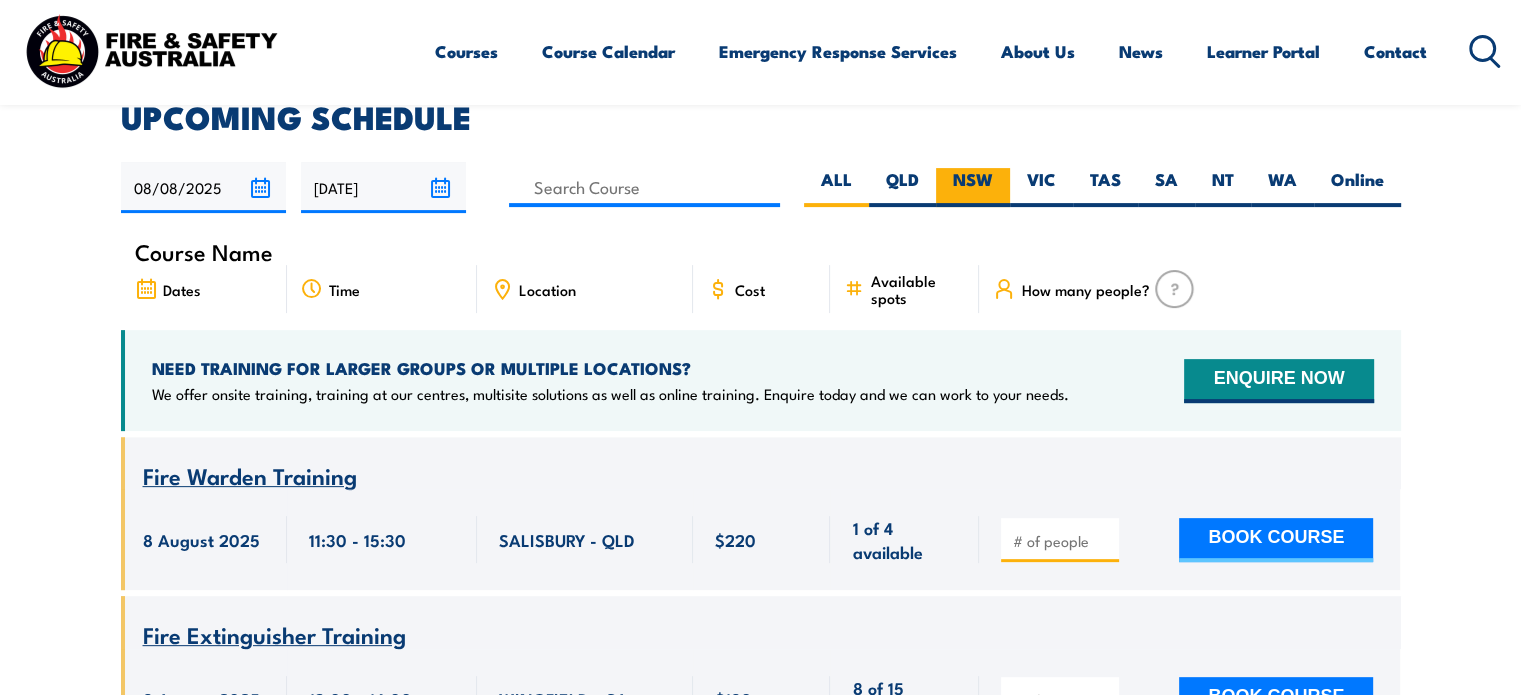 click on "NSW" at bounding box center [973, 187] 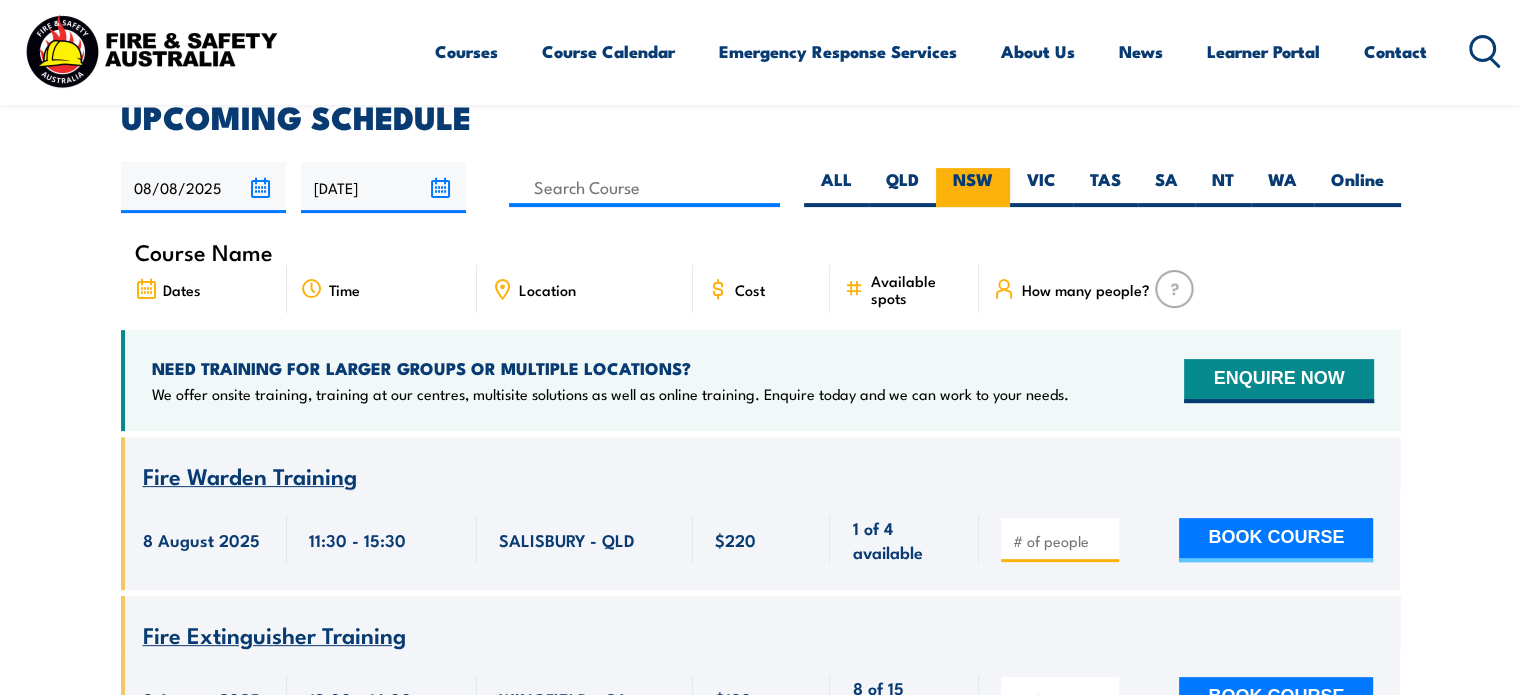 scroll, scrollTop: 464, scrollLeft: 0, axis: vertical 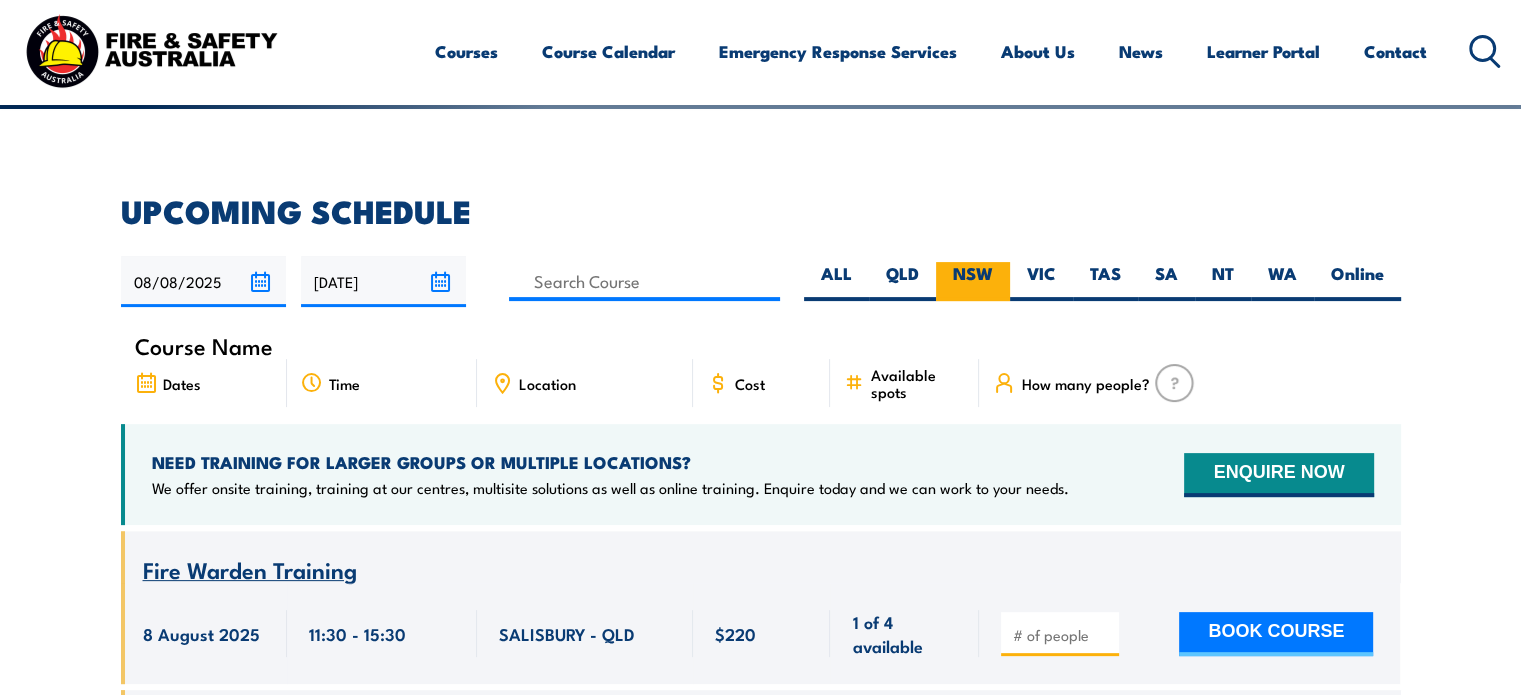 click on "NSW" at bounding box center (973, 281) 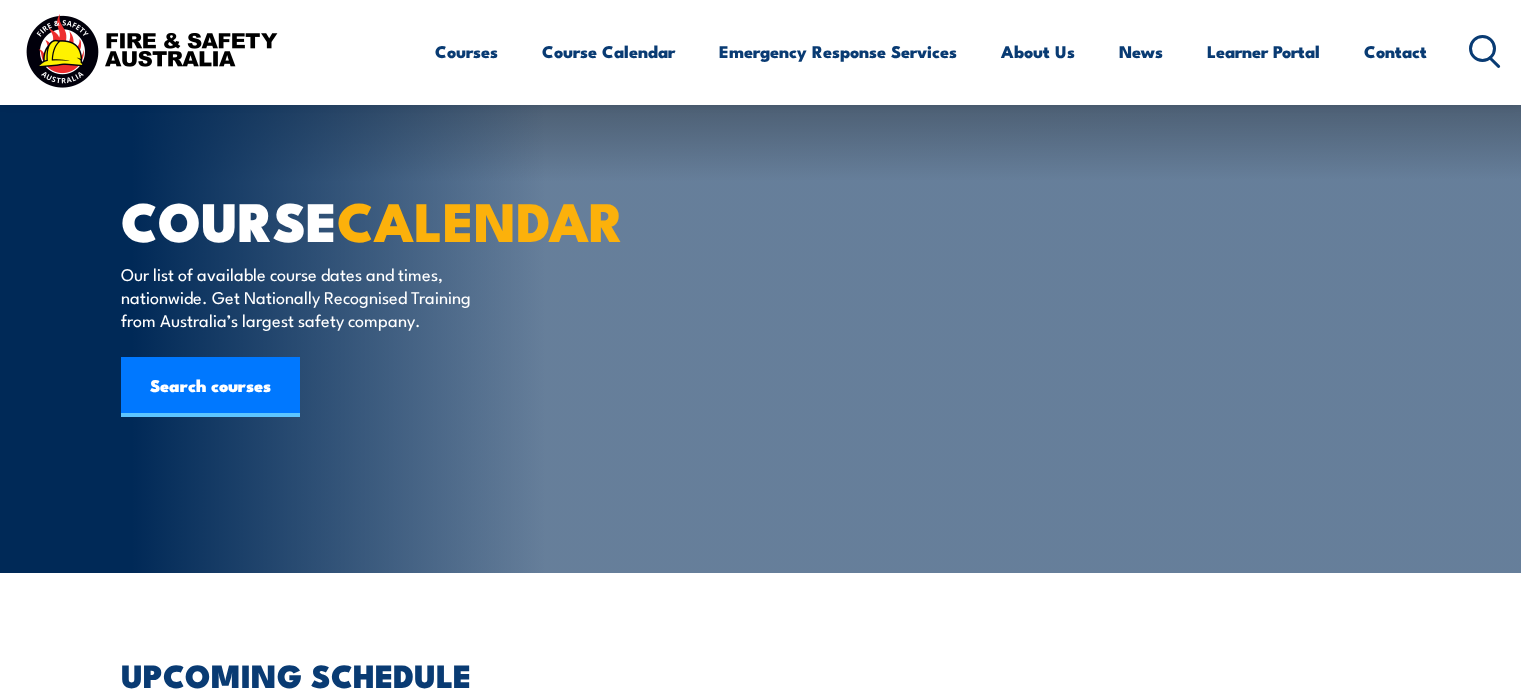 scroll, scrollTop: 660, scrollLeft: 0, axis: vertical 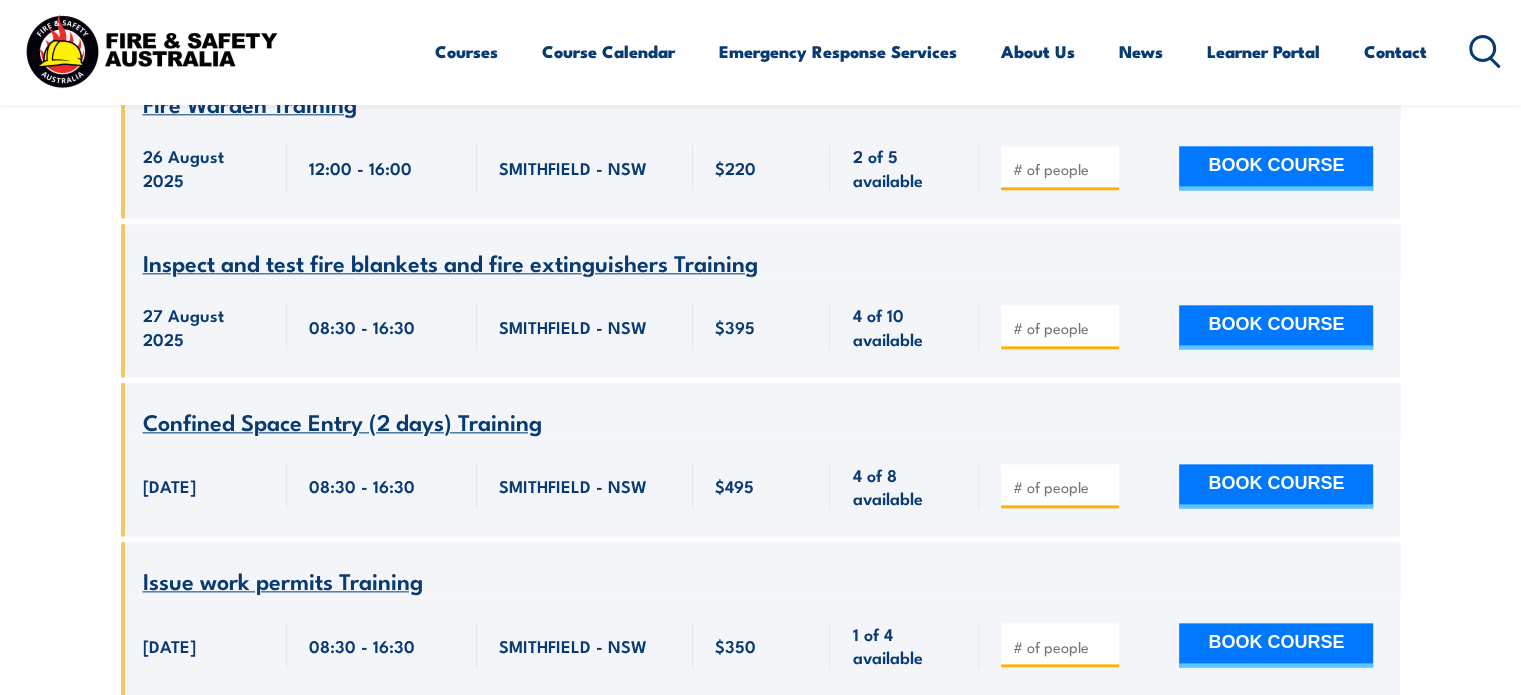 click on "Inspect and test fire blankets and fire extinguishers Training" at bounding box center (450, 262) 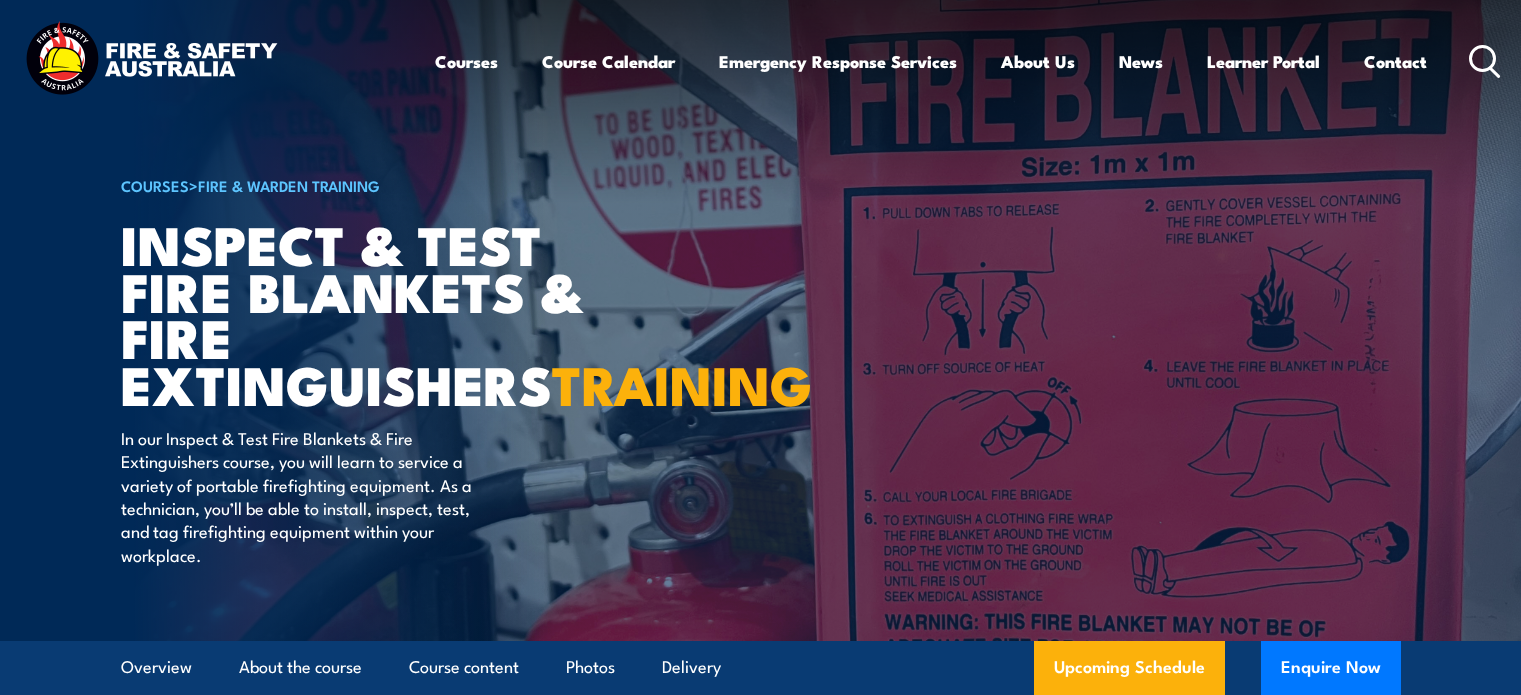 scroll, scrollTop: 0, scrollLeft: 0, axis: both 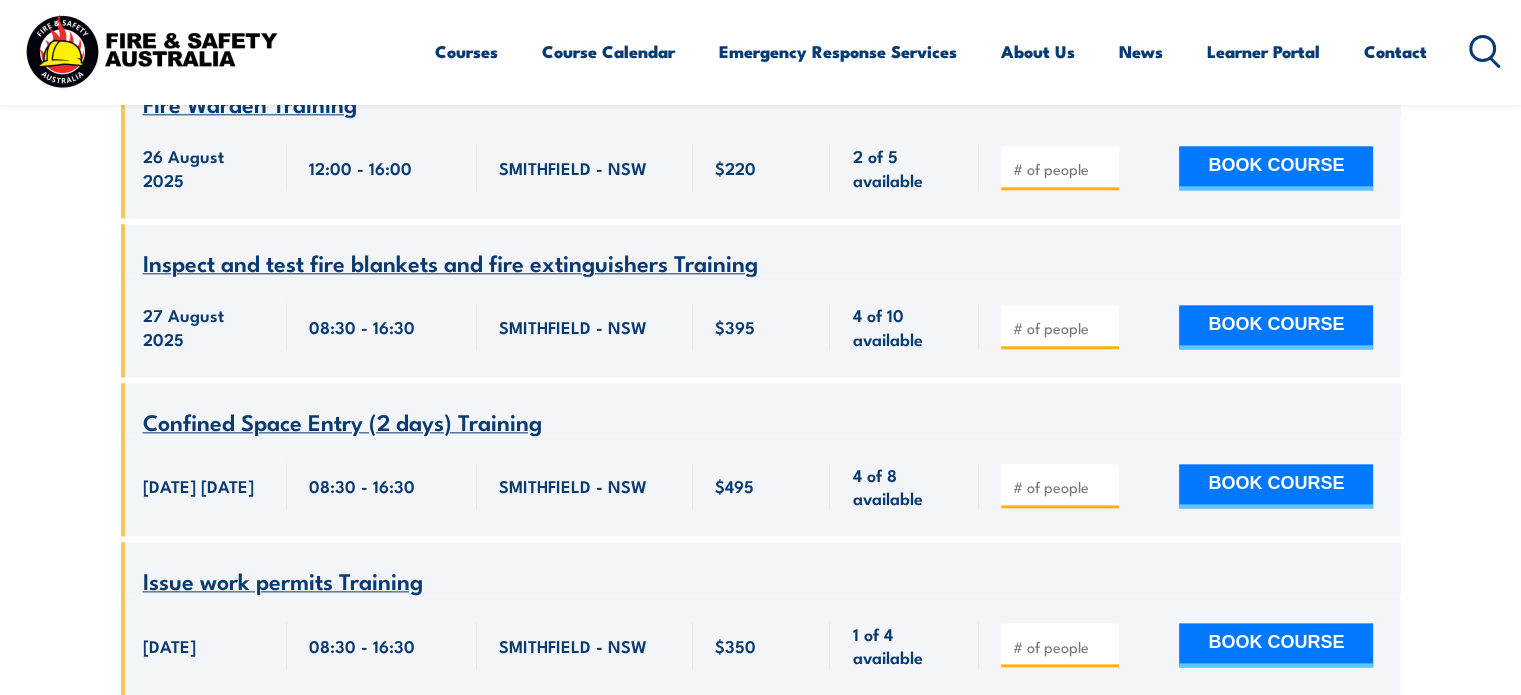 click at bounding box center (1062, 328) 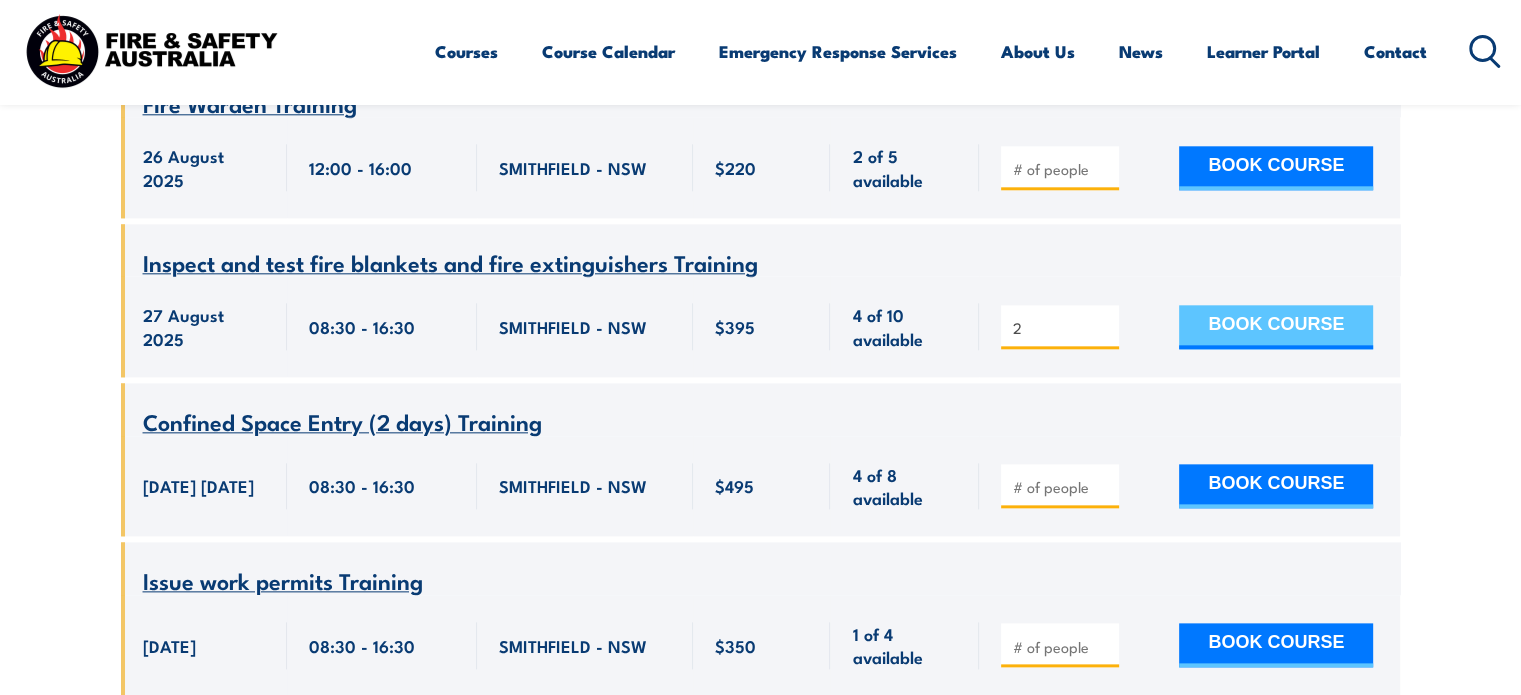 type on "2" 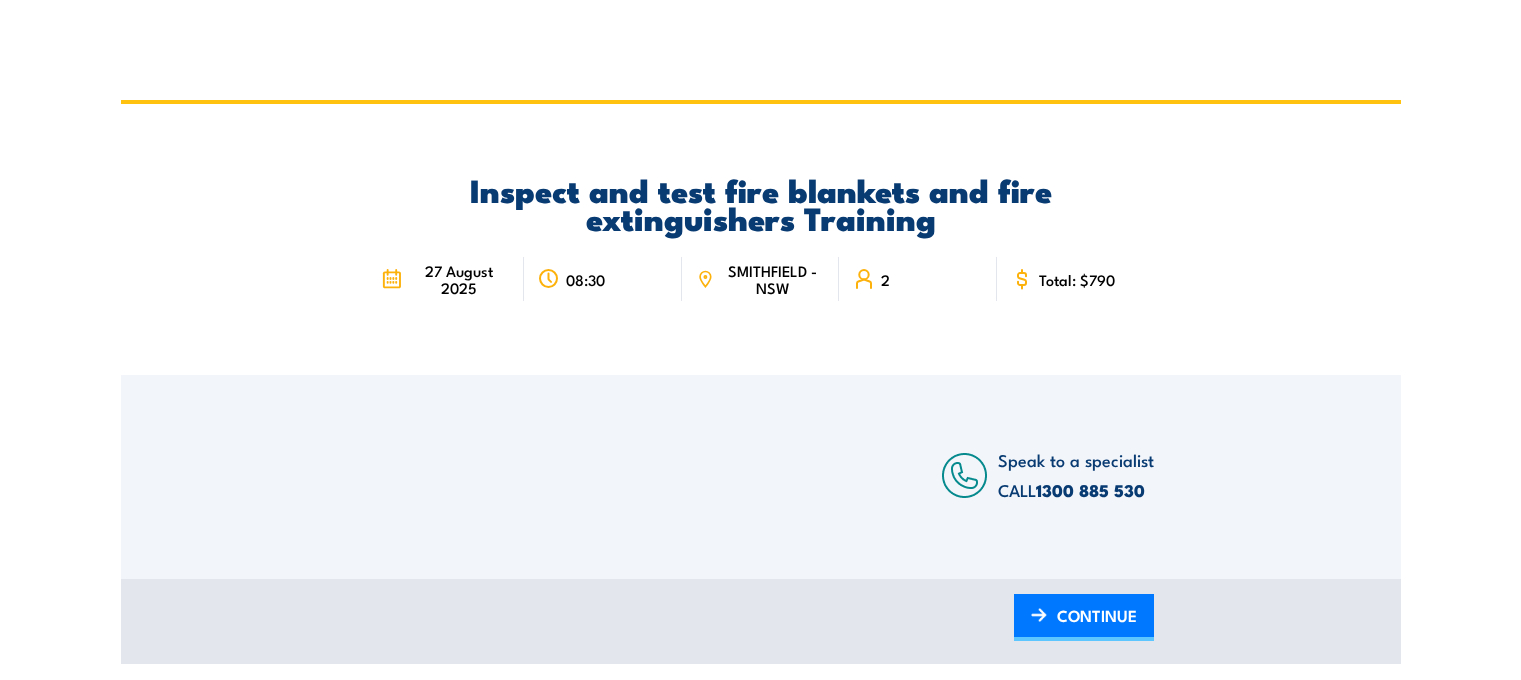 scroll, scrollTop: 0, scrollLeft: 0, axis: both 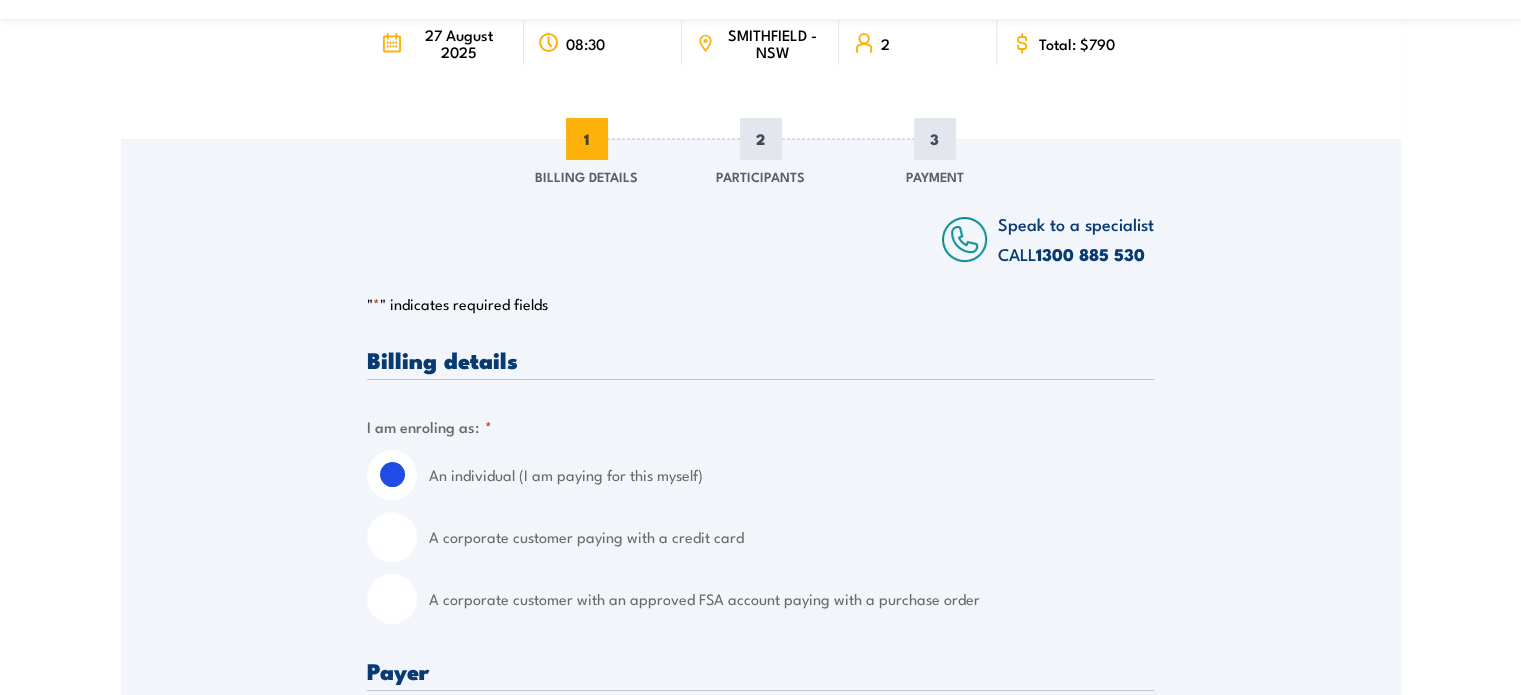 click on "Speak to a specialist
CALL  1300 885 530
CALL  1300 885 530
" * " indicates required fields
1 Billing Details 2 Participants 3 Payment
Billing details I am enroling as: *
An individual (I am paying for this myself)
A corporate customer paying with a credit card
*" at bounding box center (761, 1050) 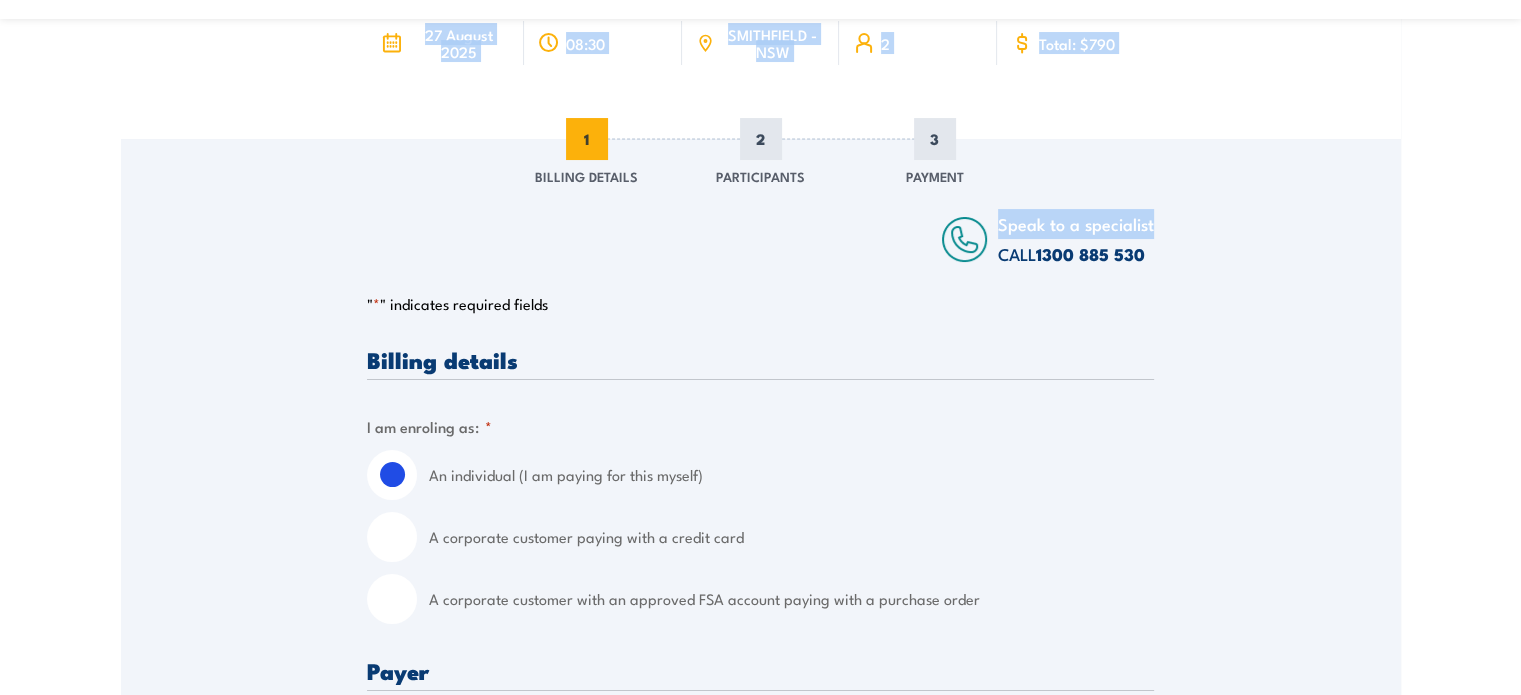 scroll, scrollTop: 0, scrollLeft: 0, axis: both 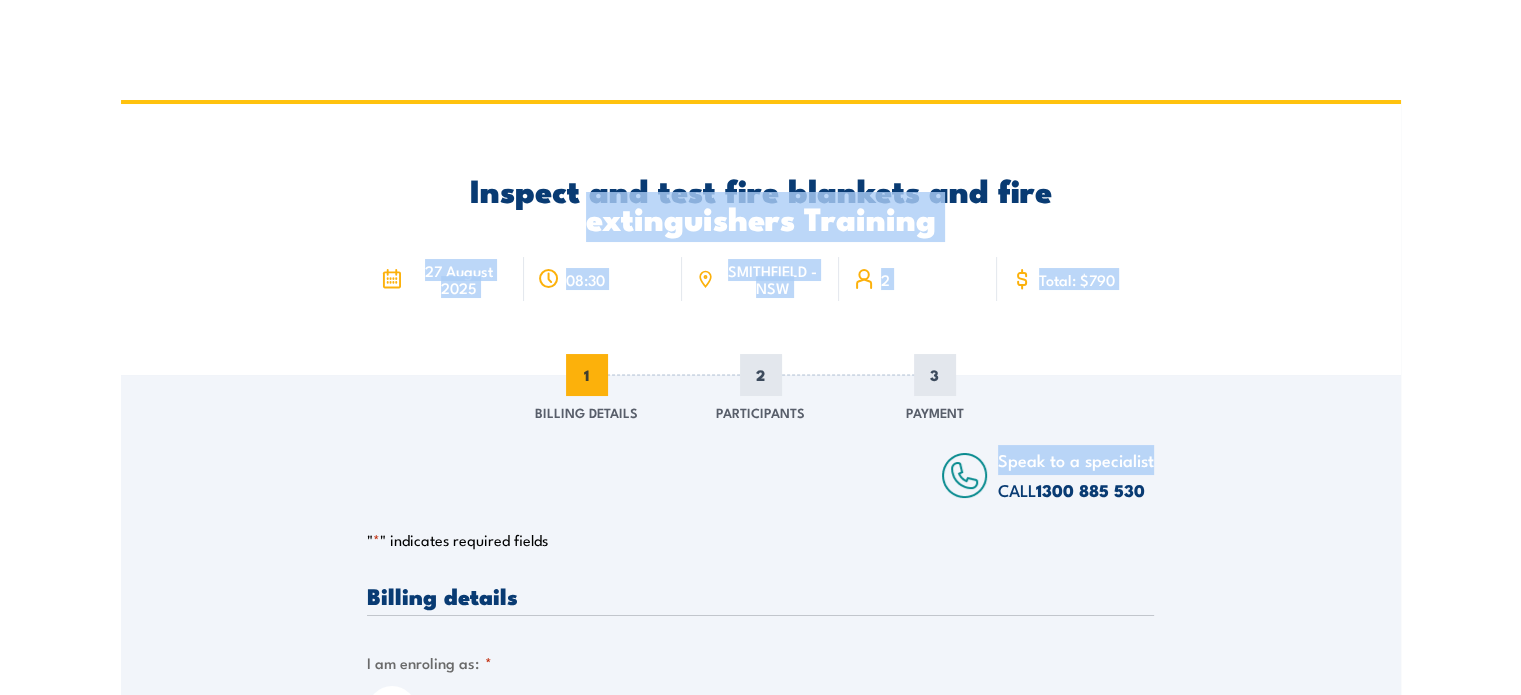 drag, startPoint x: 1443, startPoint y: 164, endPoint x: 1092, endPoint y: -97, distance: 437.40372 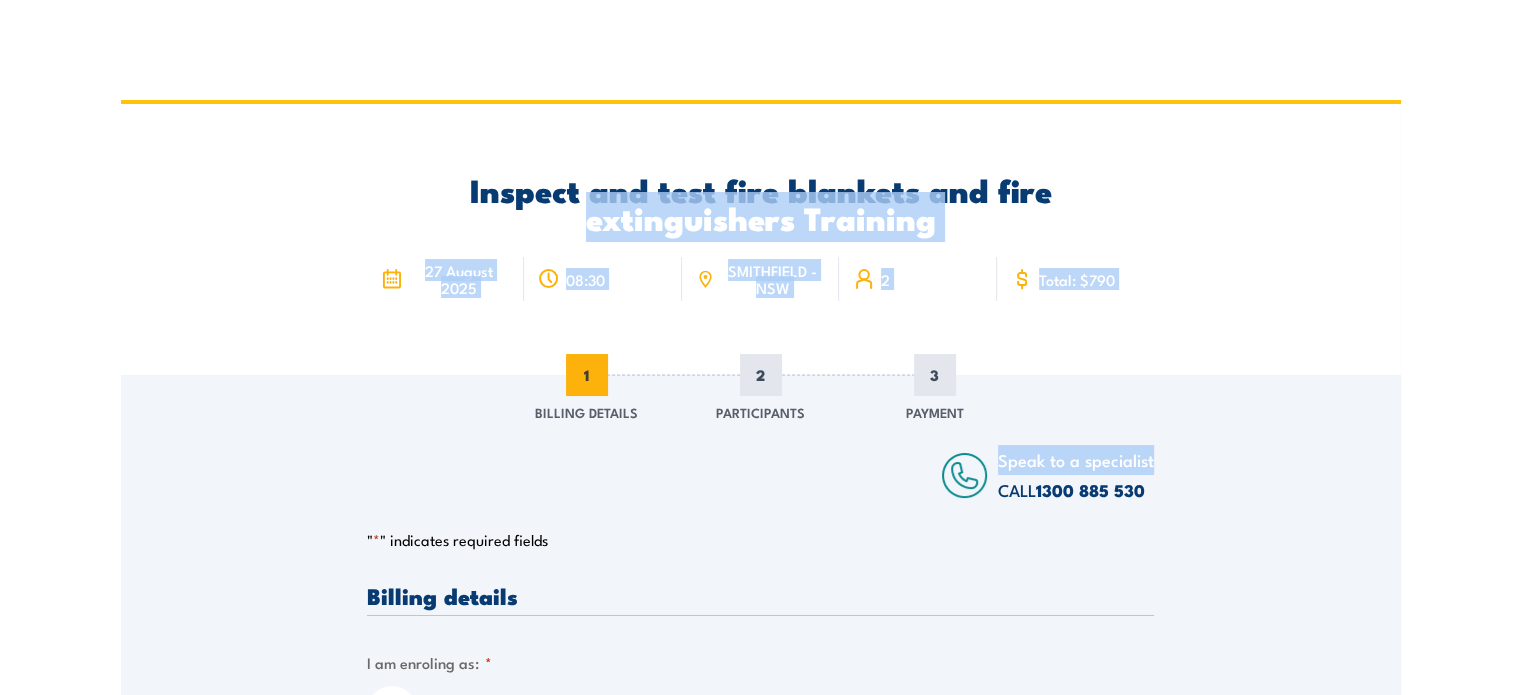 click on "[DATE]
[TIME]
[CITY] - [STATE]
2
Total: $790
Speak to a specialist" at bounding box center [761, 239] 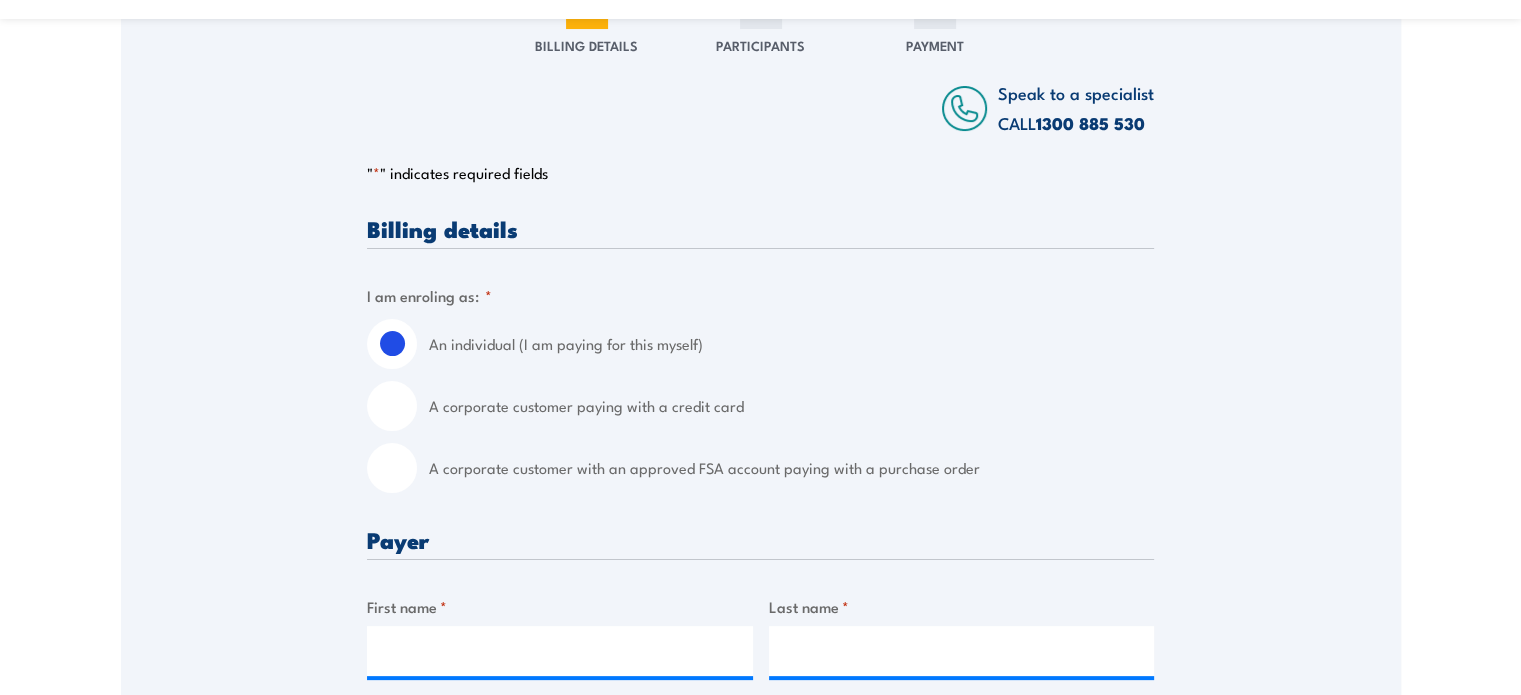 scroll, scrollTop: 368, scrollLeft: 0, axis: vertical 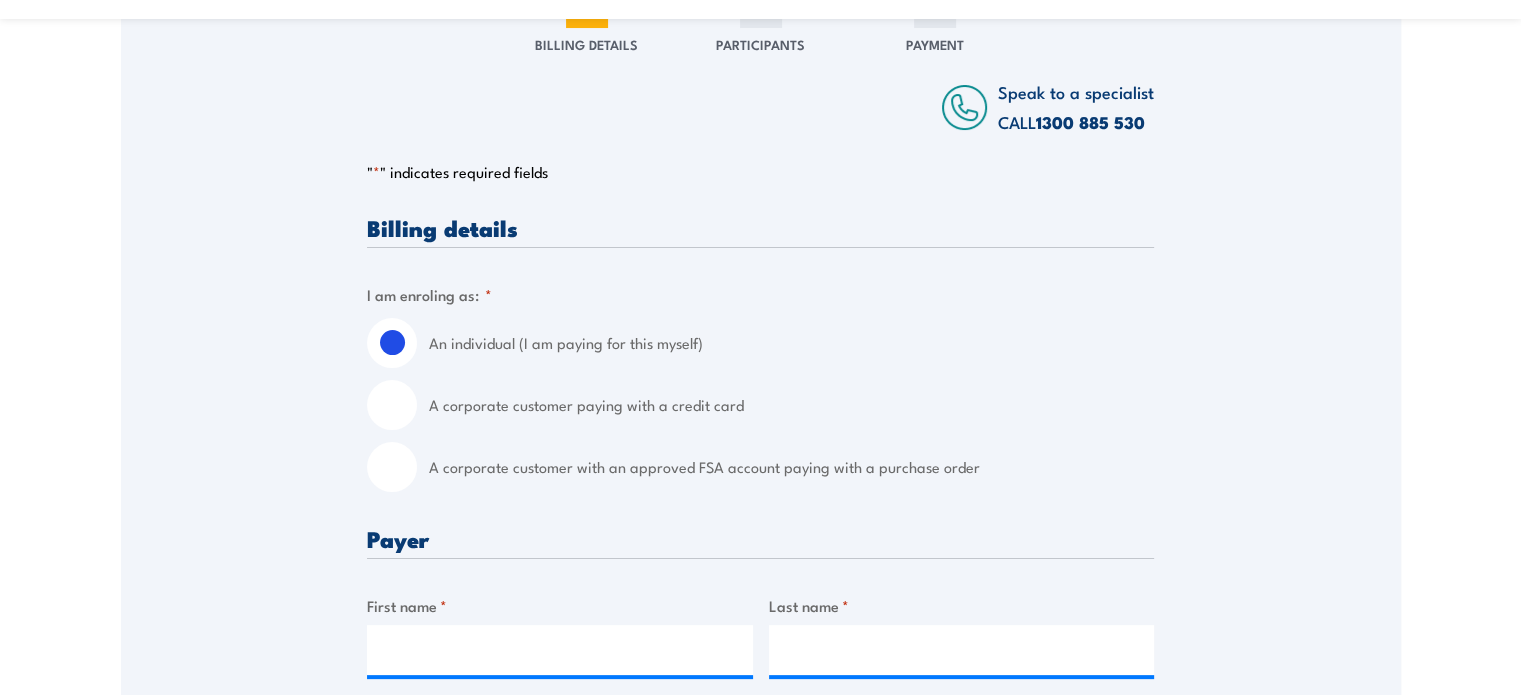 click on "A corporate customer paying with a credit card" at bounding box center [791, 405] 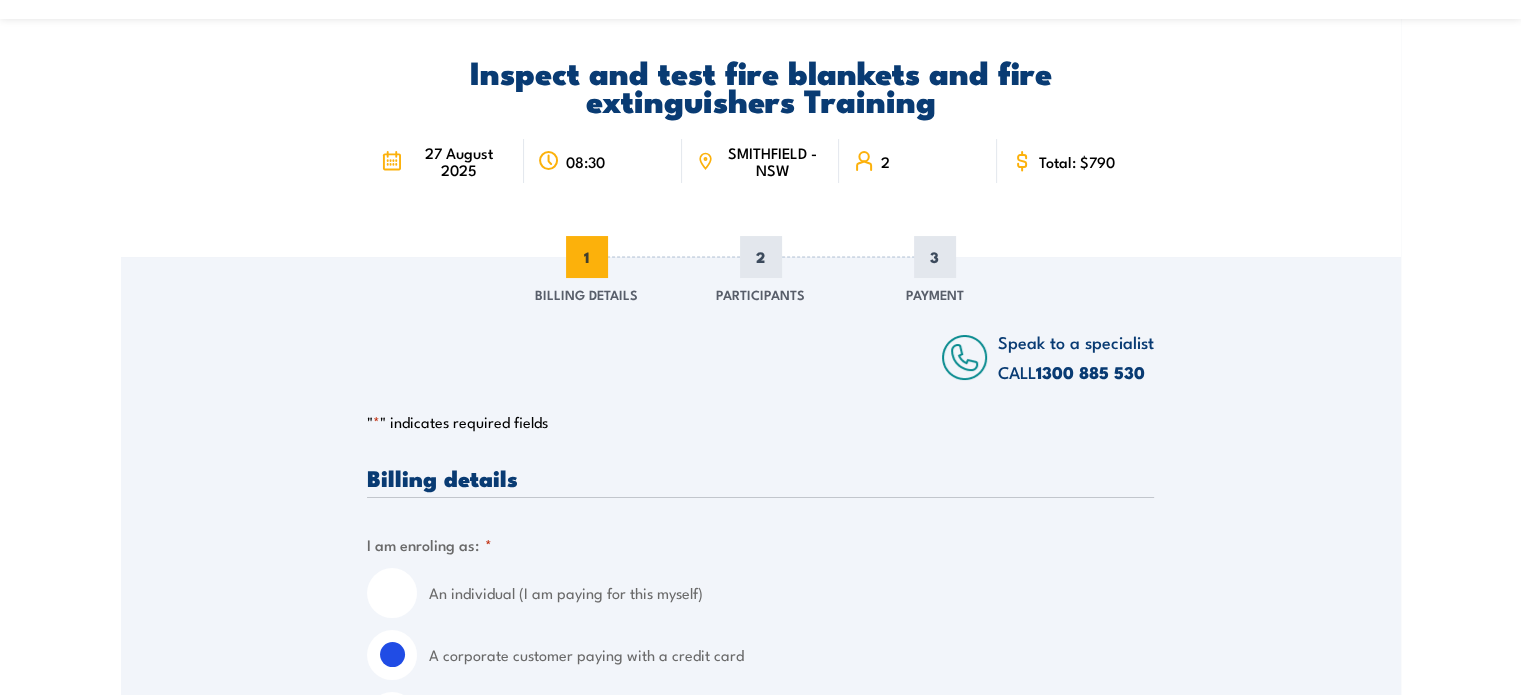 scroll, scrollTop: 0, scrollLeft: 0, axis: both 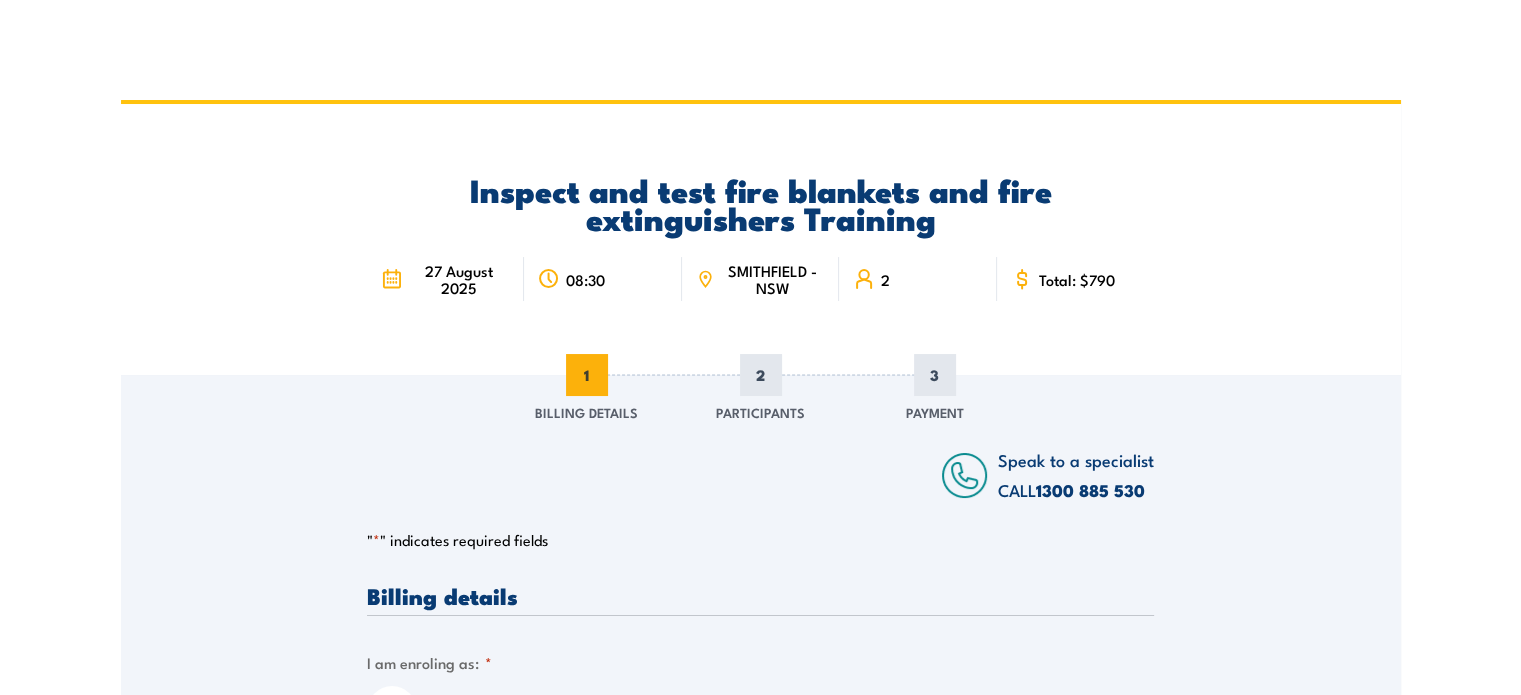 click on "Speak to a specialist
CALL  1300 885 530
CALL  1300 885 530
" * " indicates required fields
1 Billing Details 2 Participants 3 Payment
Billing details I am enroling as: *
An individual (I am paying for this myself)
A corporate customer paying with a credit card
*" at bounding box center (761, 1452) 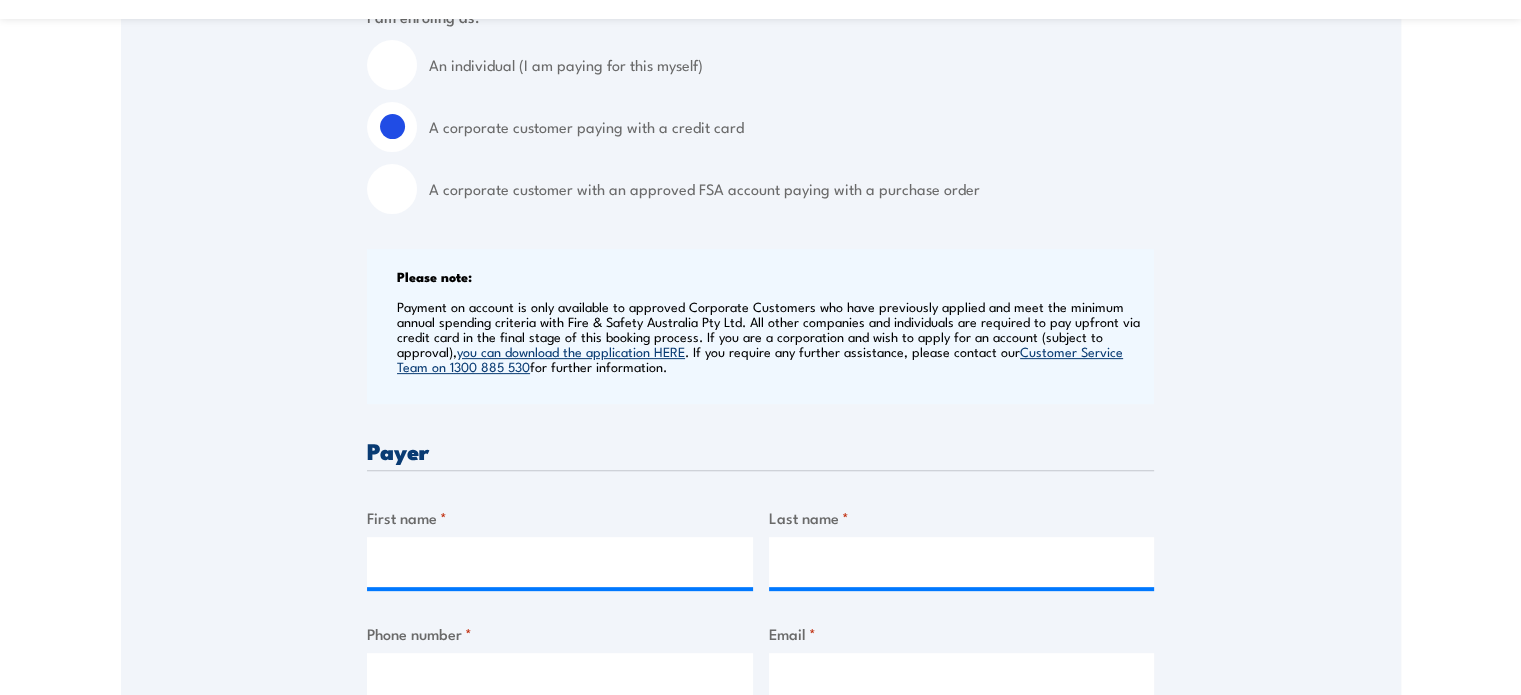 scroll, scrollTop: 648, scrollLeft: 0, axis: vertical 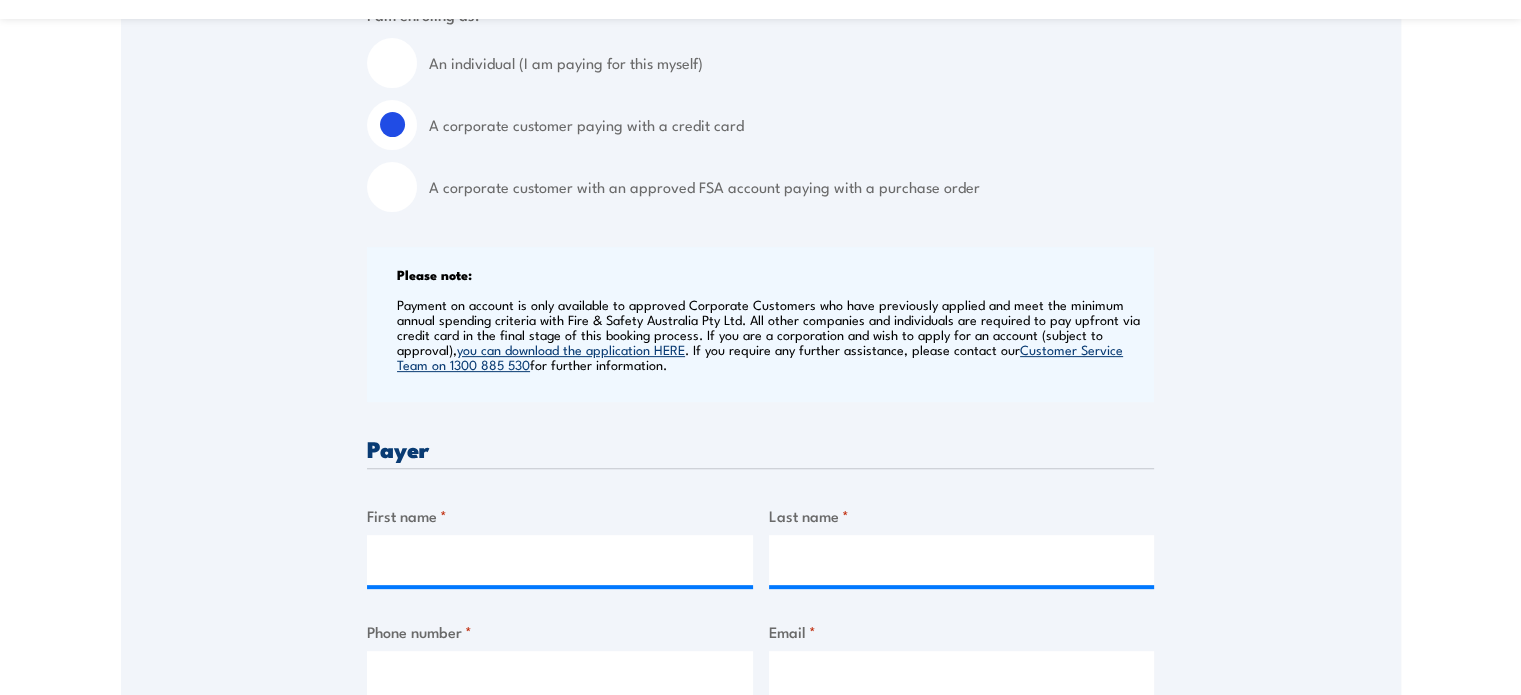 click on "[PHONE]" at bounding box center (773, 334) 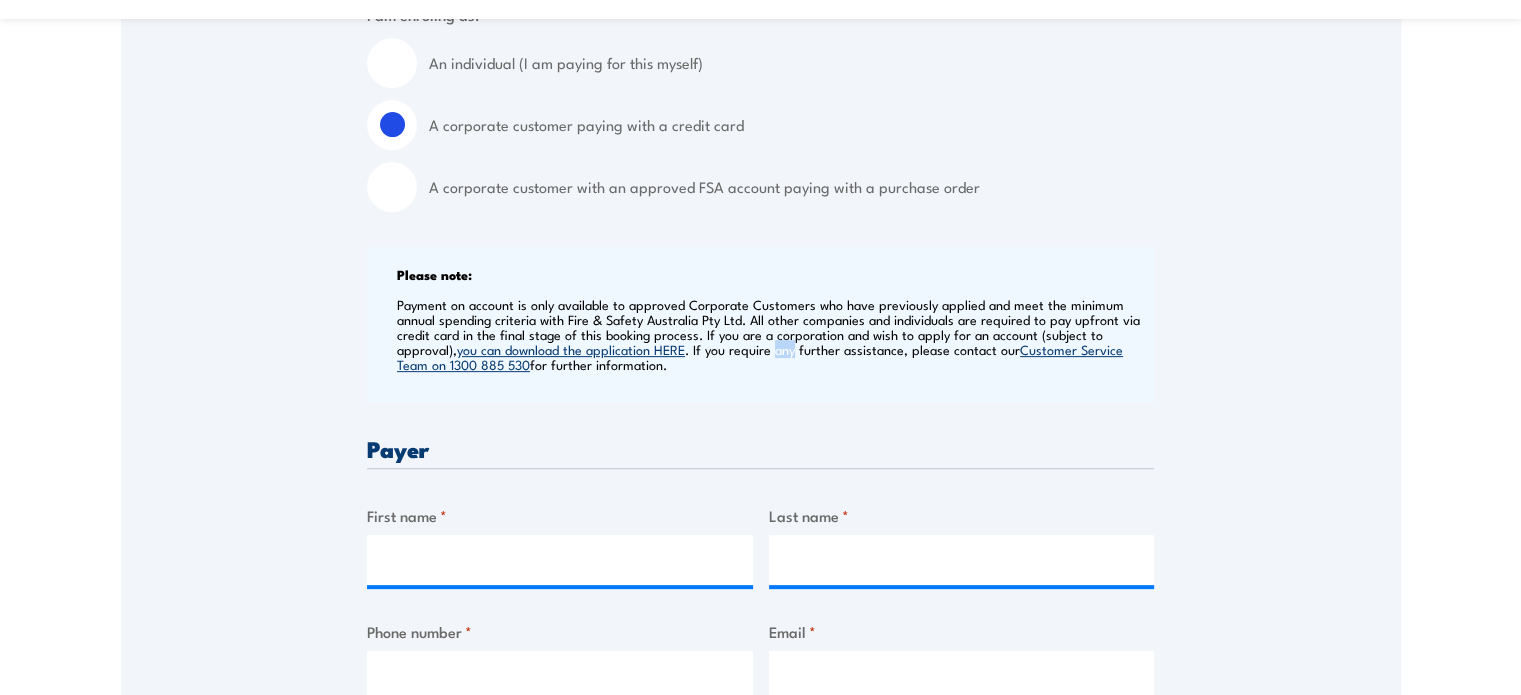 click on "[PHONE]" at bounding box center (773, 334) 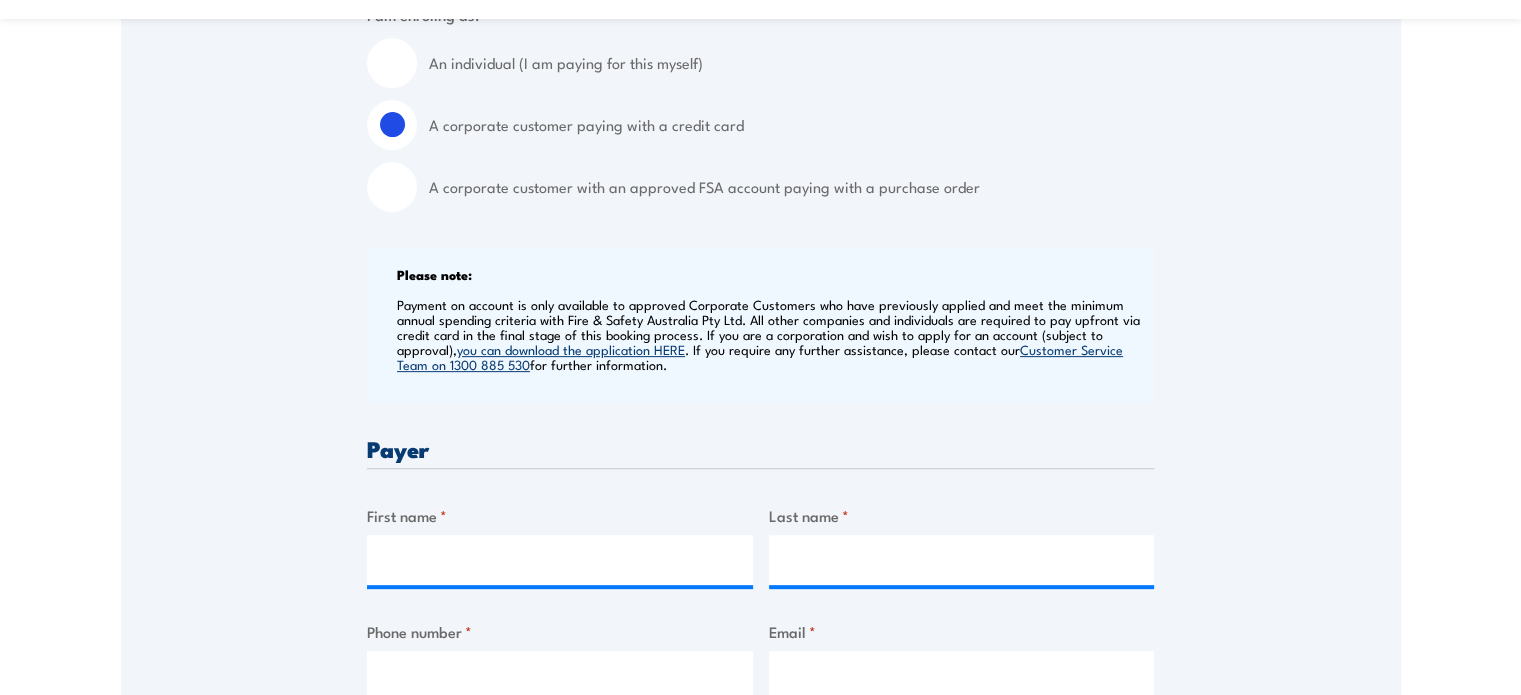 click on "[PHONE]" at bounding box center [773, 334] 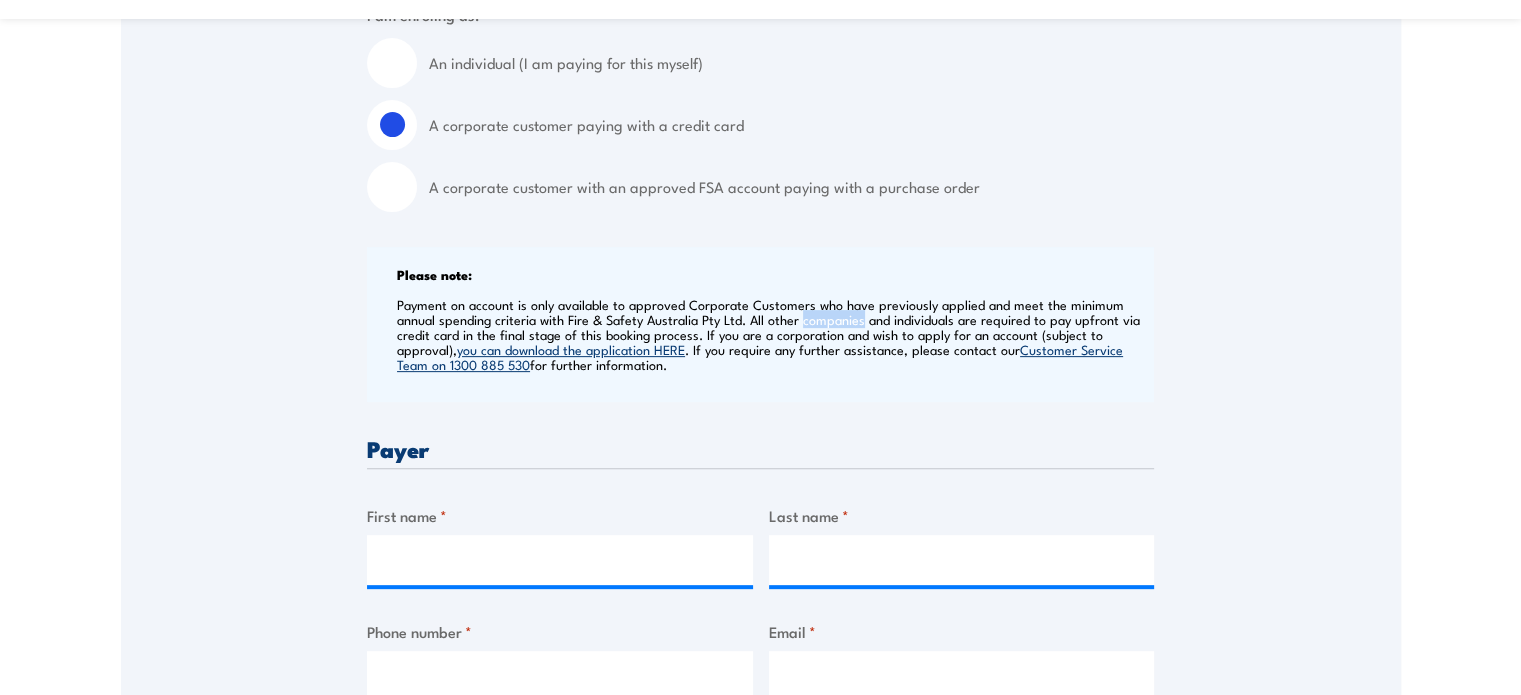 click on "[PHONE]" at bounding box center [773, 334] 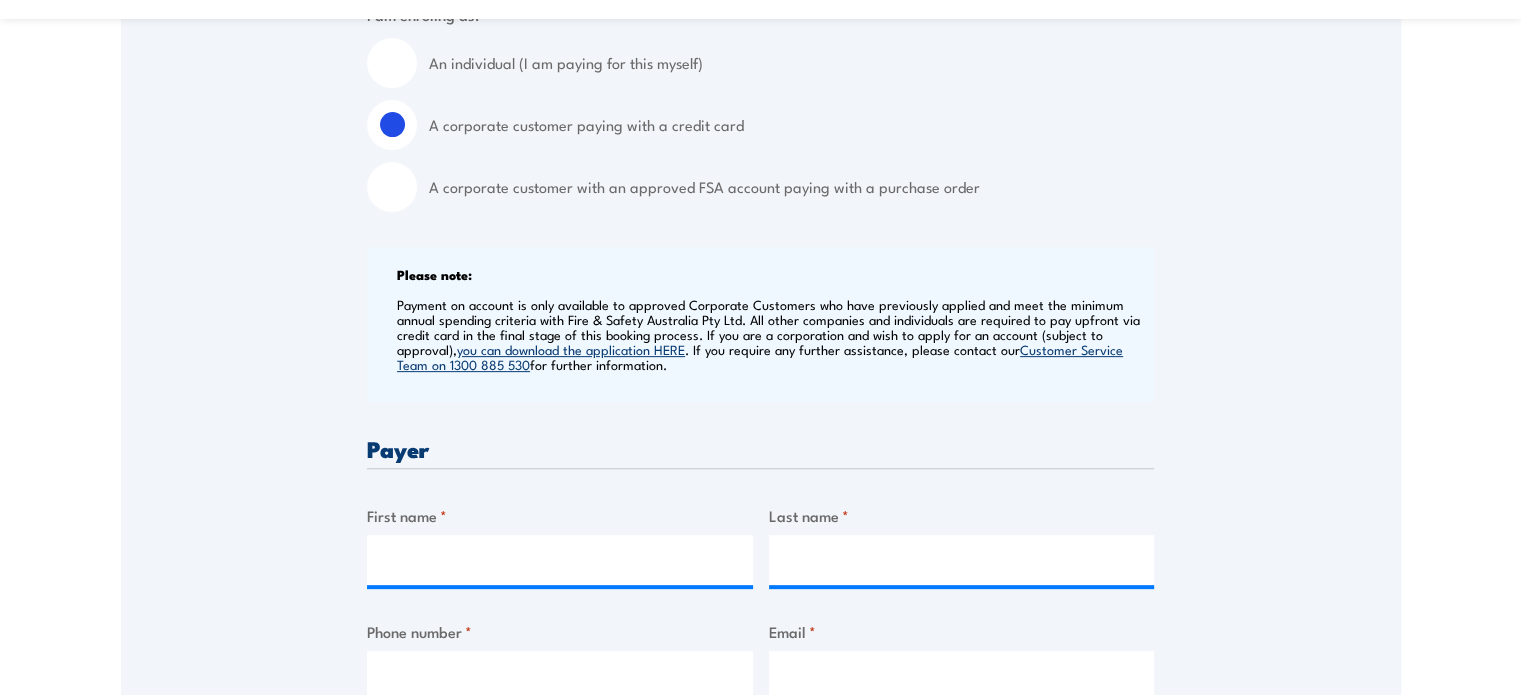 click on "[PHONE]" at bounding box center [773, 334] 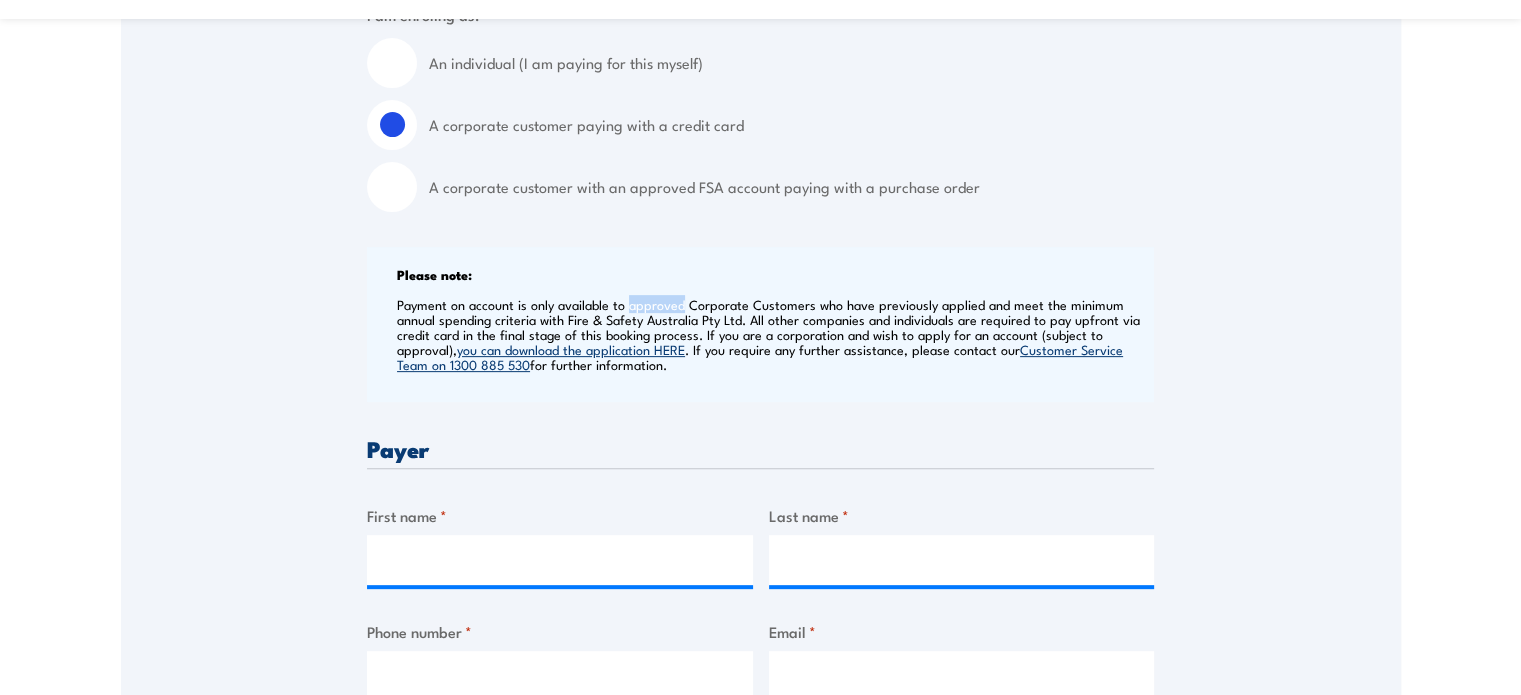 click on "[PHONE]" at bounding box center (773, 334) 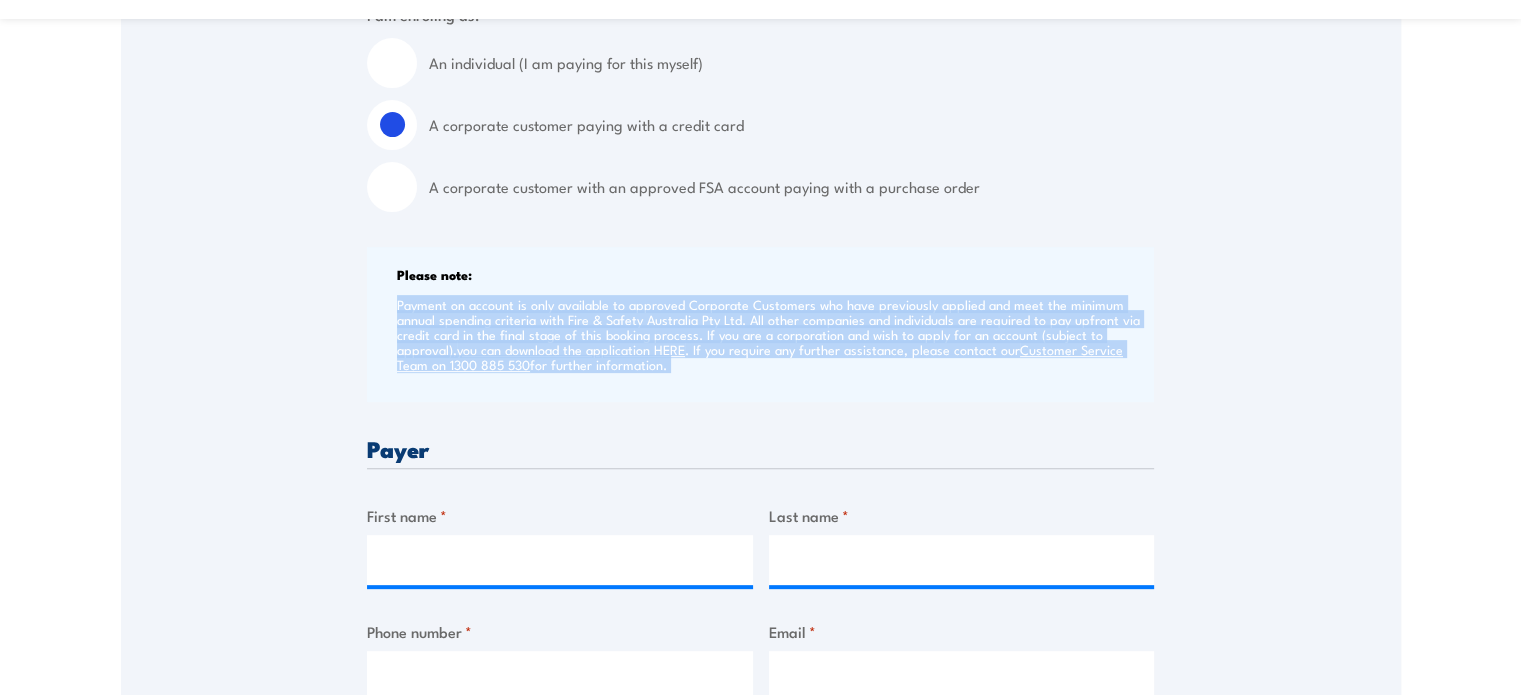 click on "[PHONE]" at bounding box center (773, 334) 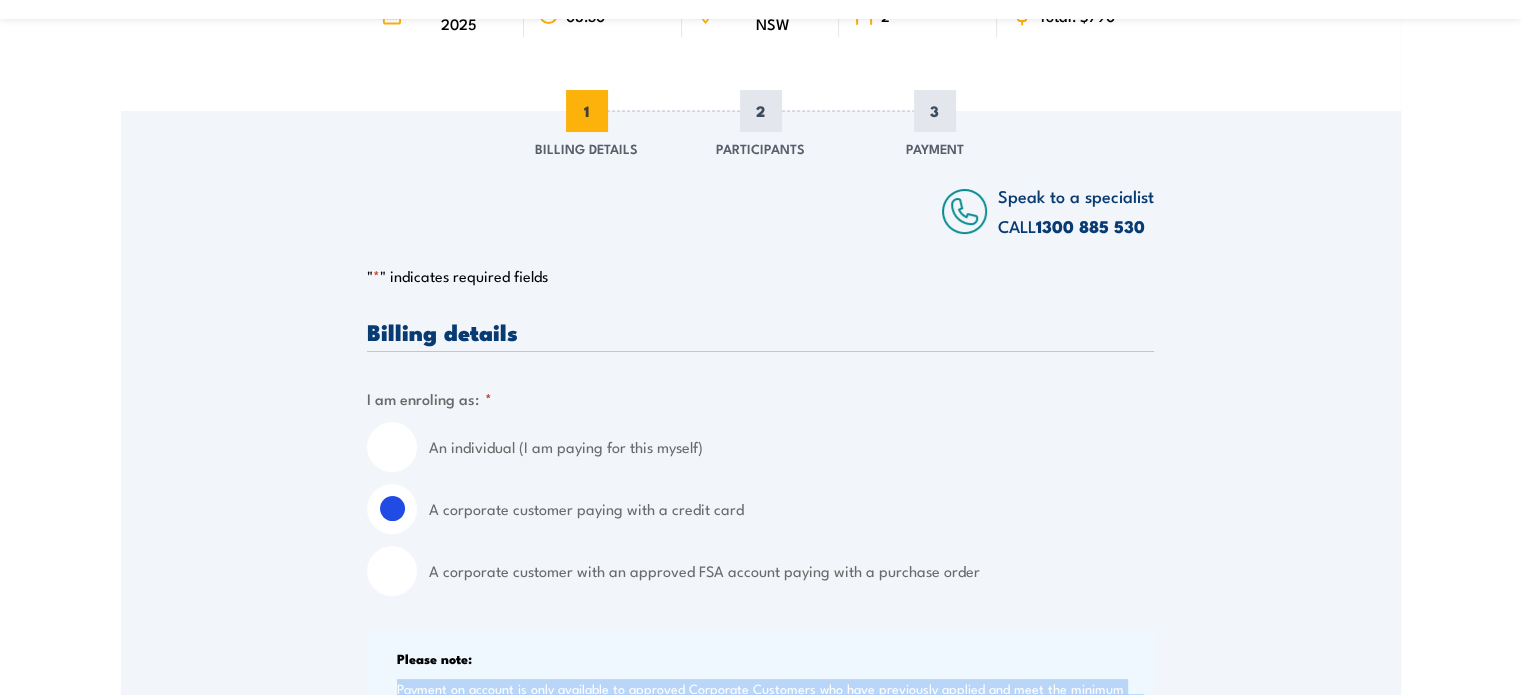 scroll, scrollTop: 259, scrollLeft: 0, axis: vertical 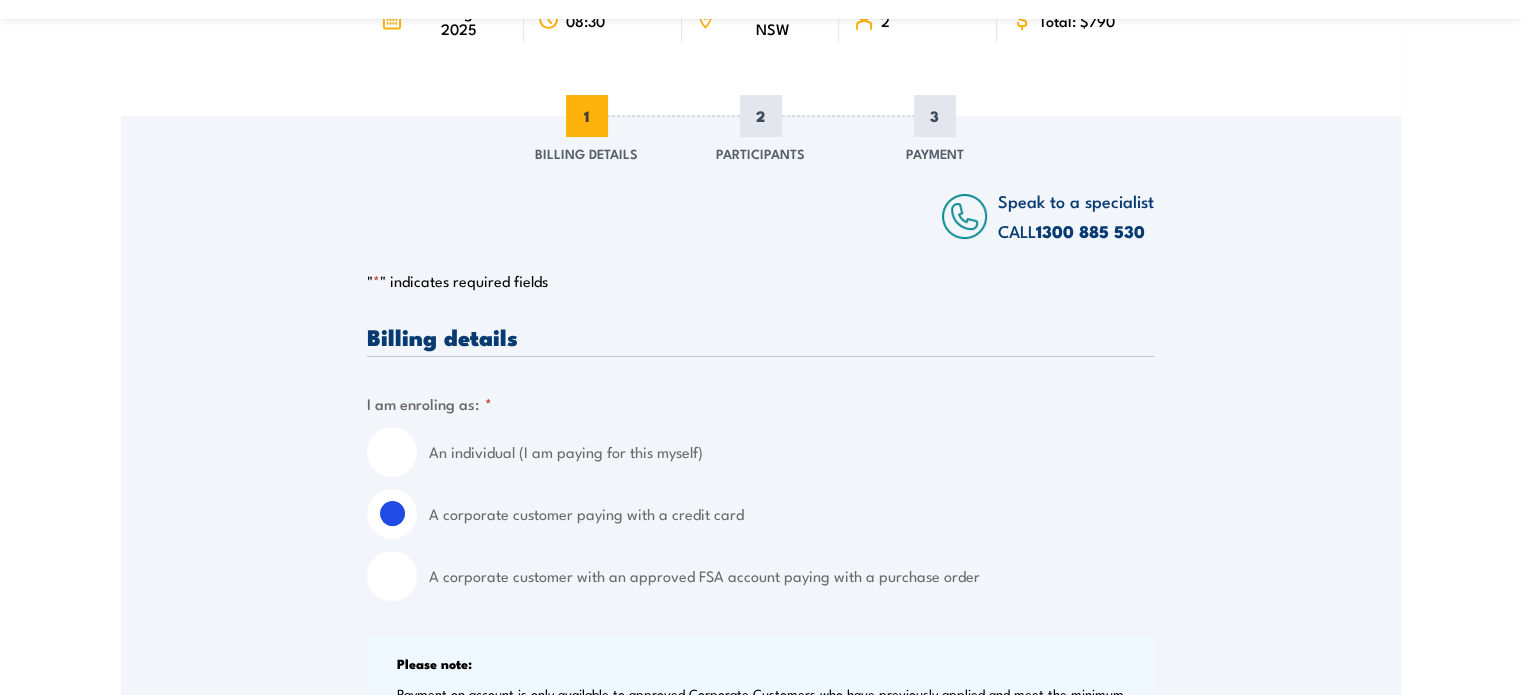 click on "Speak to a specialist
CALL  1300 885 530
CALL  1300 885 530
" * " indicates required fields
1 Billing Details 2 Participants 3 Payment
Billing details I am enroling as: *
An individual (I am paying for this myself)
A corporate customer paying with a credit card
*" at bounding box center (761, 1193) 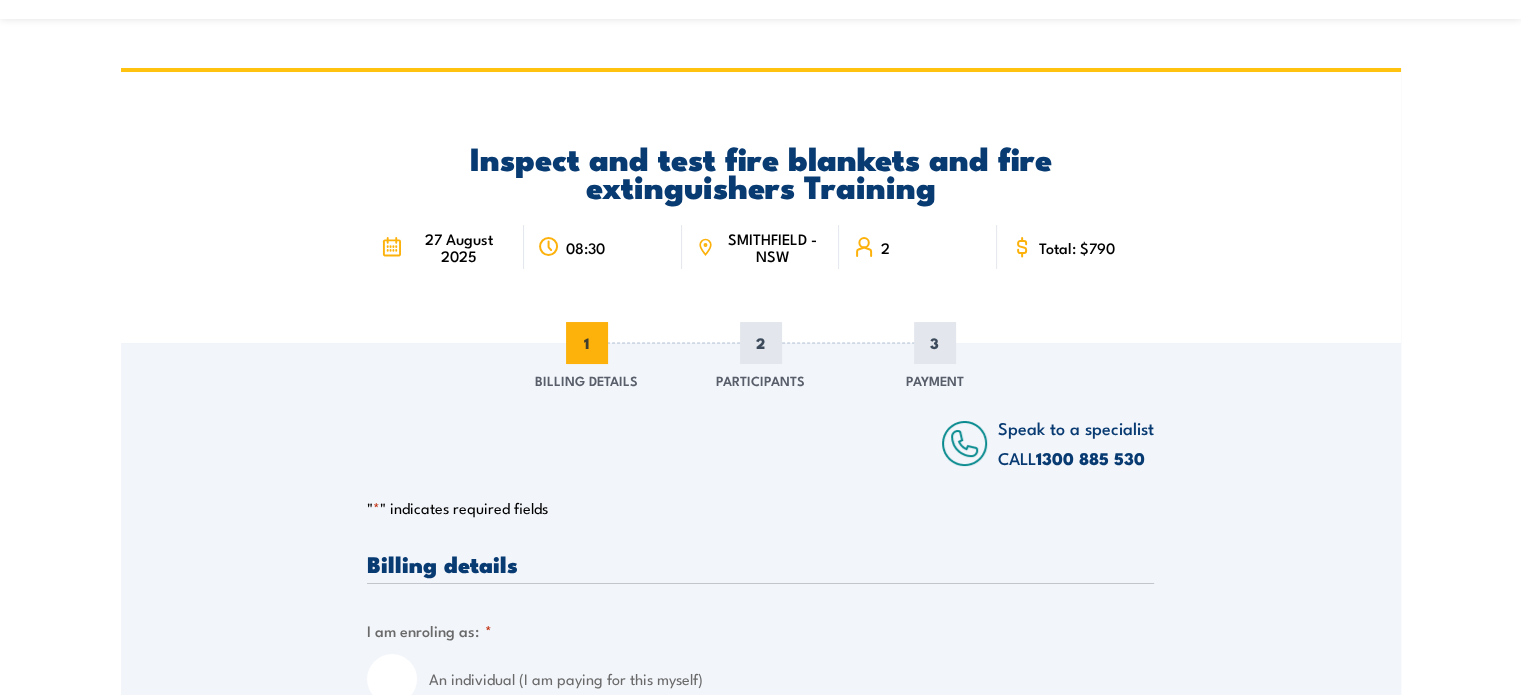 scroll, scrollTop: 32, scrollLeft: 0, axis: vertical 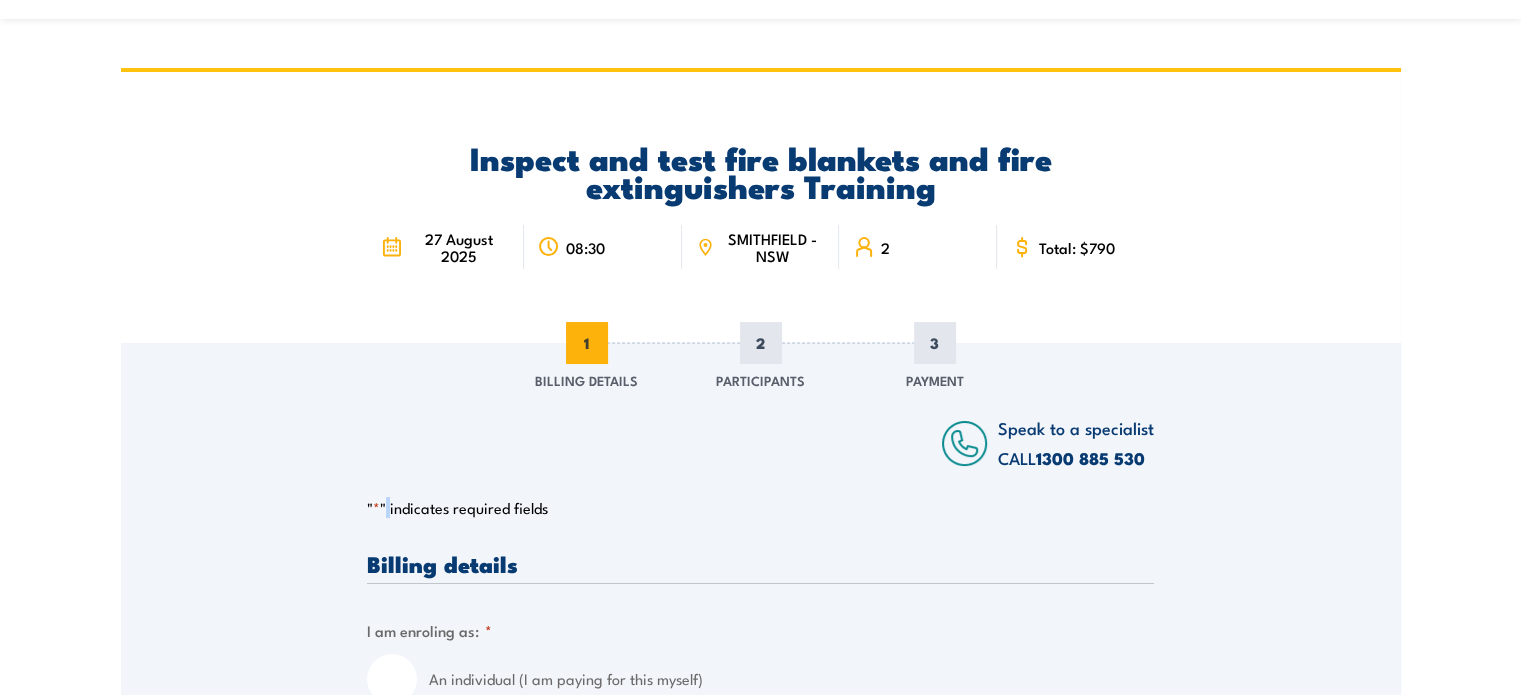 click on "CALL [PHONE]
CALL [PHONE]
" * " indicates required fields
1 Billing Details 2 Participants 3 Payment
Billing details I am enroling as: *
An individual (I am paying for this myself)
A corporate customer paying with a credit card
Payer * *" at bounding box center [760, 1420] 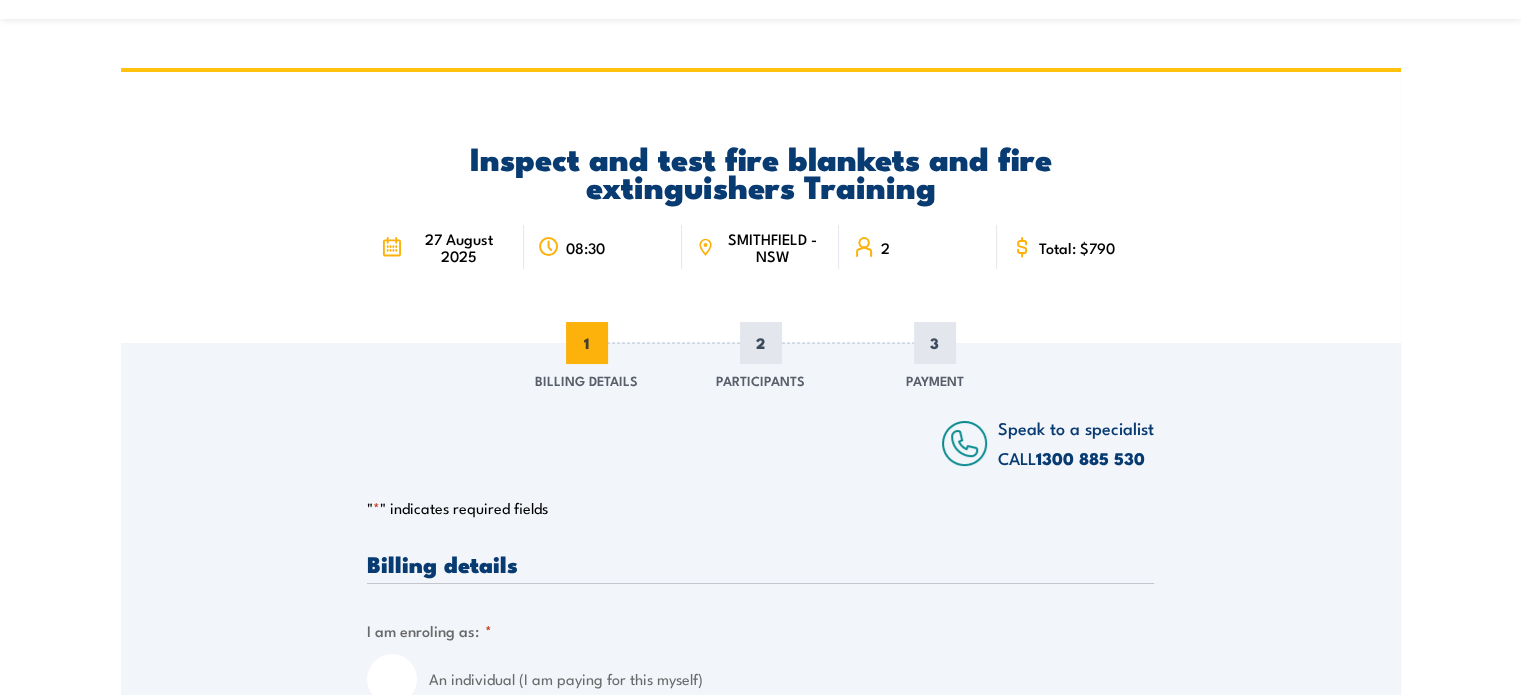 click on "" * " indicates required fields" at bounding box center (760, 508) 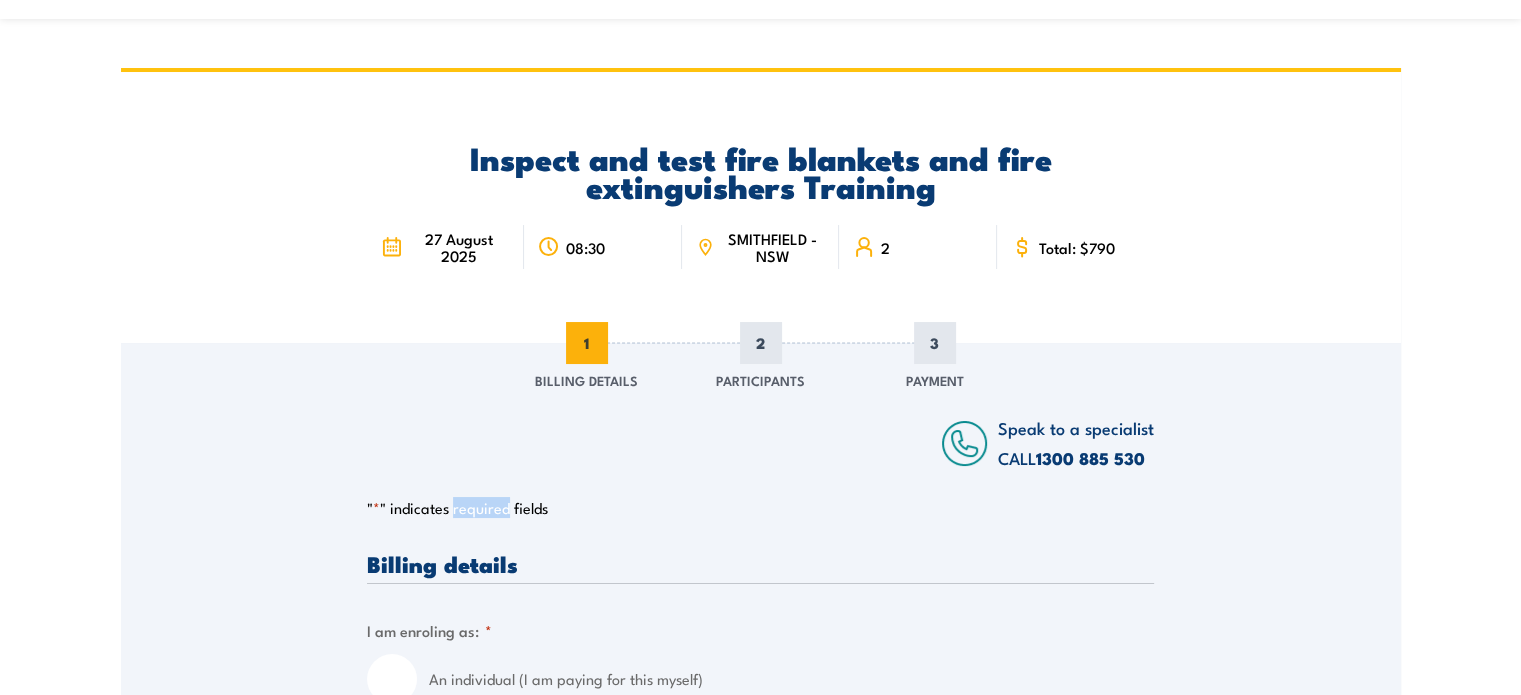 click on "" * " indicates required fields" at bounding box center (760, 508) 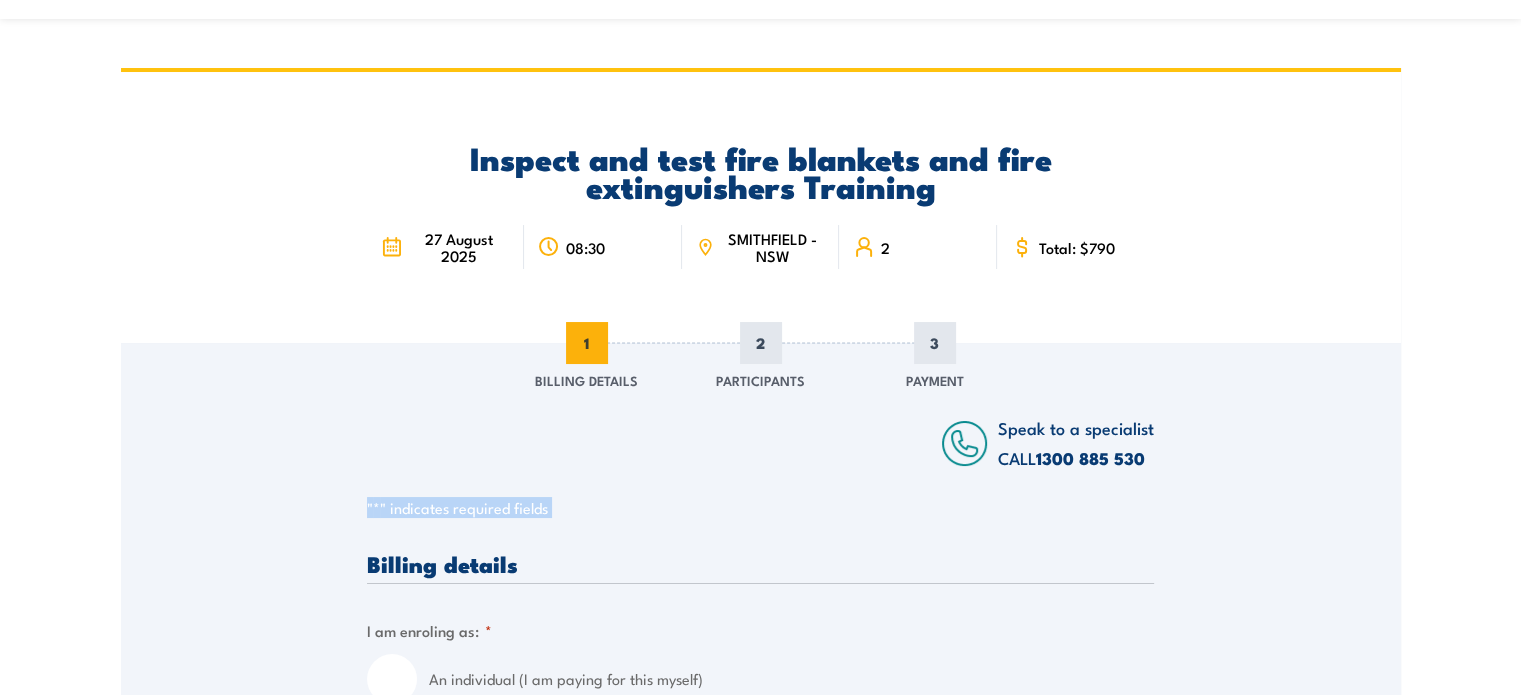 click on "" * " indicates required fields" at bounding box center (760, 508) 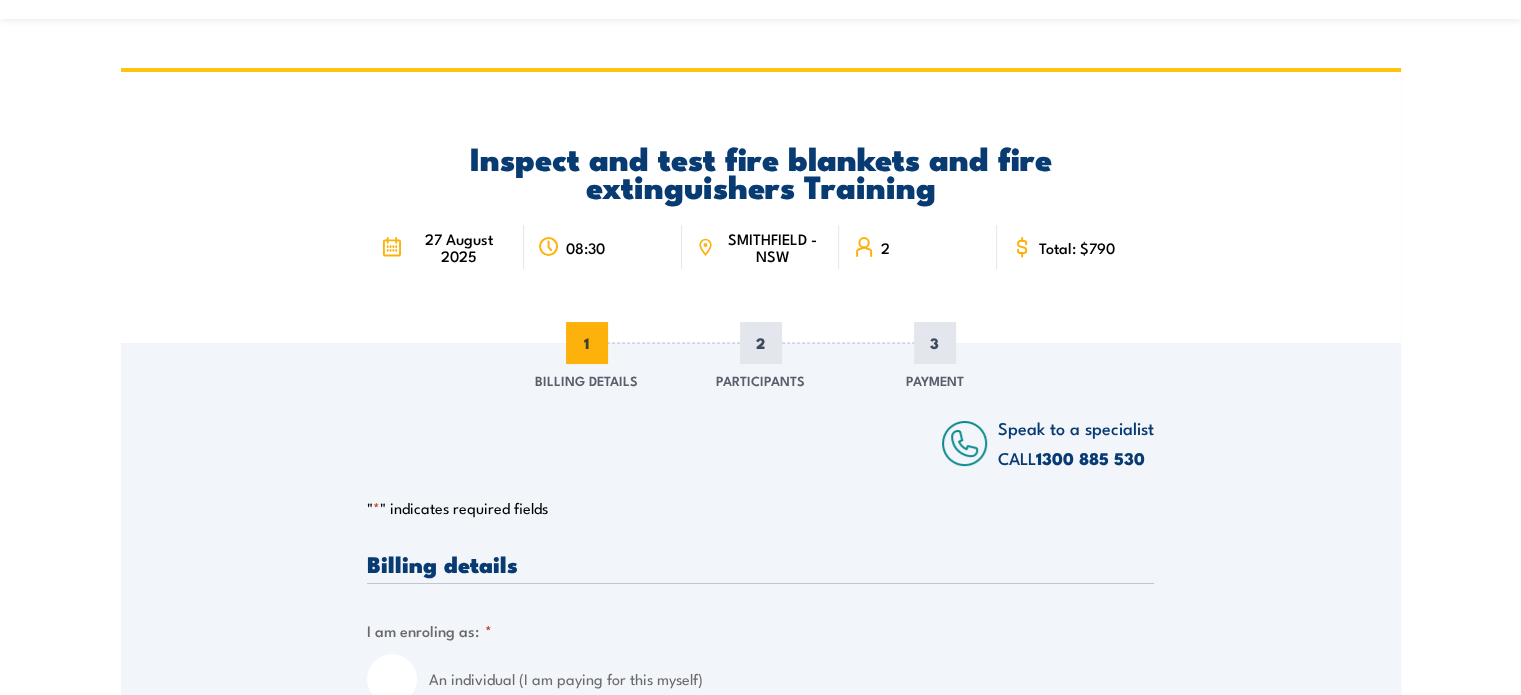 click on "" * " indicates required fields" at bounding box center [760, 508] 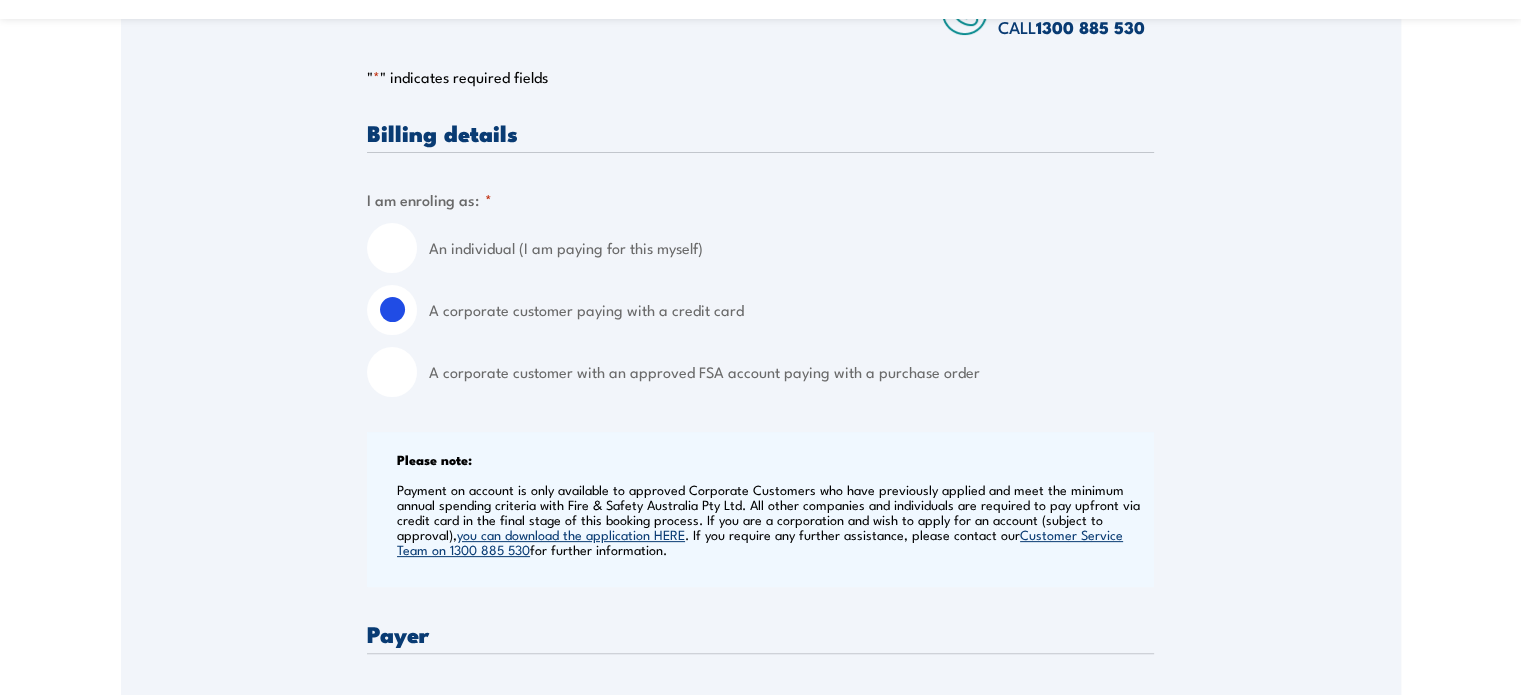 scroll, scrollTop: 464, scrollLeft: 0, axis: vertical 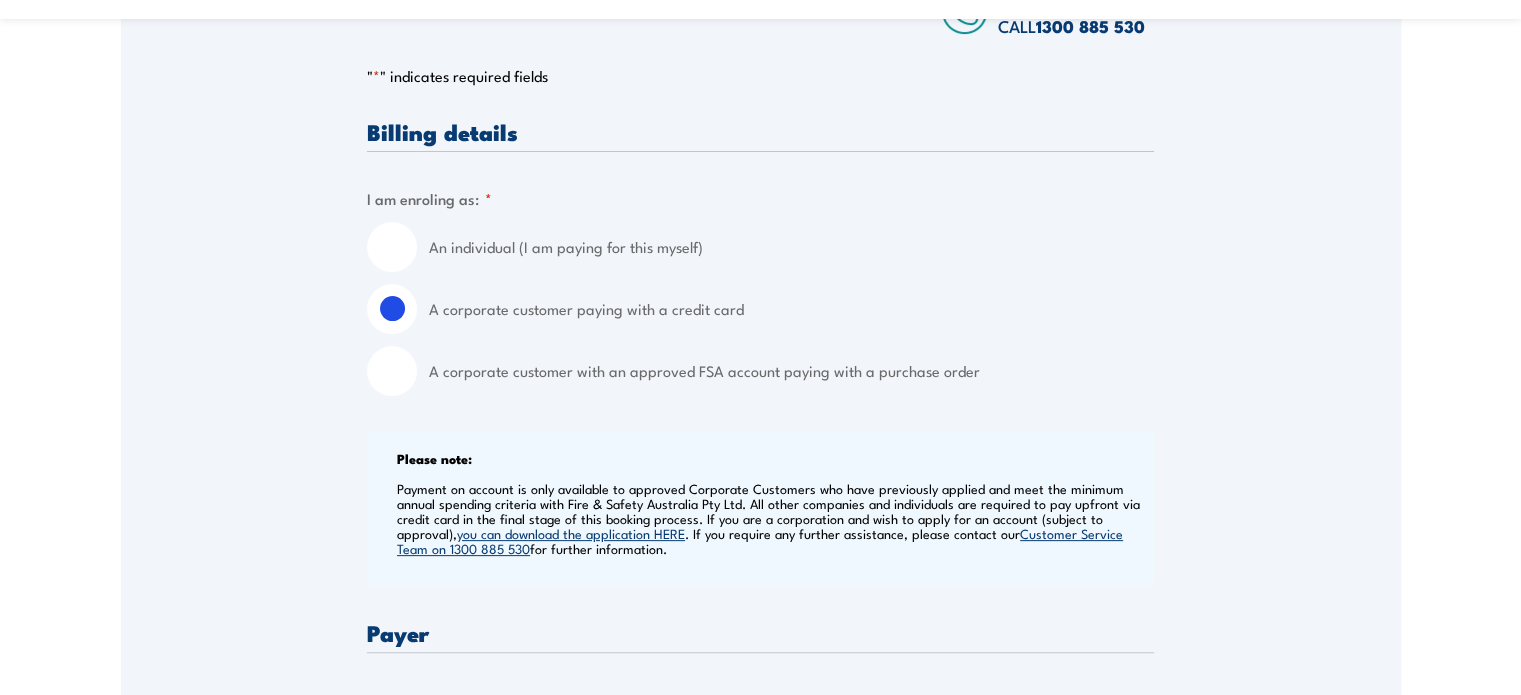 click on "An individual (I am paying for this myself)" at bounding box center [392, 247] 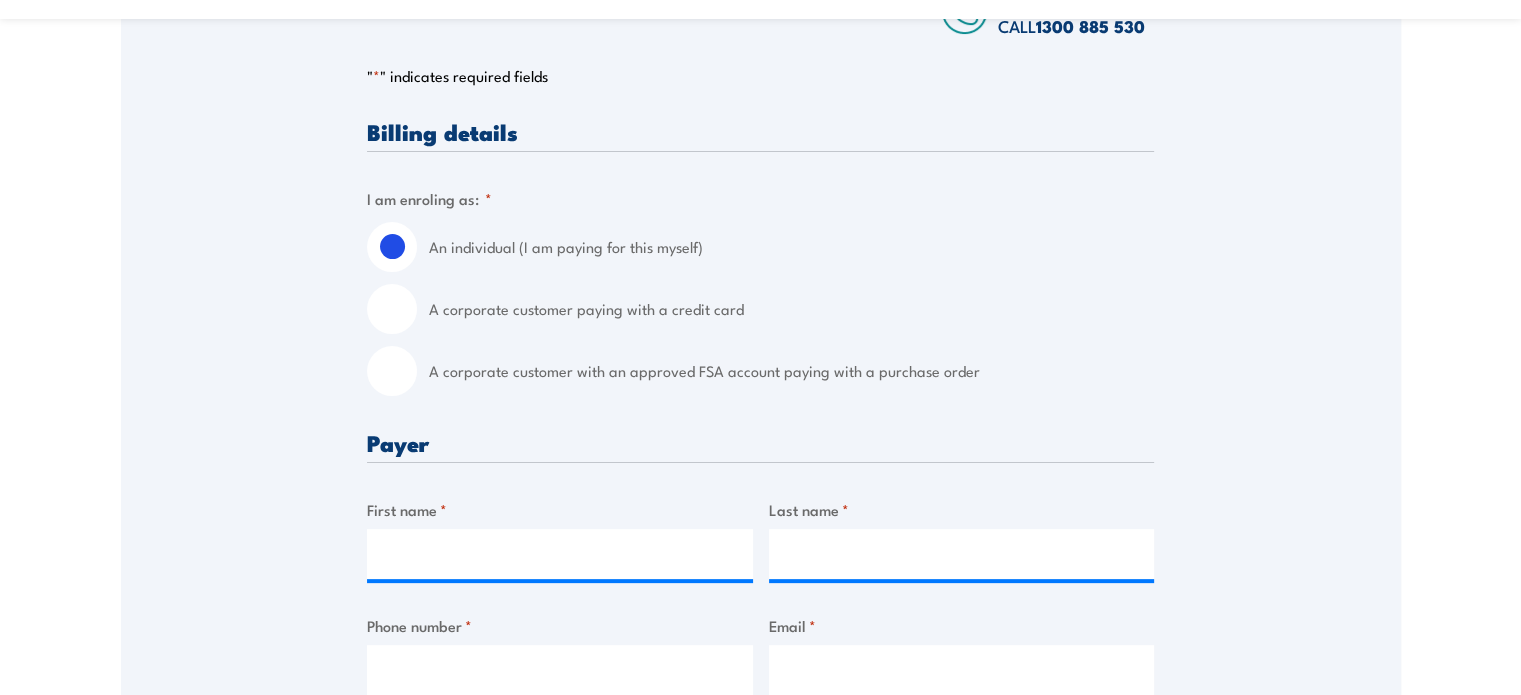click on "Speak to a specialist
CALL  1300 885 530
CALL  1300 885 530
" * " indicates required fields
1 Billing Details 2 Participants 3 Payment
Billing details I am enroling as: *
An individual (I am paying for this myself)
A corporate customer paying with a credit card
*" at bounding box center (761, 822) 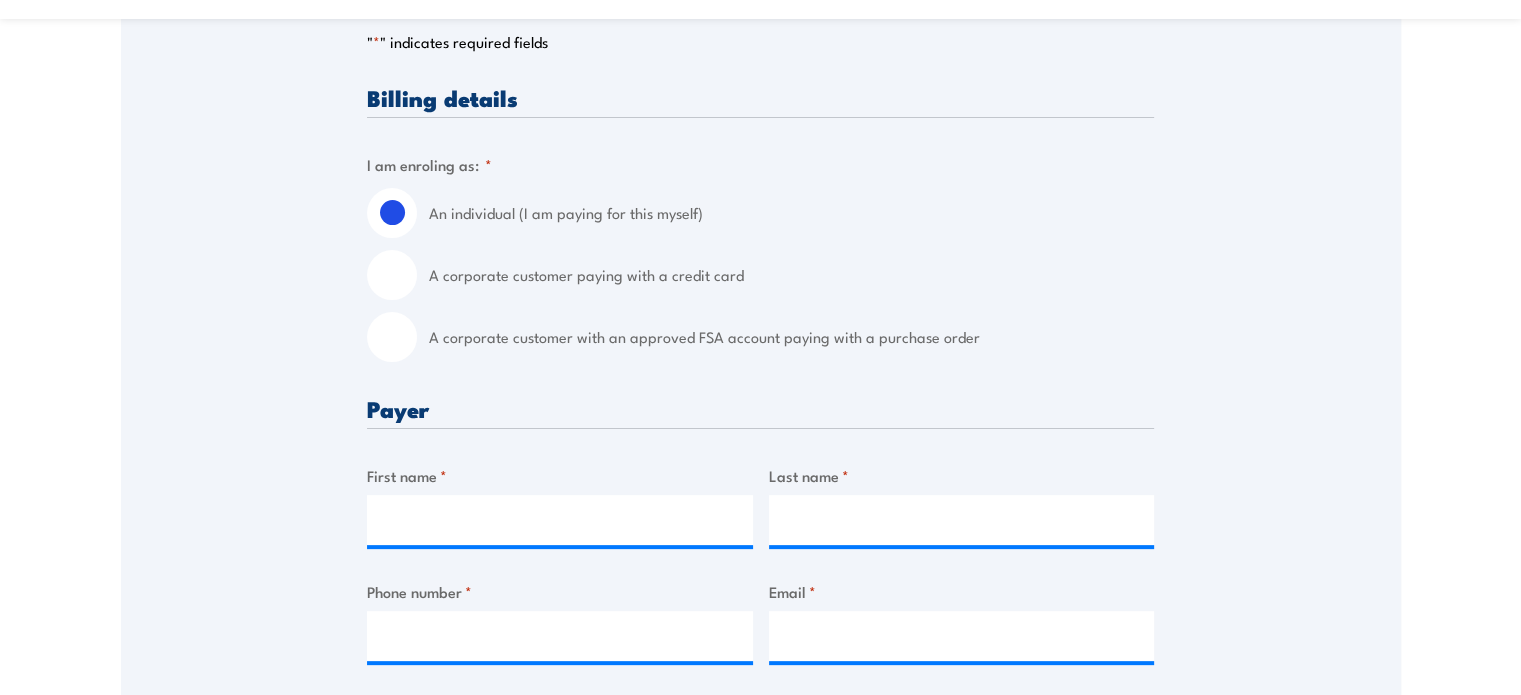 scroll, scrollTop: 504, scrollLeft: 0, axis: vertical 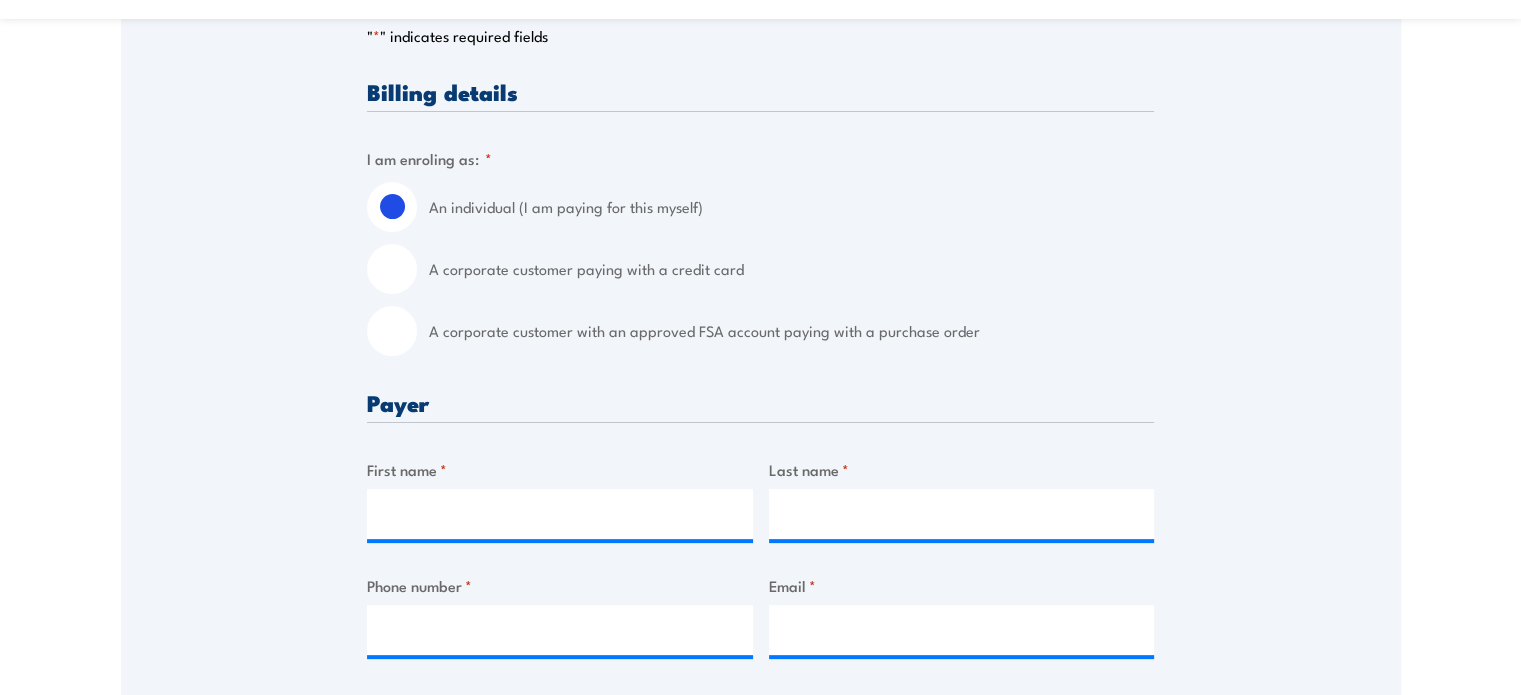 click on "Speak to a specialist
CALL  1300 885 530
CALL  1300 885 530
" * " indicates required fields
1 Billing Details 2 Participants 3 Payment
Billing details I am enroling as: *
An individual (I am paying for this myself)
A corporate customer paying with a credit card
*" at bounding box center [761, 782] 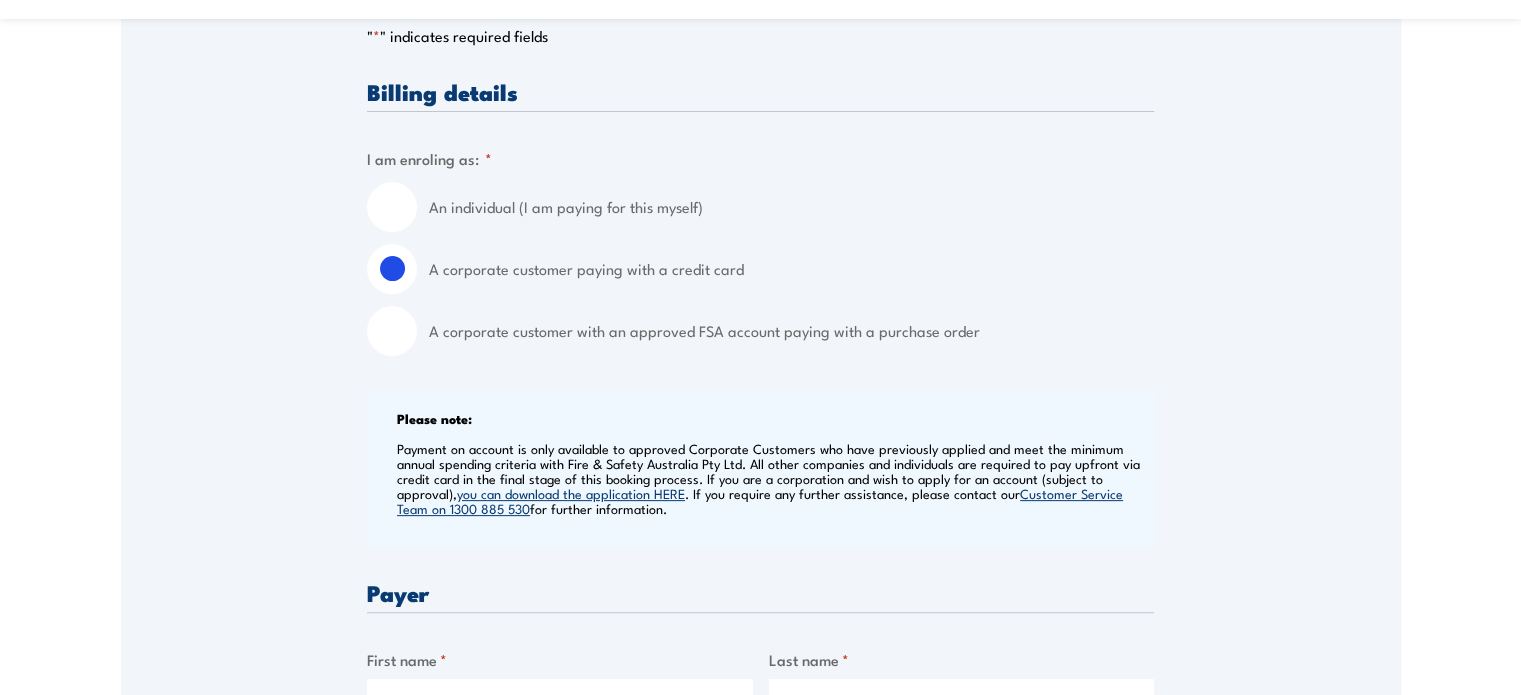 click on "An individual (I am paying for this myself)" at bounding box center (791, 207) 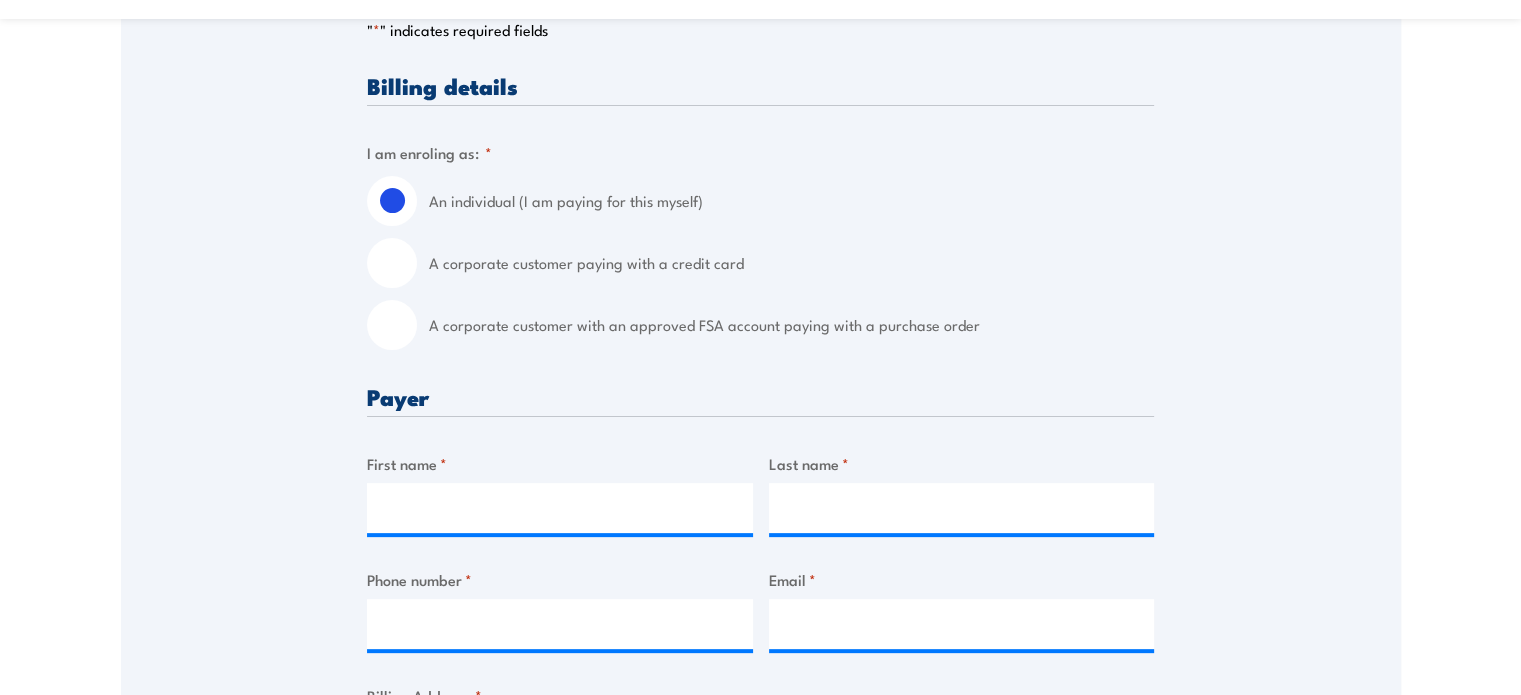 scroll, scrollTop: 508, scrollLeft: 0, axis: vertical 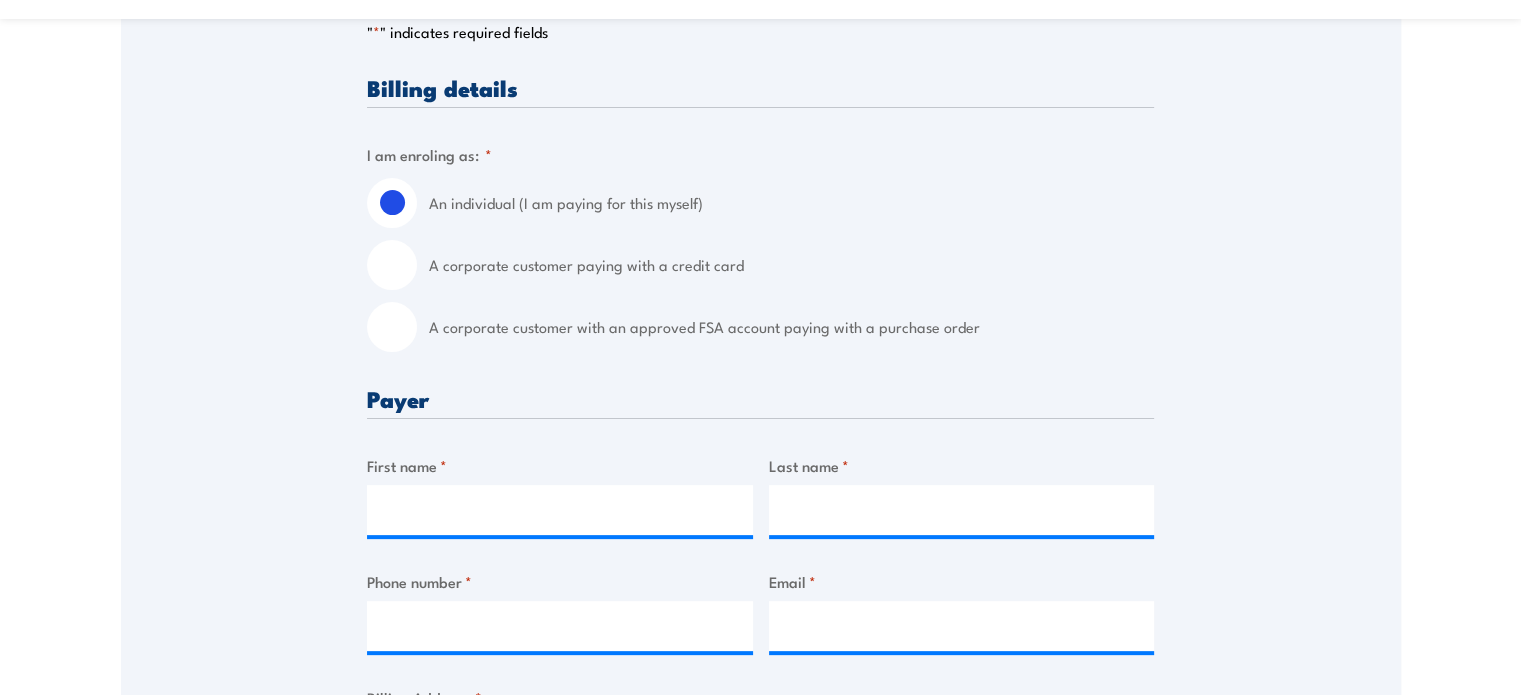 click on "A corporate customer paying with a credit card" at bounding box center (392, 265) 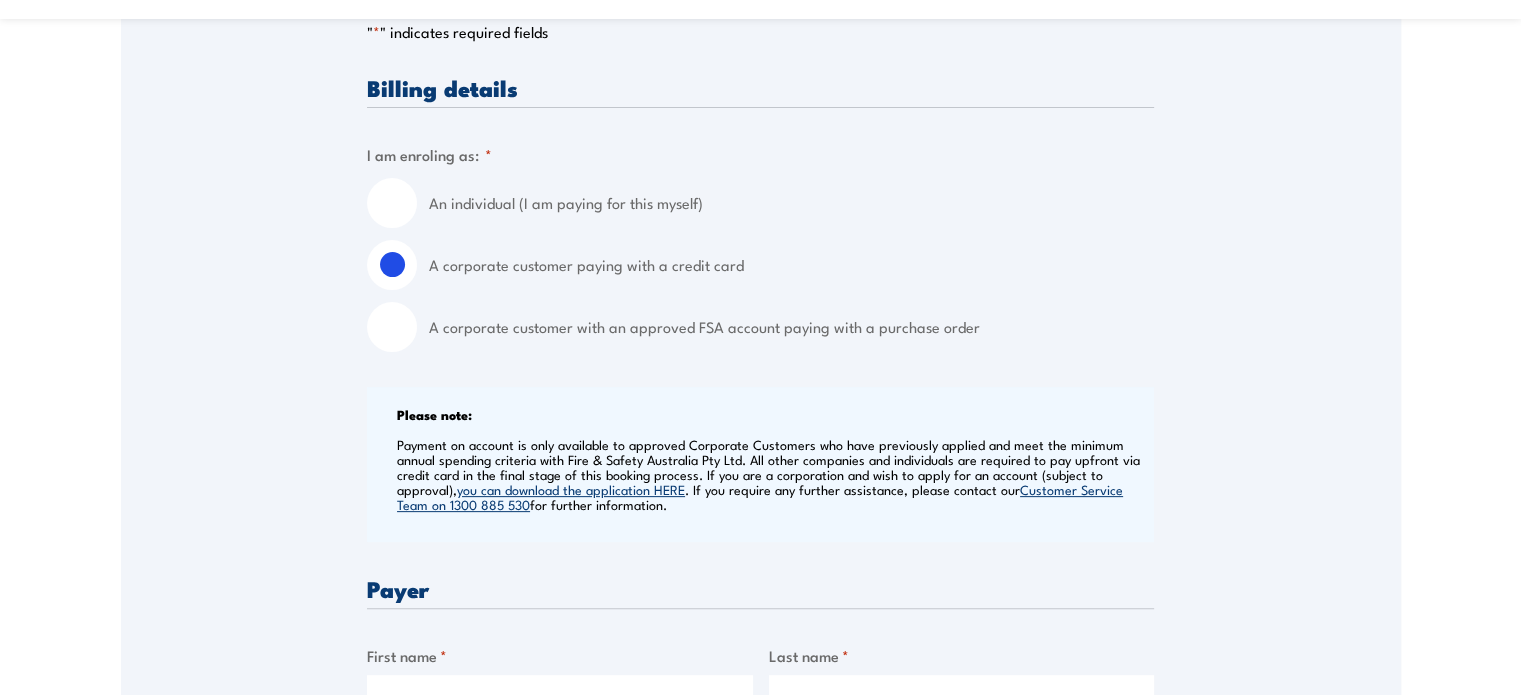 click on "[PHONE]" at bounding box center [773, 474] 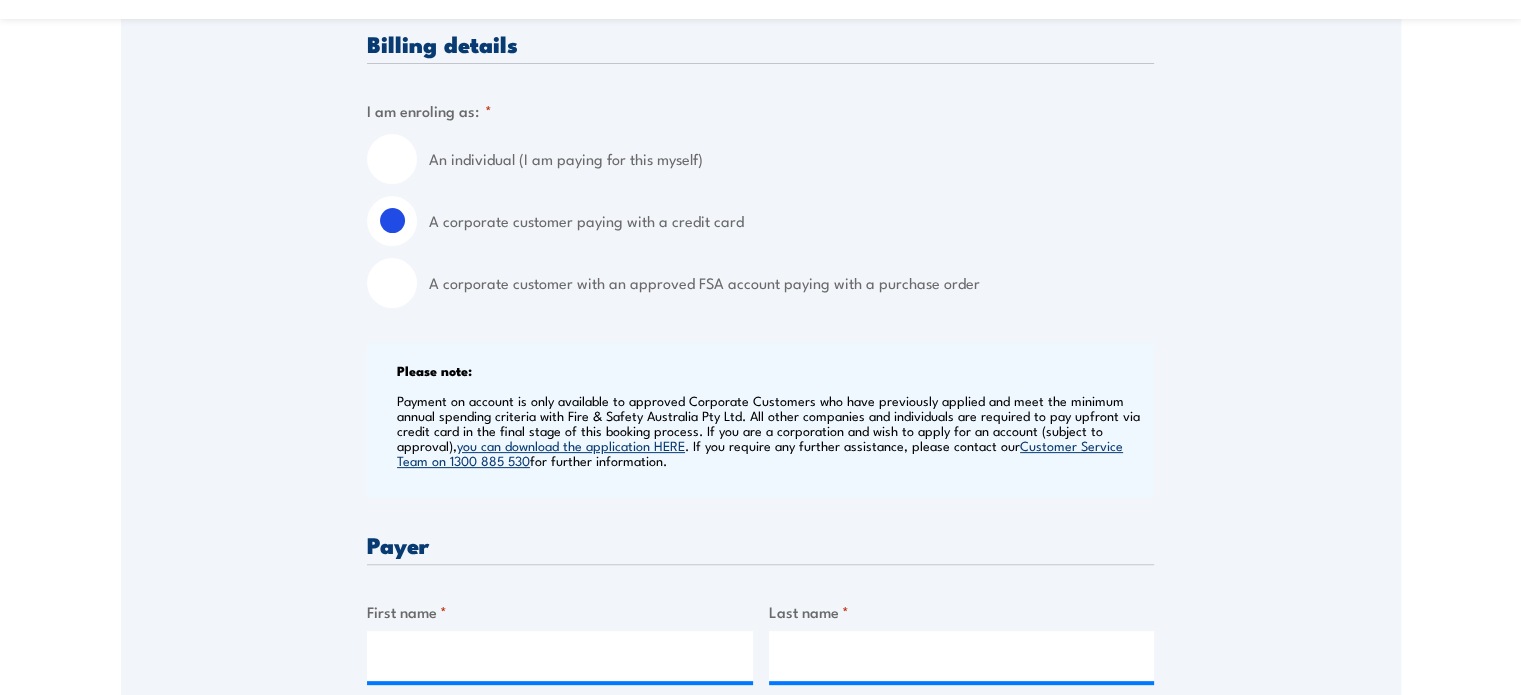 scroll, scrollTop: 550, scrollLeft: 0, axis: vertical 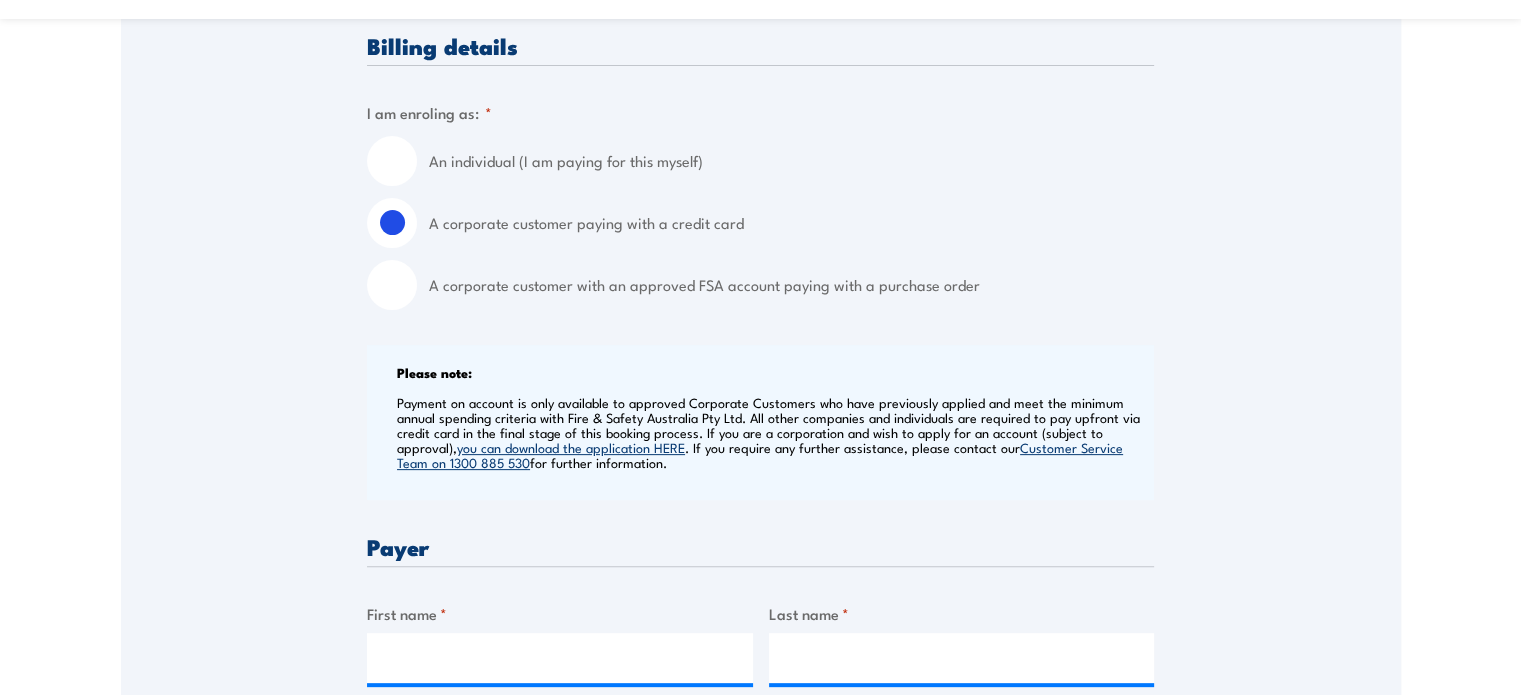 click on "An individual (I am paying for this myself)" at bounding box center (392, 161) 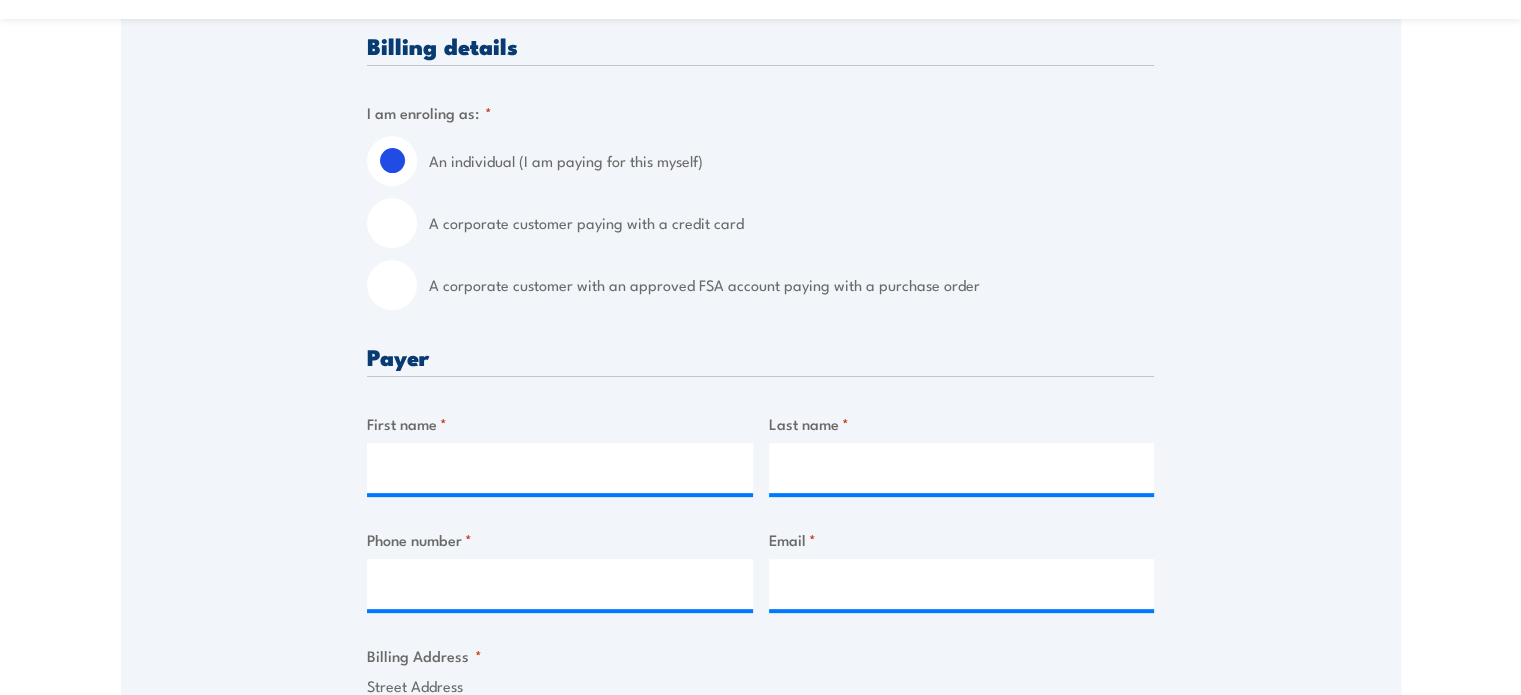 click on "Speak to a specialist
CALL  1300 885 530
CALL  1300 885 530
" * " indicates required fields
1 Billing Details 2 Participants 3 Payment
Billing details I am enroling as: *
An individual (I am paying for this myself)
A corporate customer paying with a credit card
*" at bounding box center [761, 736] 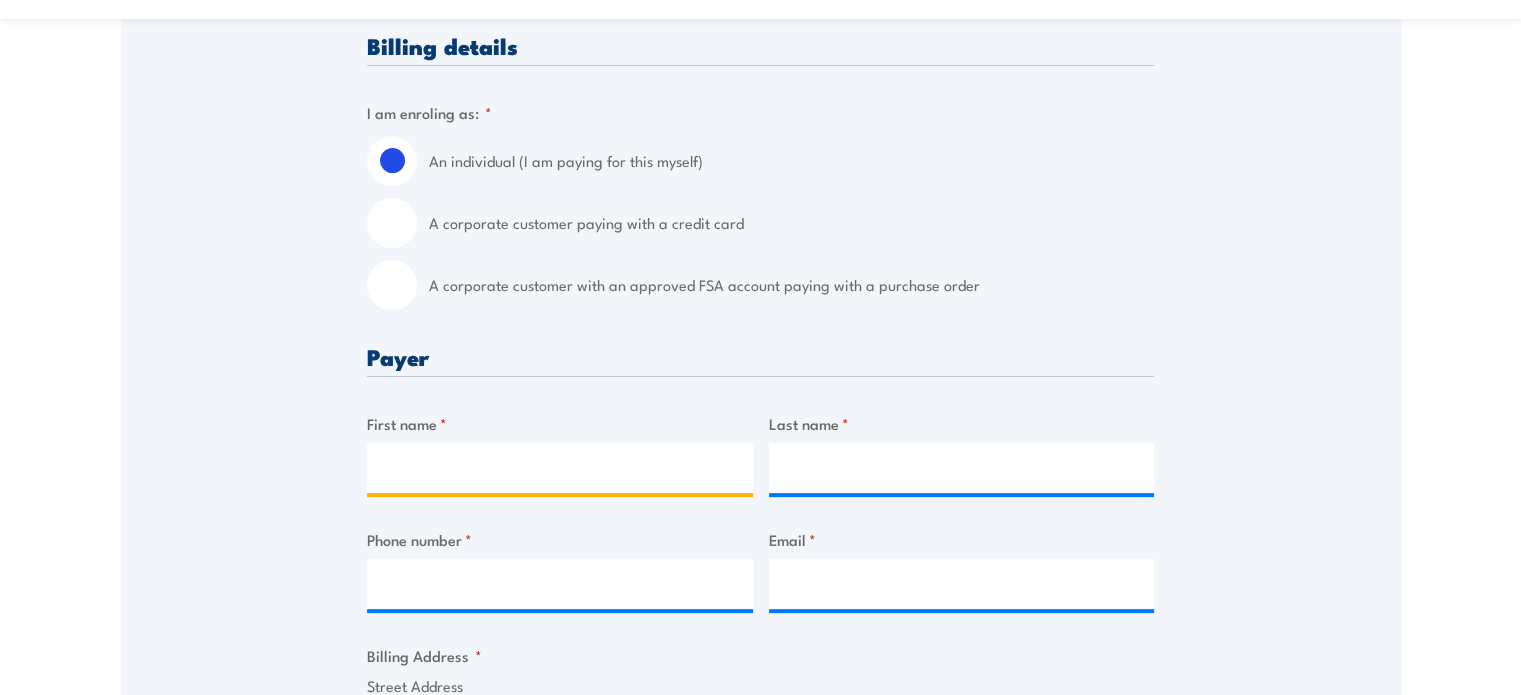 click on "First name *" at bounding box center [560, 468] 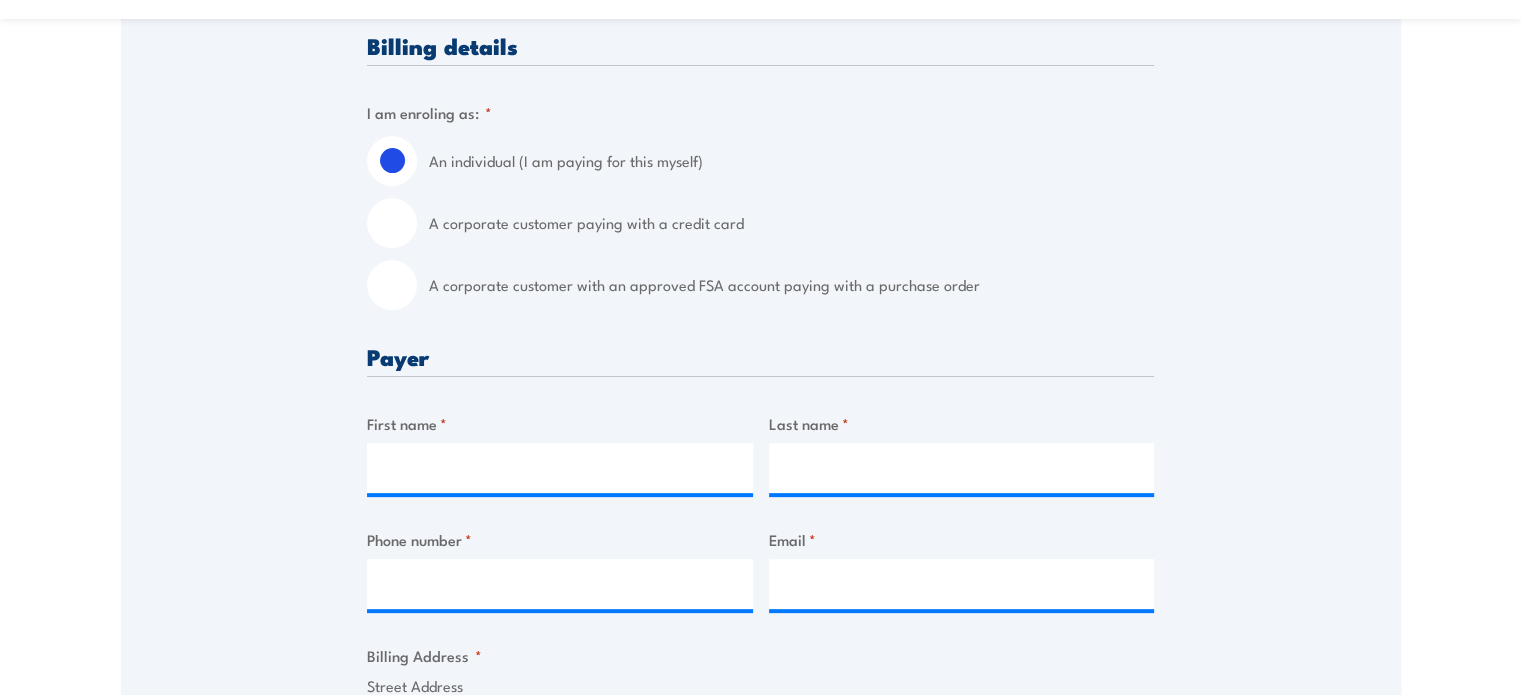 click on "Speak to a specialist
CALL  1300 885 530
CALL  1300 885 530
" * " indicates required fields
1 Billing Details 2 Participants 3 Payment
Billing details I am enroling as: *
An individual (I am paying for this myself)
A corporate customer paying with a credit card
*" at bounding box center (761, 736) 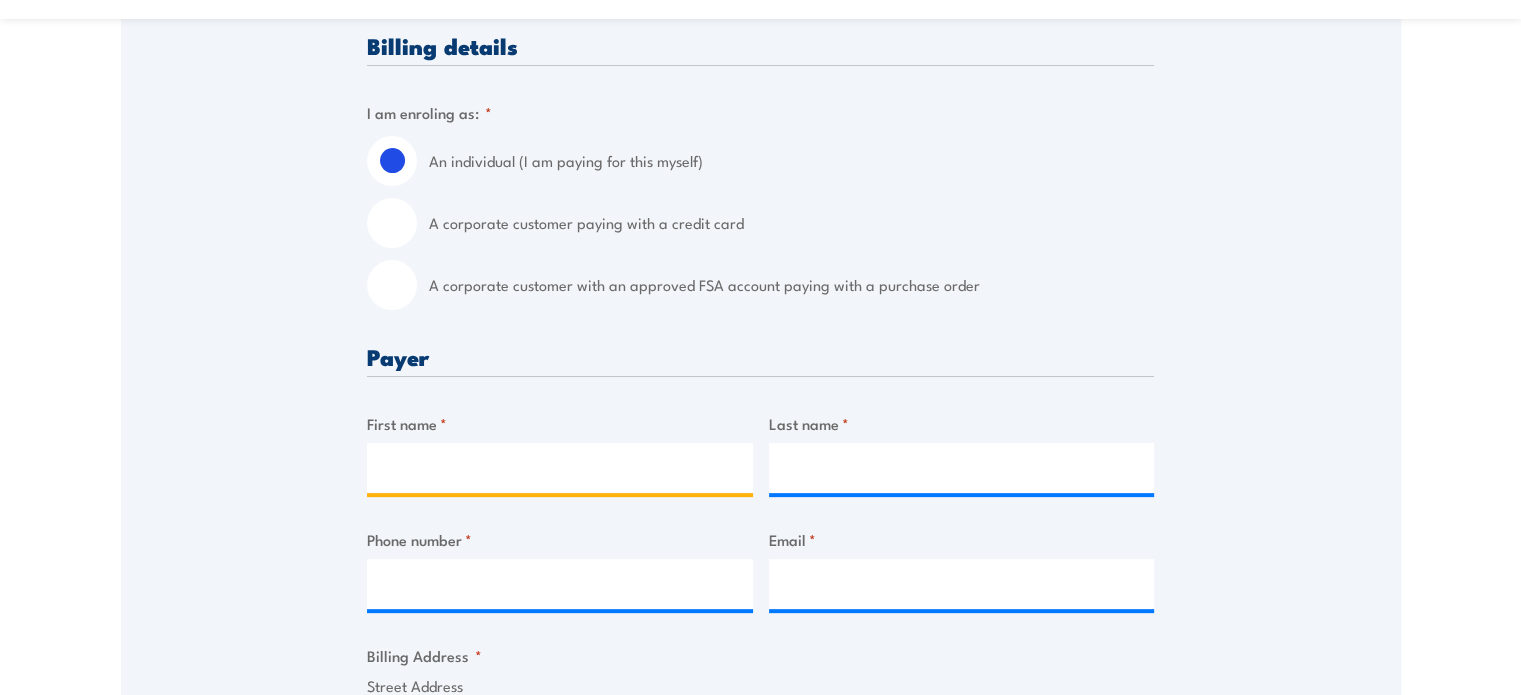 click on "First name *" at bounding box center (560, 468) 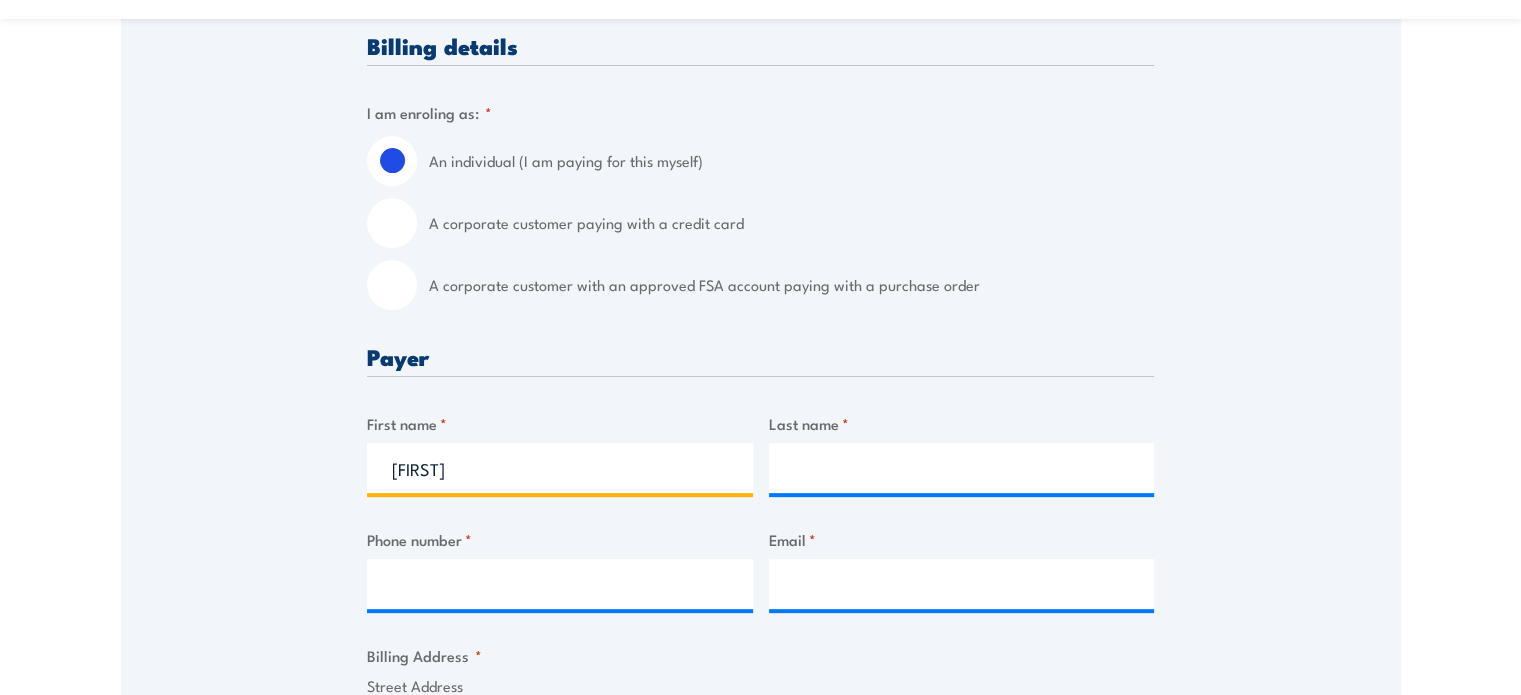 type on "[FIRST]" 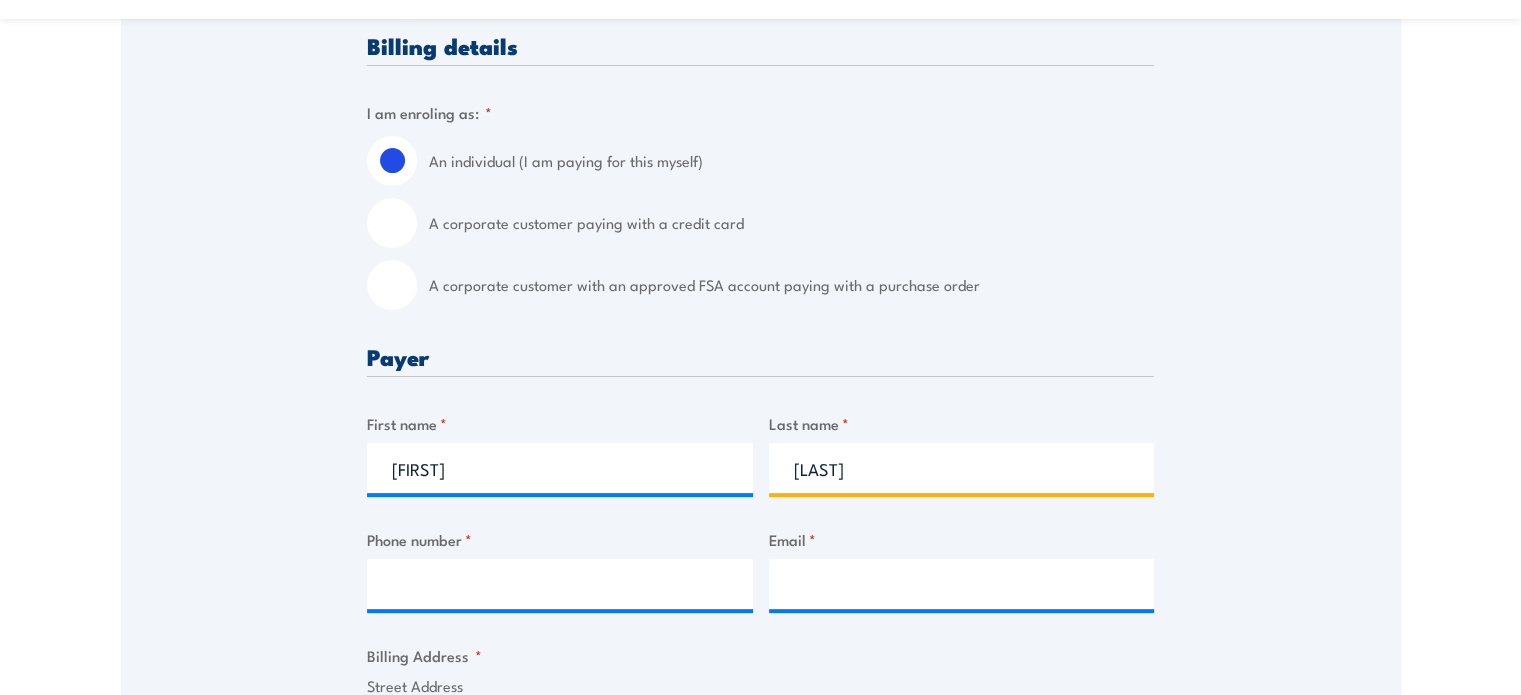 type on "[LAST]" 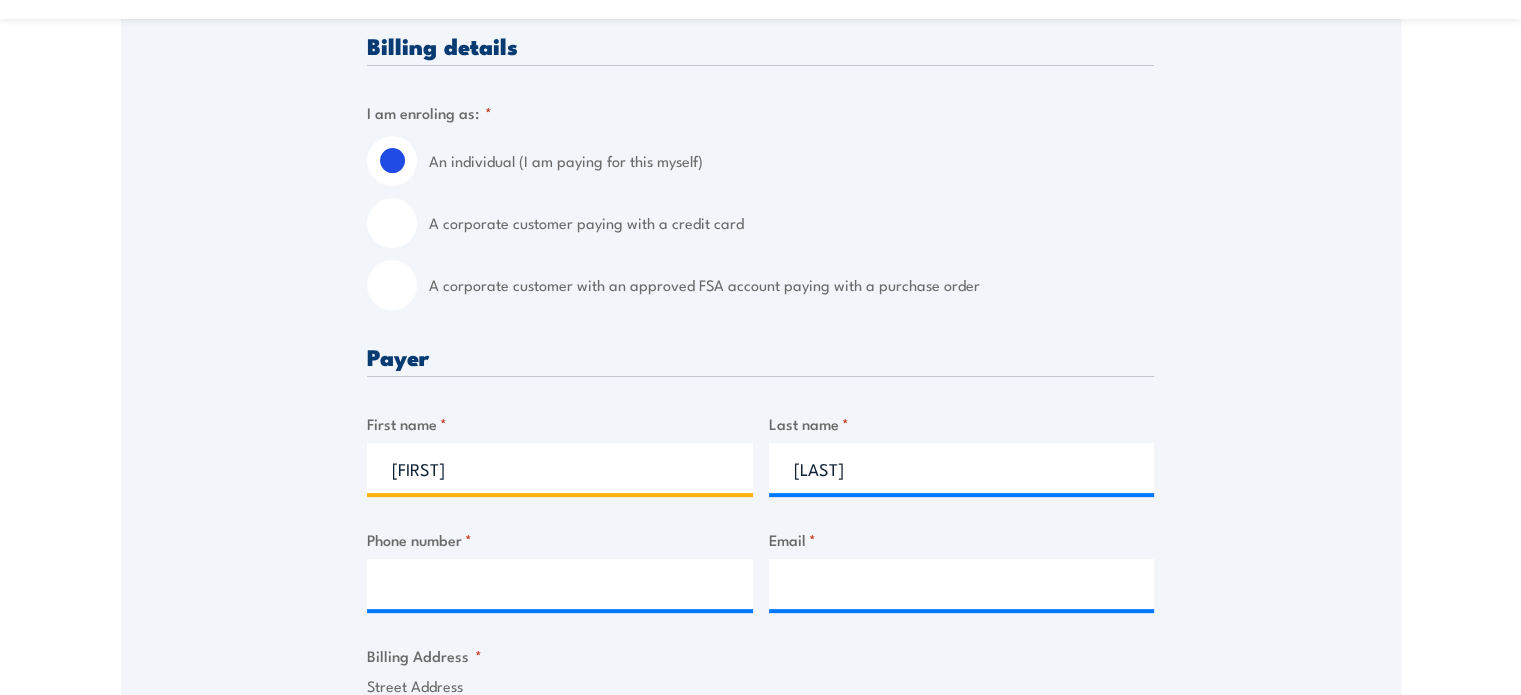 type on "[FIRST]" 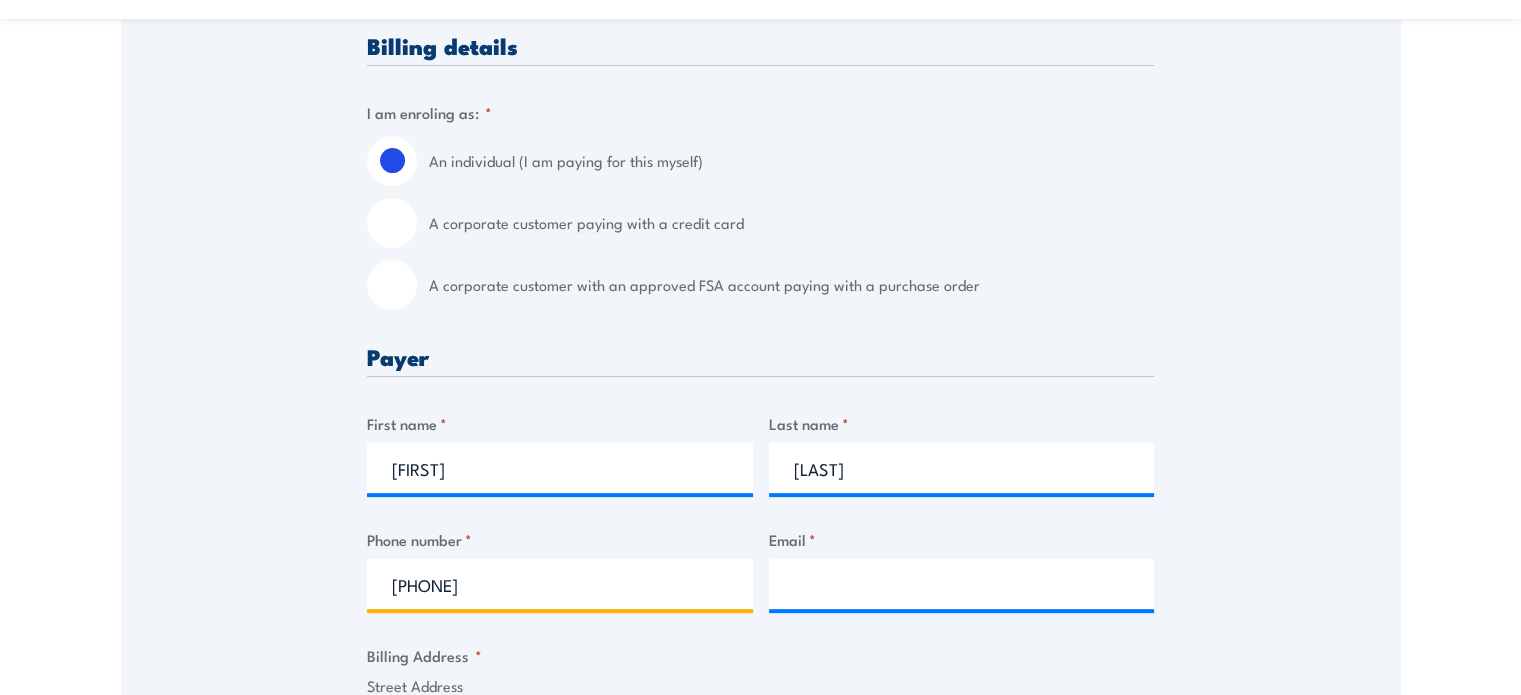 type on "[PHONE]" 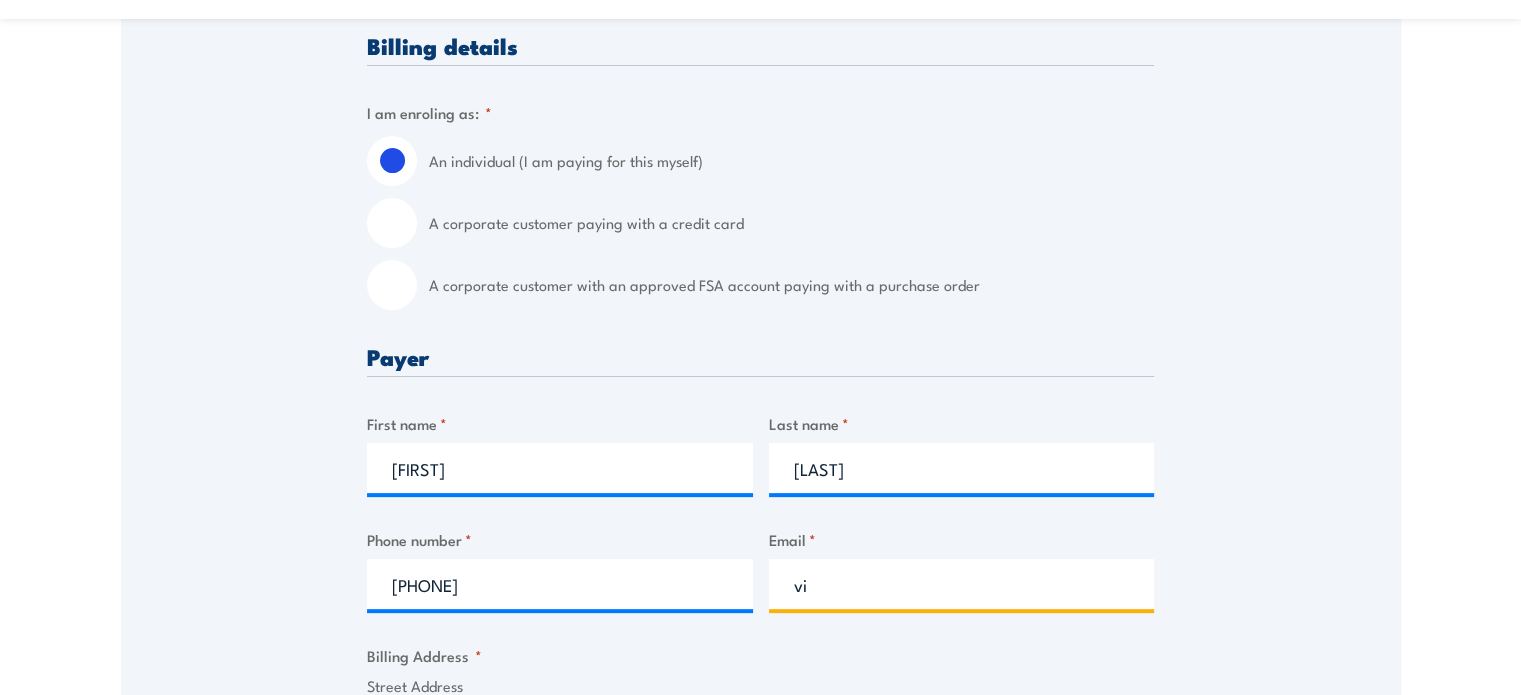 type on "v" 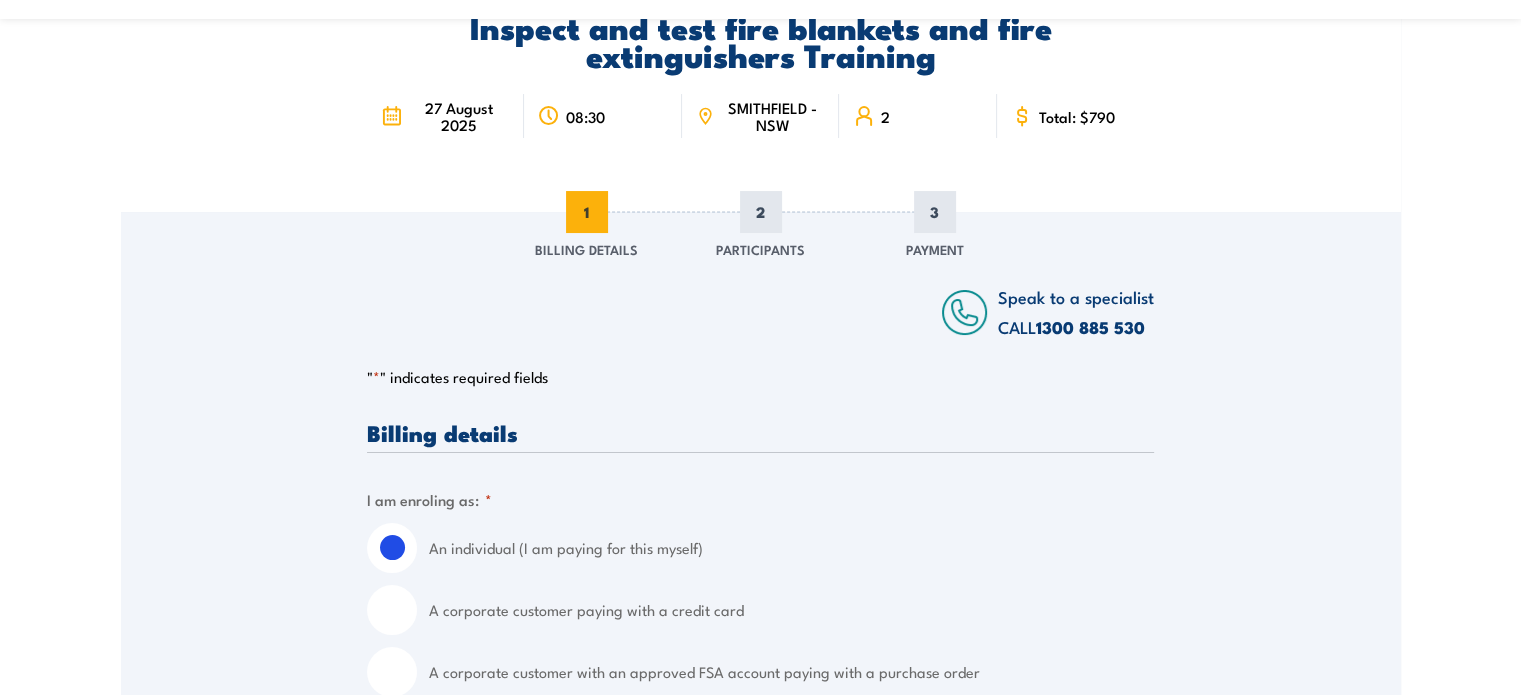 scroll, scrollTop: 159, scrollLeft: 0, axis: vertical 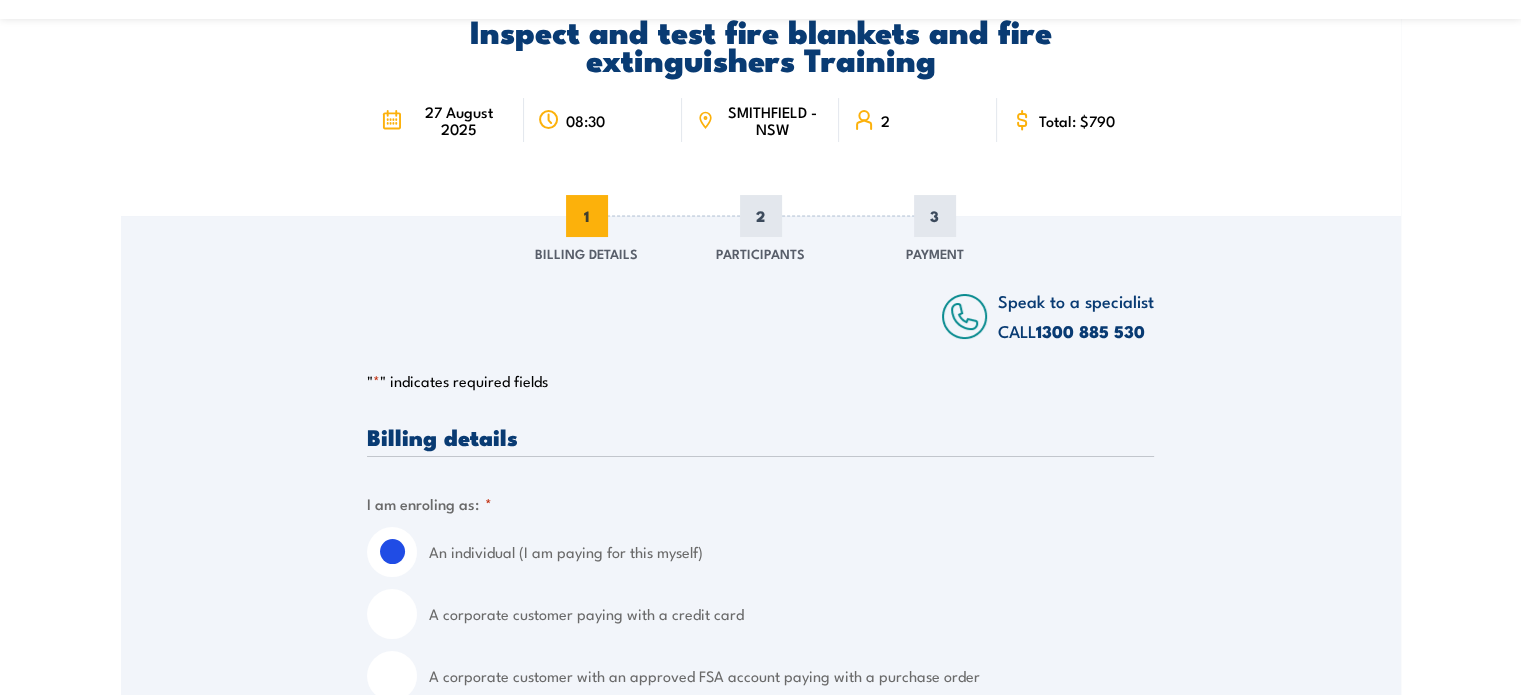 click on "Speak to a specialist
CALL  1300 885 530
CALL  1300 885 530
" * " indicates required fields
1 Billing Details 2 Participants 3 Payment
Billing details I am enroling as: *
An individual (I am paying for this myself)
A corporate customer paying with a credit card
*" at bounding box center (761, 1127) 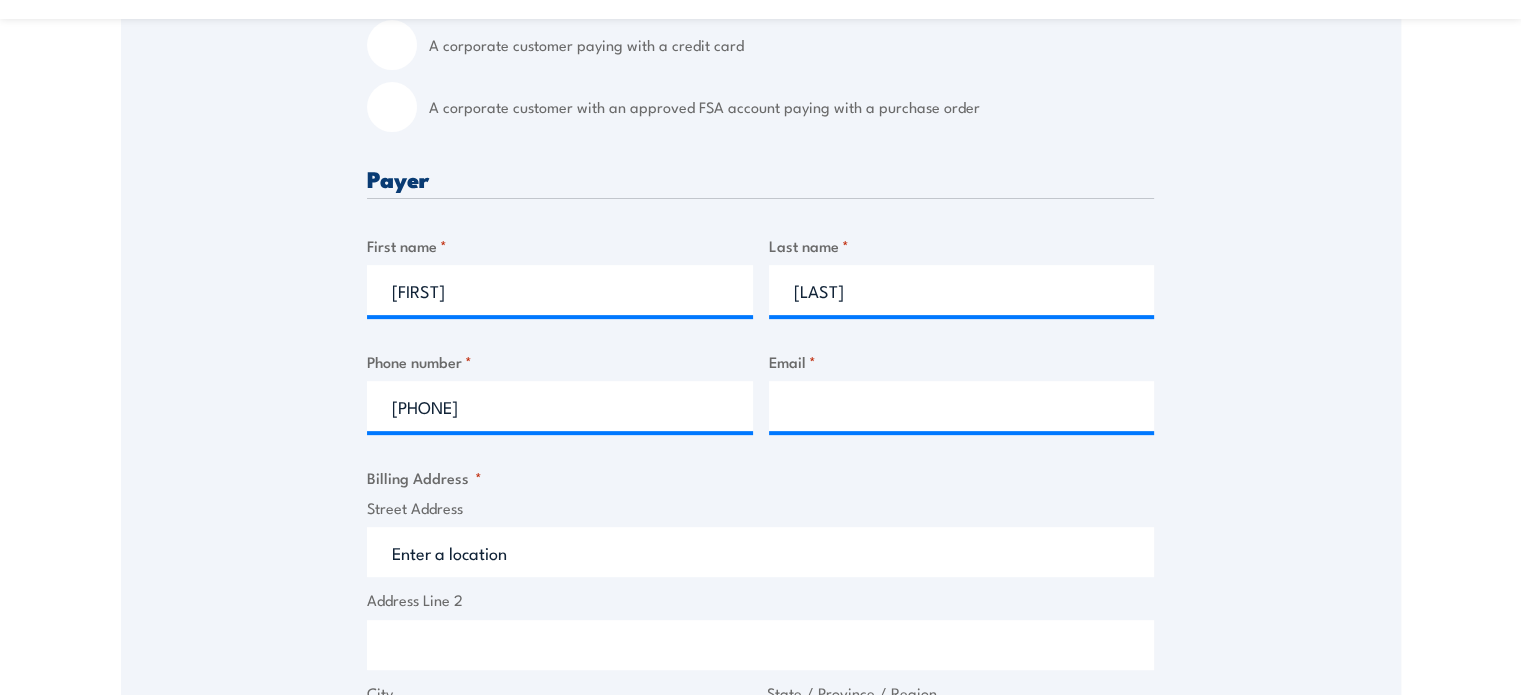 scroll, scrollTop: 732, scrollLeft: 0, axis: vertical 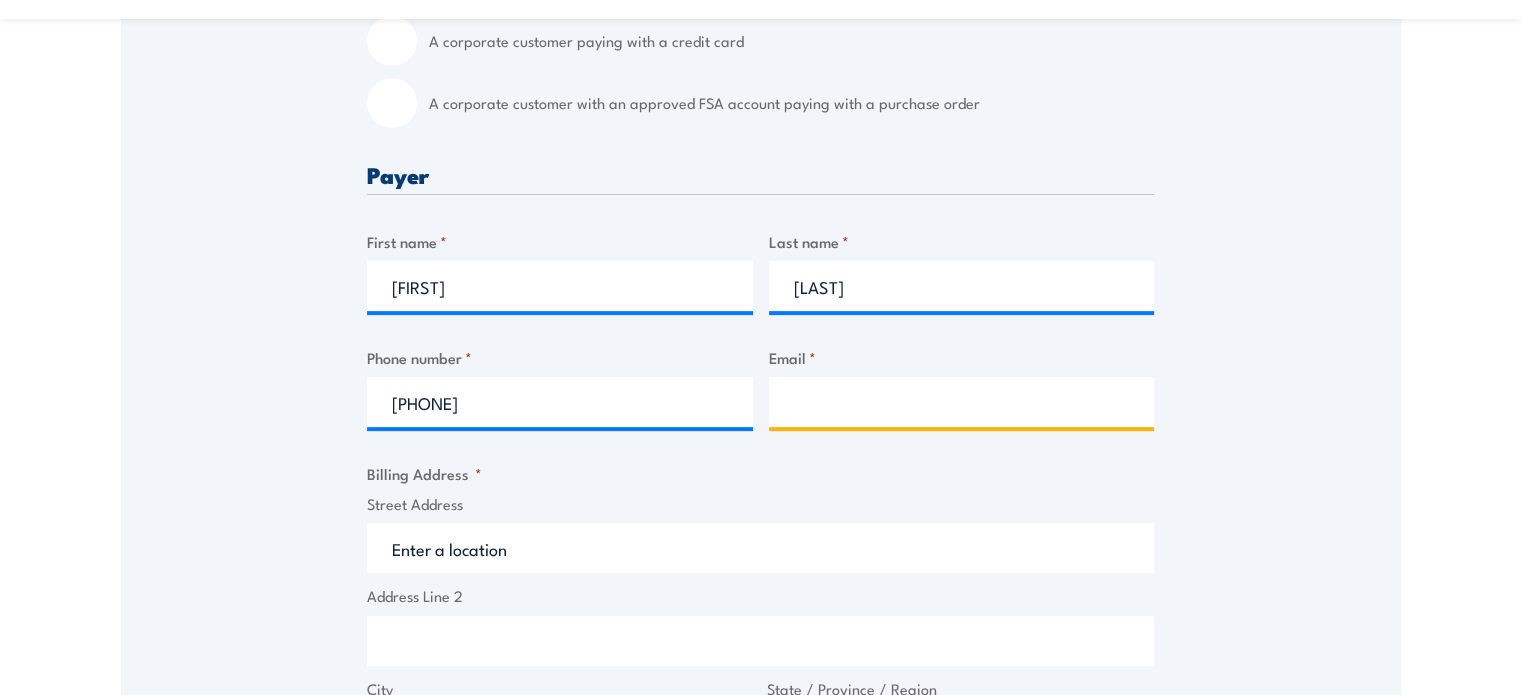click on "Email *" at bounding box center (962, 402) 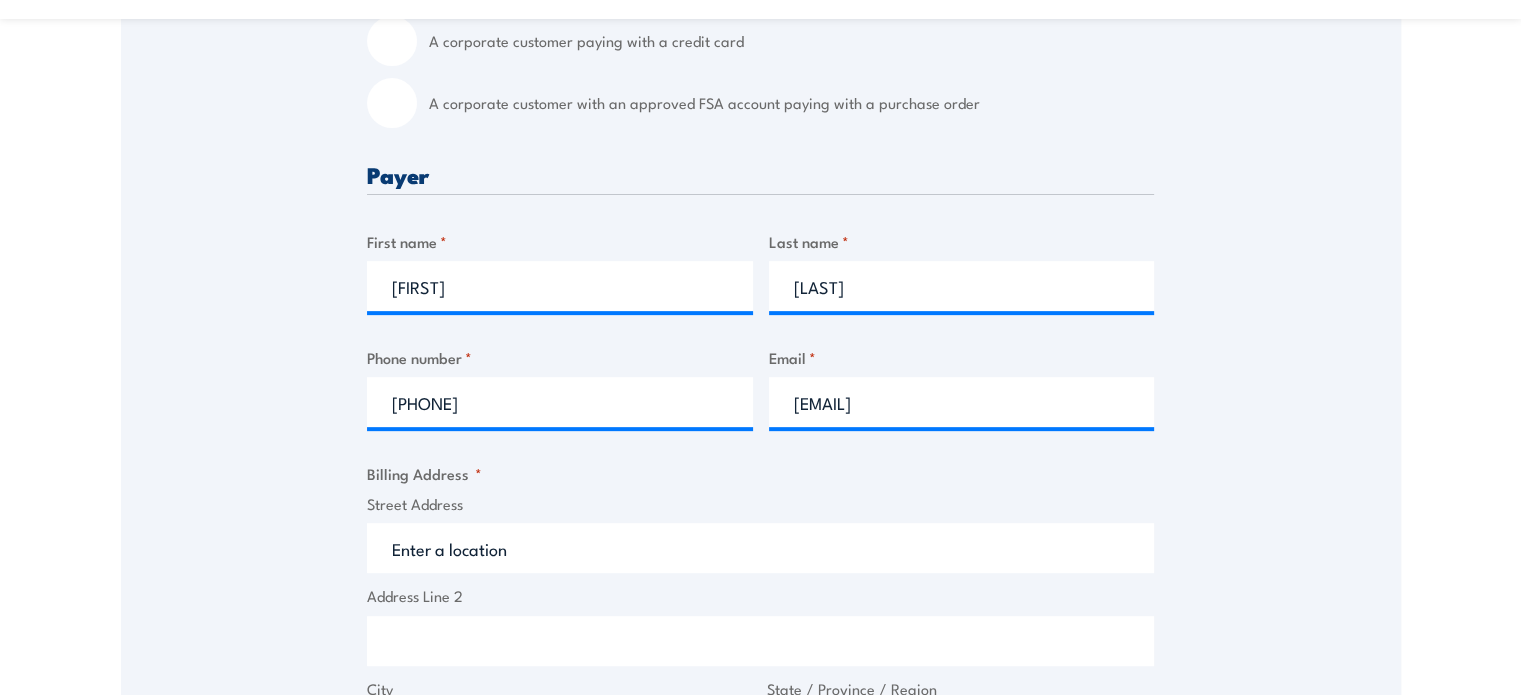 click on "Speak to a specialist
CALL  1300 885 530
CALL  1300 885 530
" * " indicates required fields
1 Billing Details 2 Participants 3 Payment
Billing details I am enroling as: *
An individual (I am paying for this myself)
A corporate customer paying with a credit card
*" at bounding box center [761, 554] 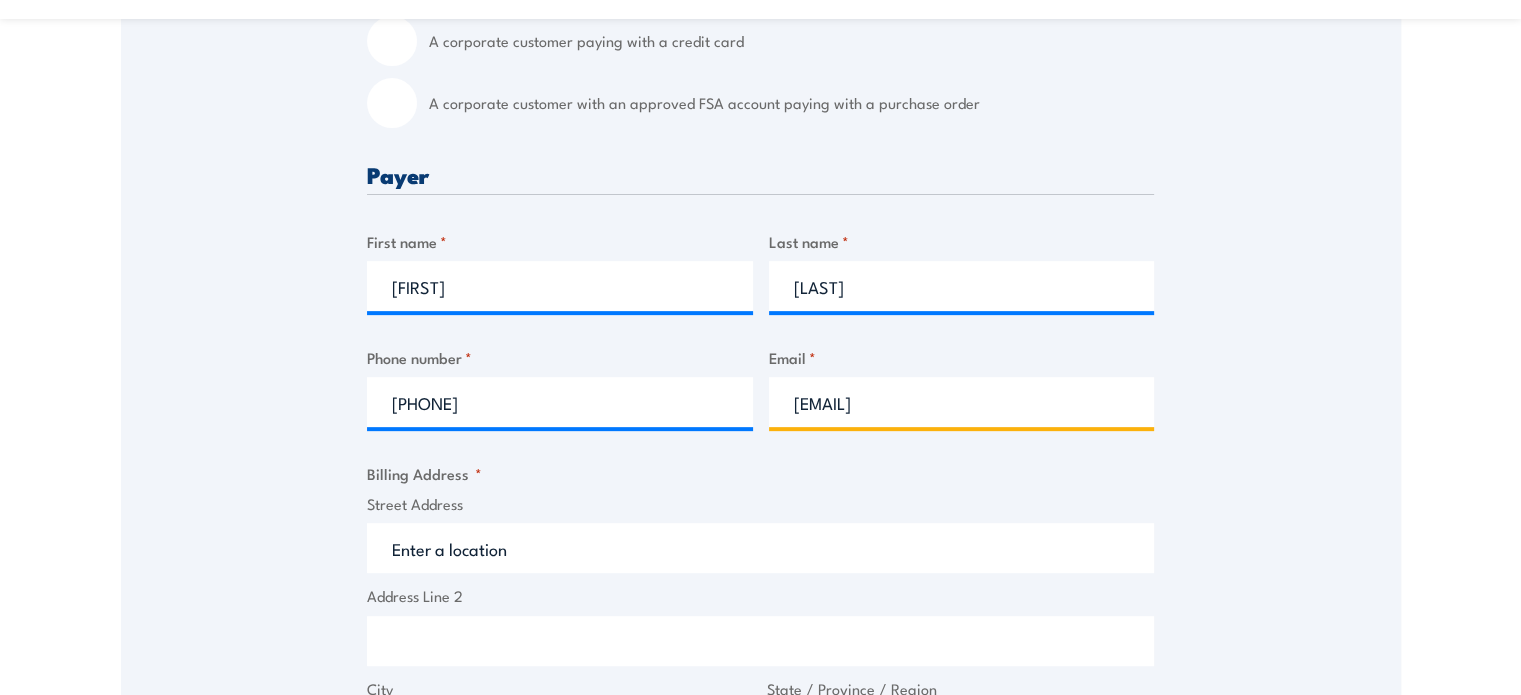 click on "[EMAIL]" at bounding box center [962, 402] 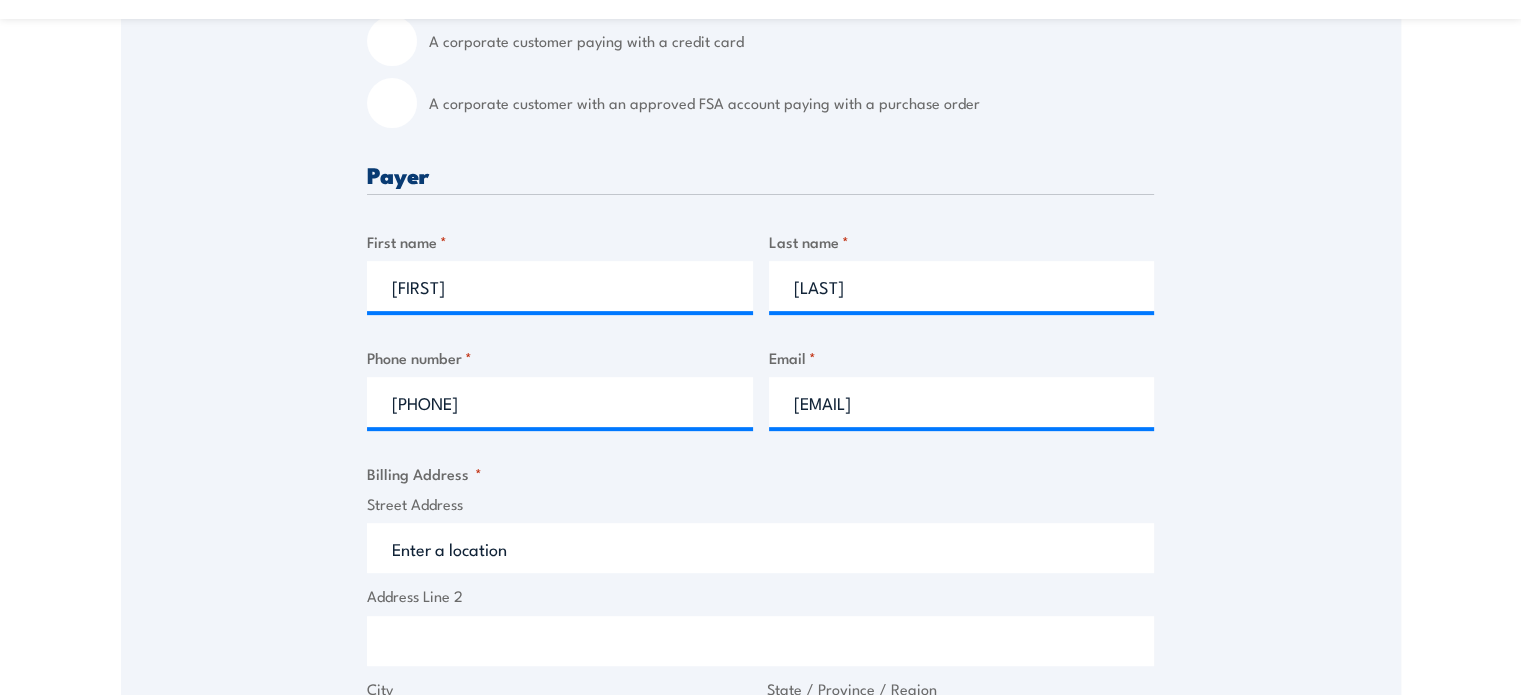 click on "Speak to a specialist
CALL  1300 885 530
CALL  1300 885 530
" * " indicates required fields
1 Billing Details 2 Participants 3 Payment
Billing details I am enroling as: *
An individual (I am paying for this myself)
A corporate customer paying with a credit card
*" at bounding box center [761, 554] 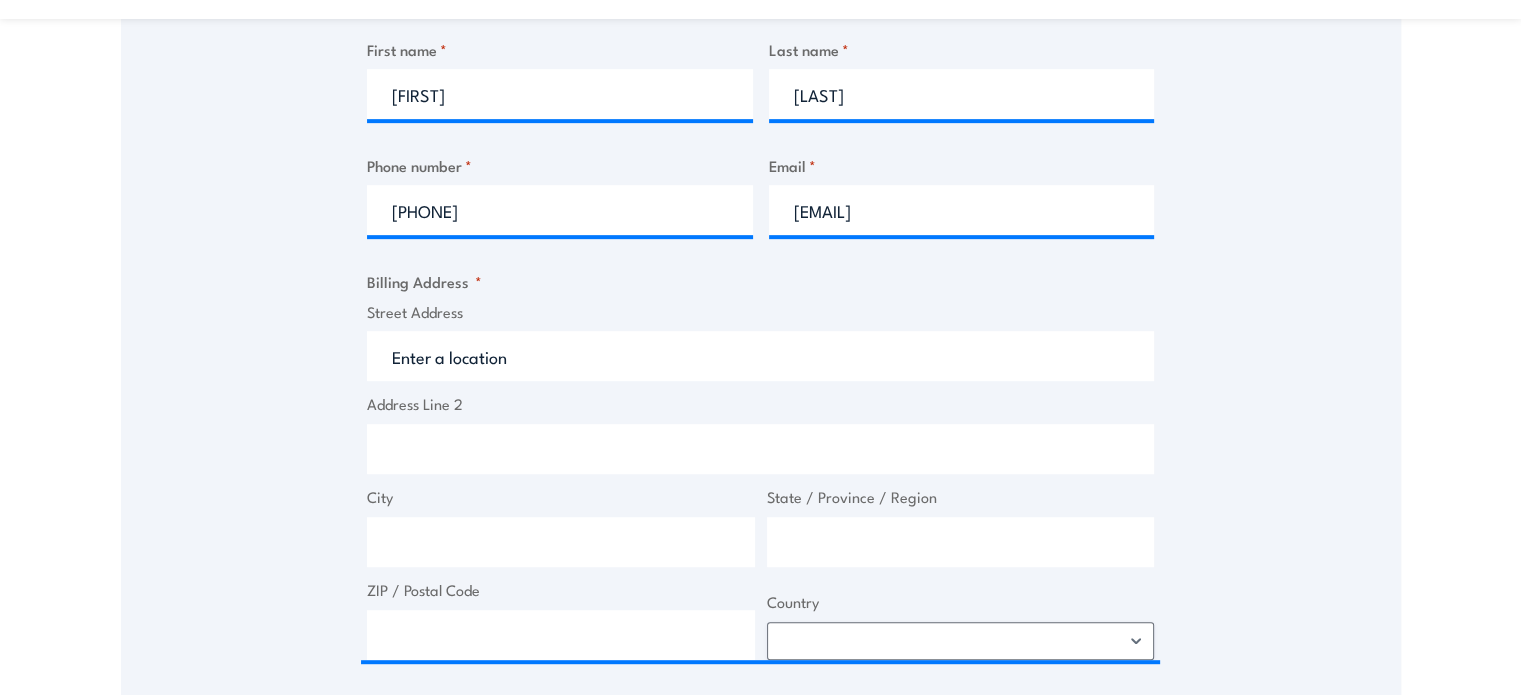 scroll, scrollTop: 1026, scrollLeft: 0, axis: vertical 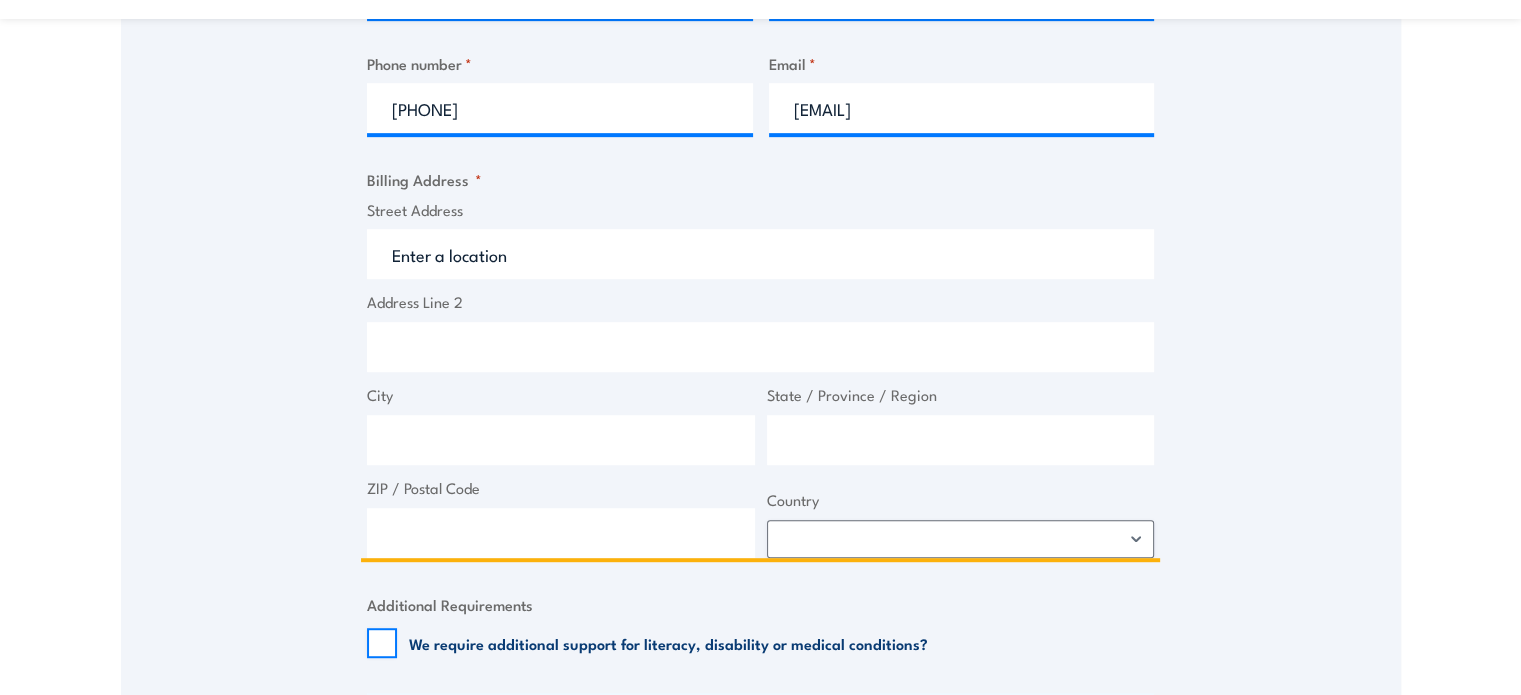 click on "Street Address" at bounding box center [760, 254] 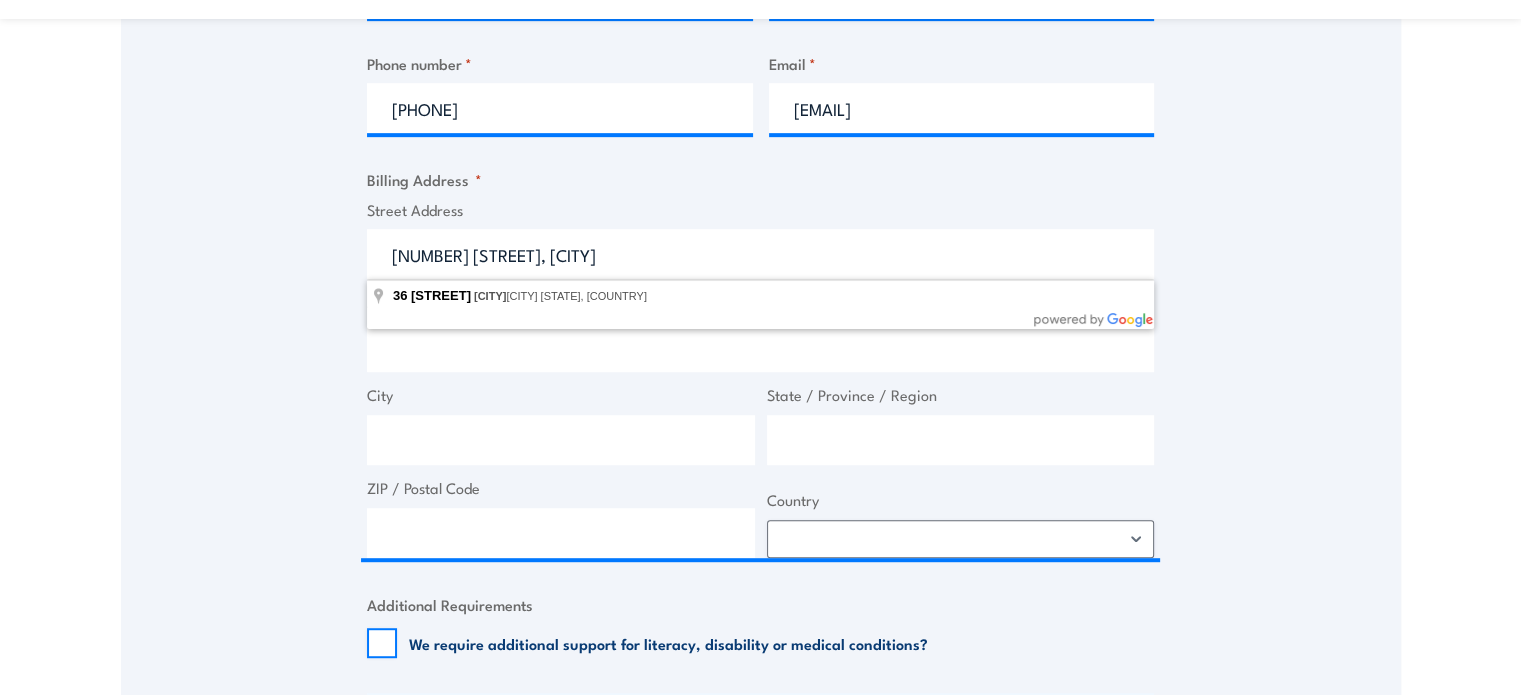 type on "[NUMBER] [STREET], [CITY] [STATE], [COUNTRY]" 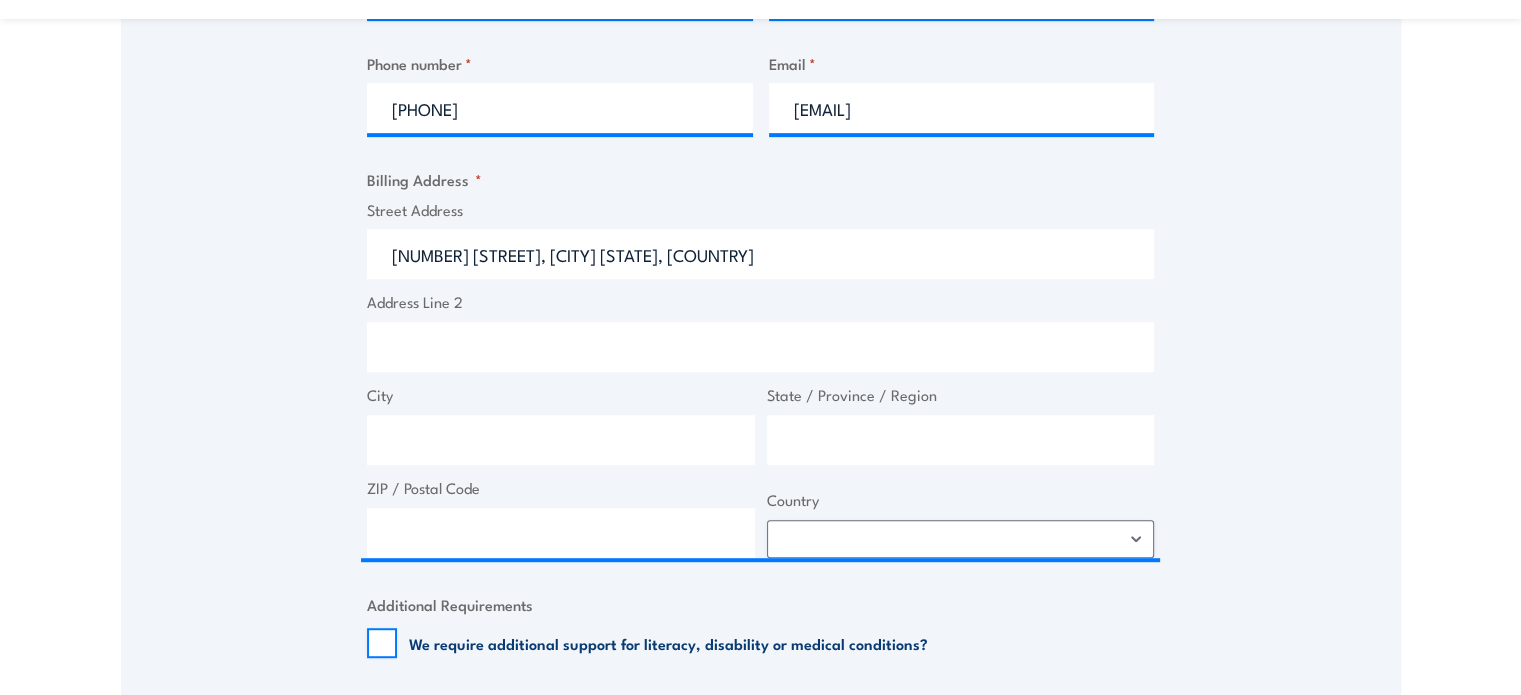 type on "[NUMBER] [STREET]" 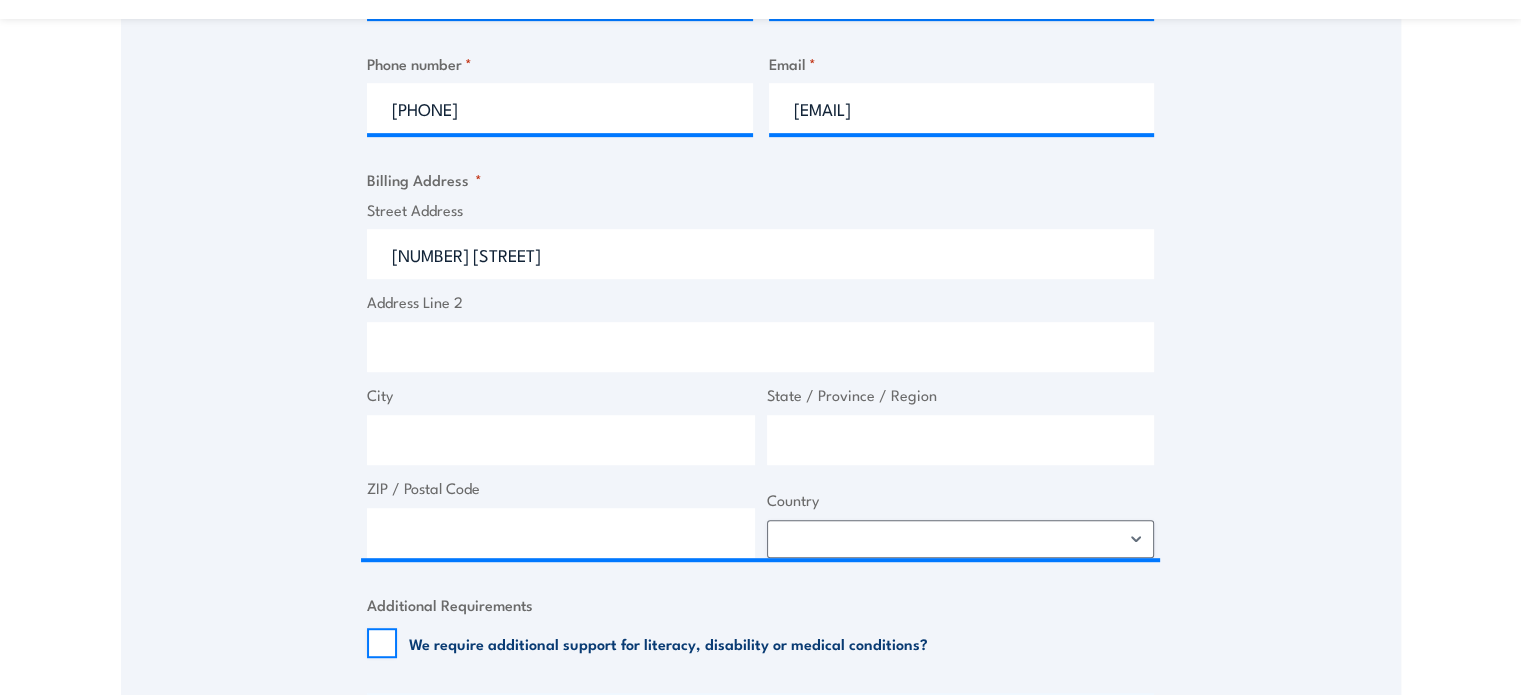 type on "[CITY]" 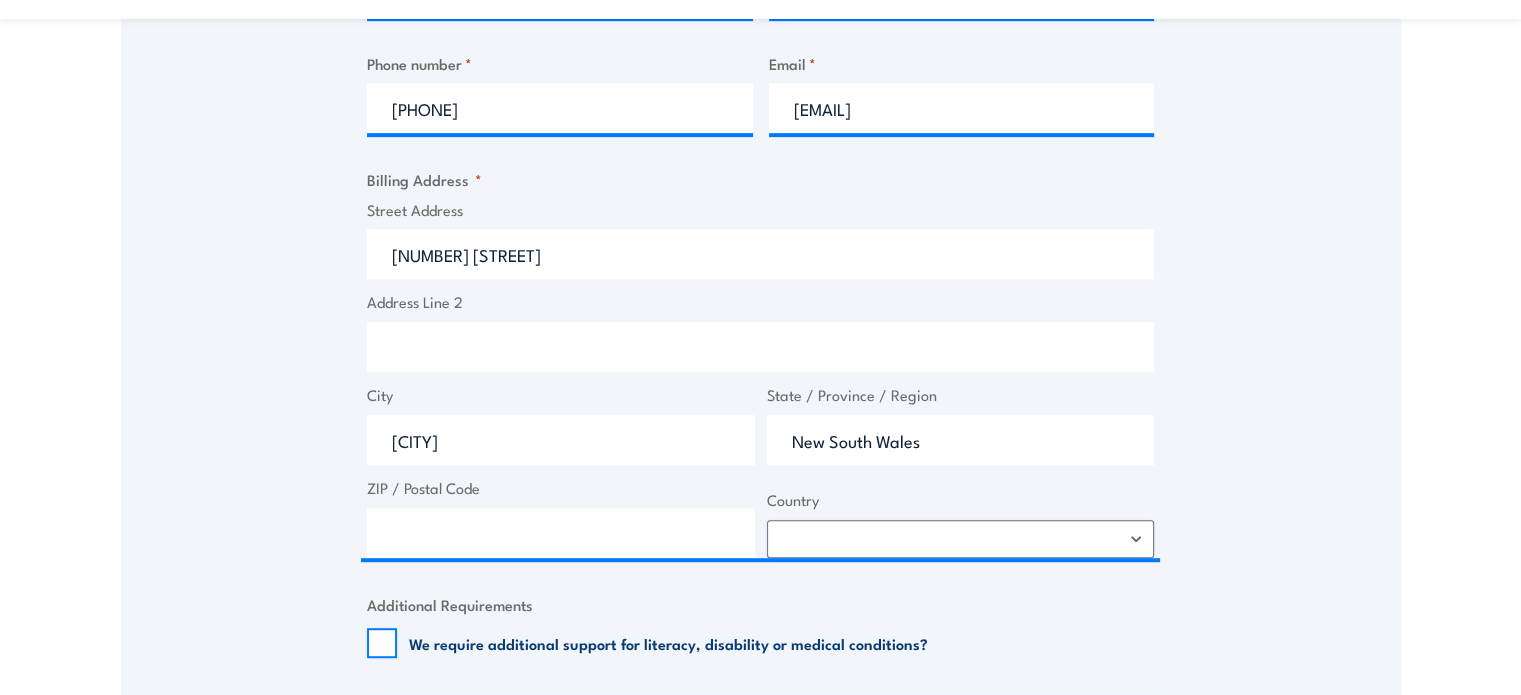 type on "[POSTAL_CODE]" 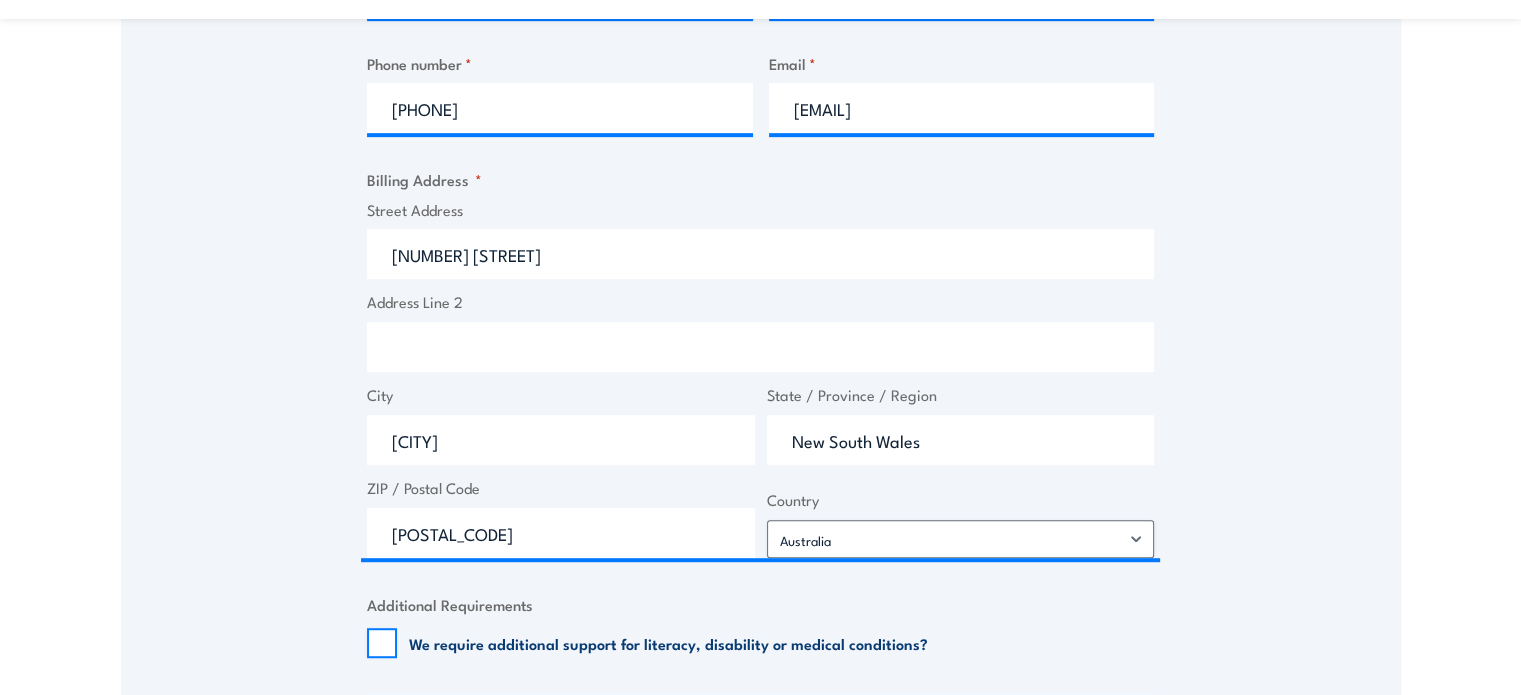 click on "Speak to a specialist
CALL  1300 885 530
CALL  1300 885 530
" * " indicates required fields
1 Billing Details 2 Participants 3 Payment
Billing details I am enroling as: *
An individual (I am paying for this myself)
A corporate customer paying with a credit card
*" at bounding box center [761, 260] 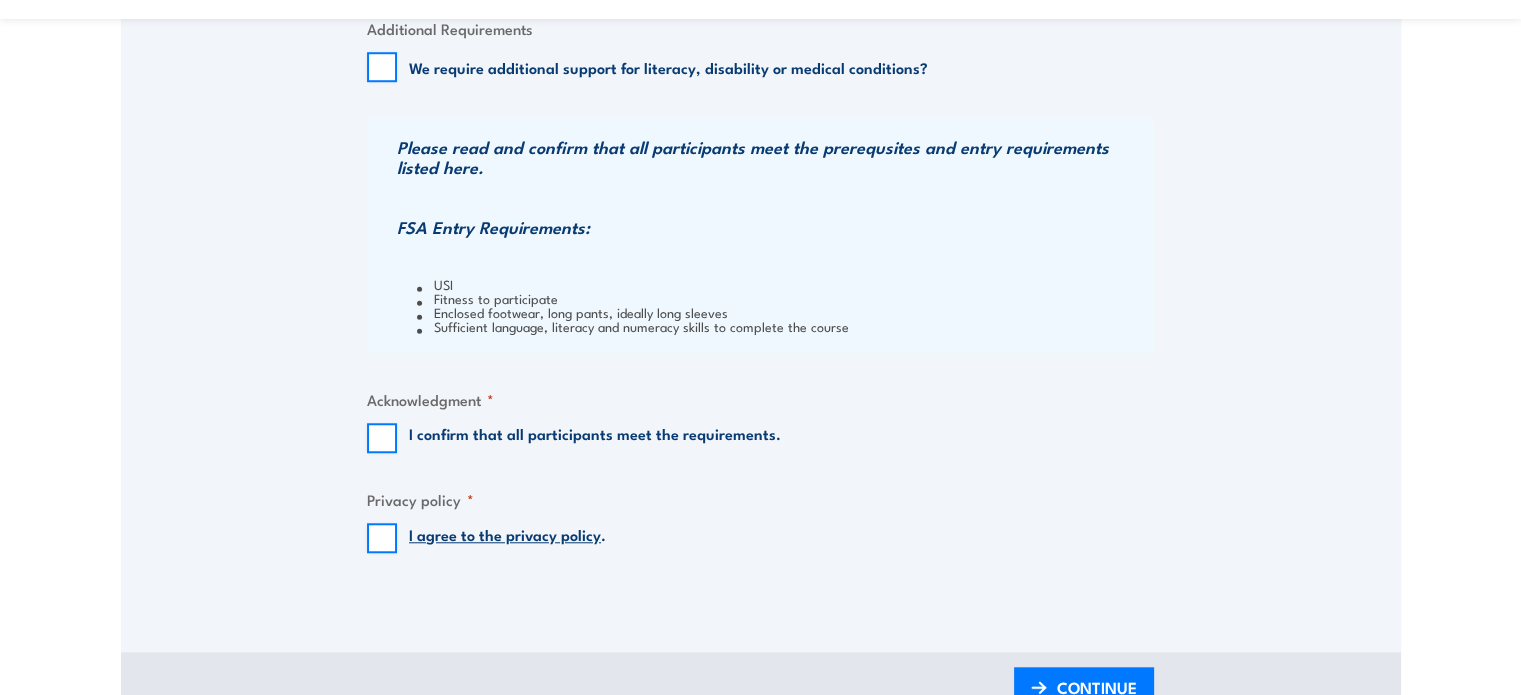 scroll, scrollTop: 1608, scrollLeft: 0, axis: vertical 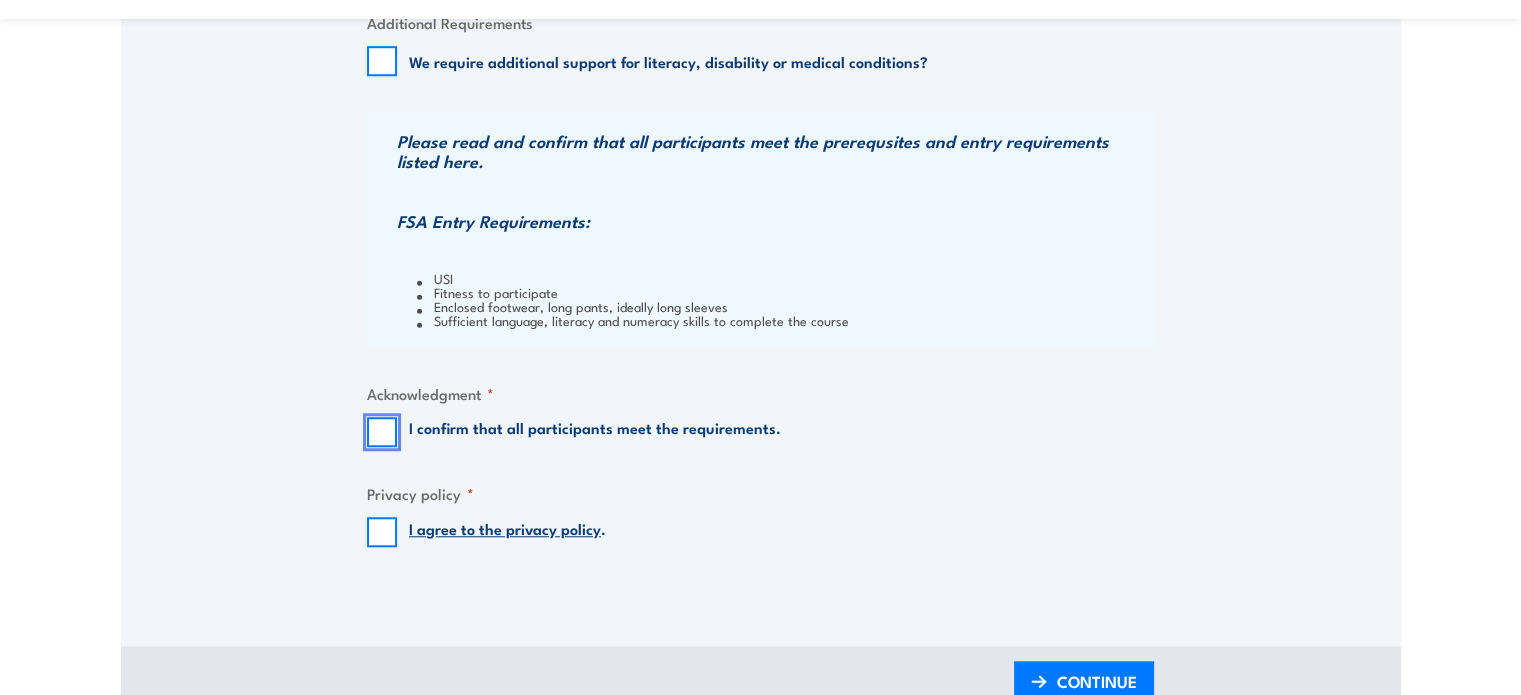 click on "I confirm that all participants meet the requirements." at bounding box center [382, 432] 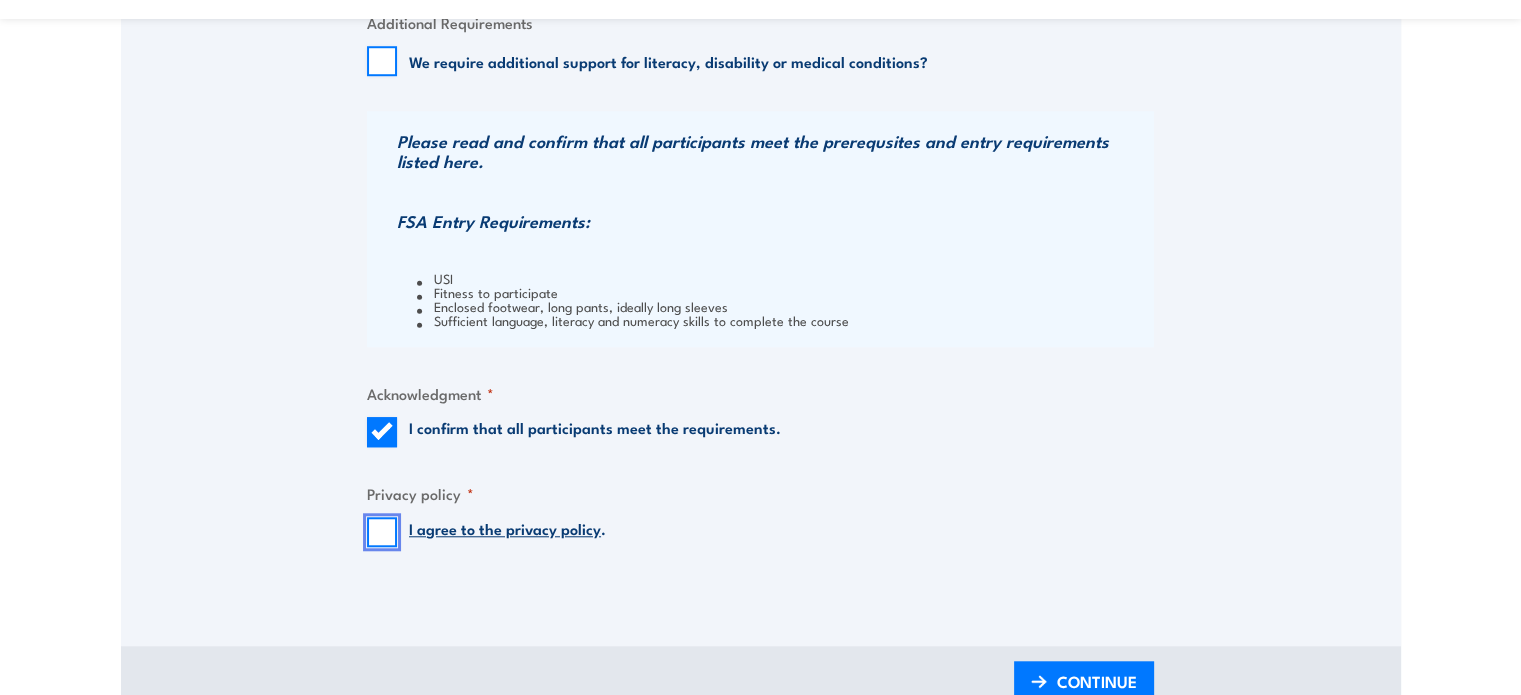 click on "I agree to the privacy policy ." at bounding box center [382, 532] 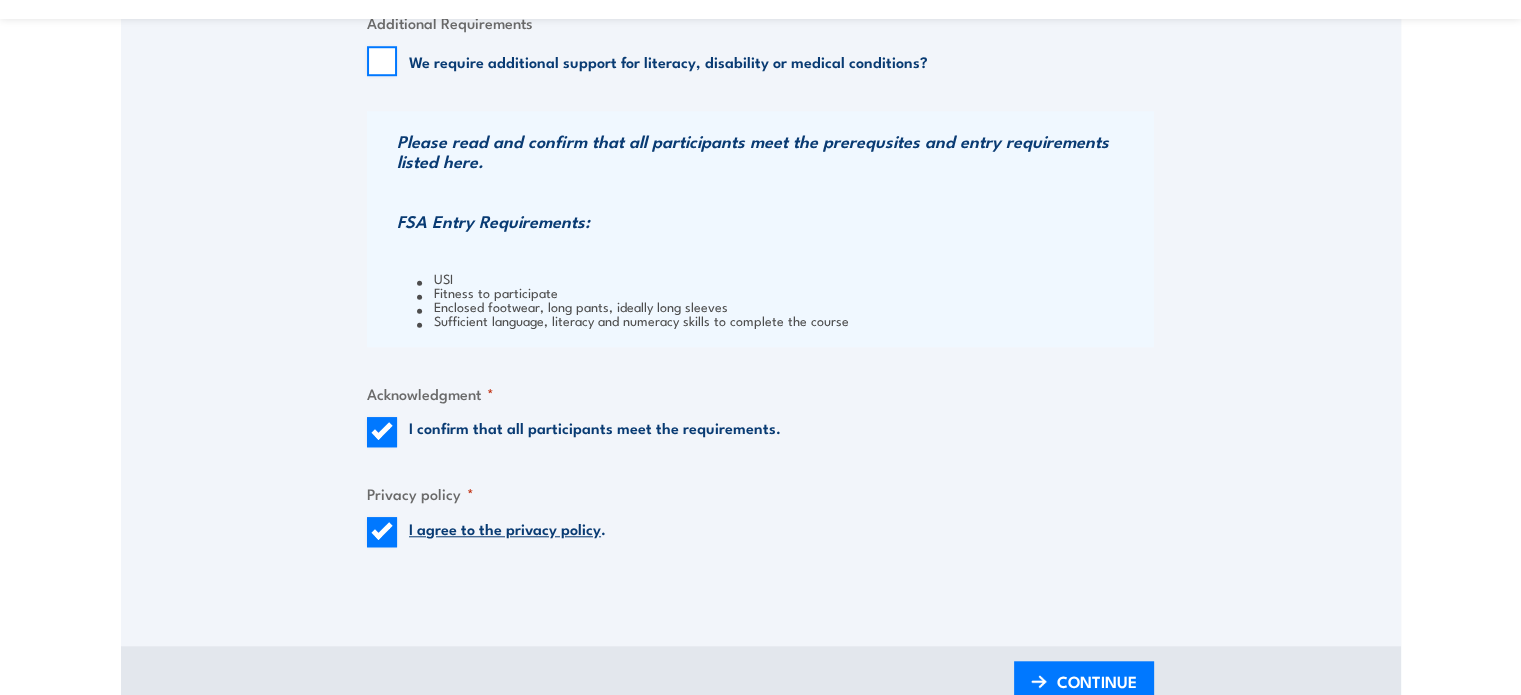 click on "Privacy policy *   I agree to the privacy policy ." at bounding box center (760, 514) 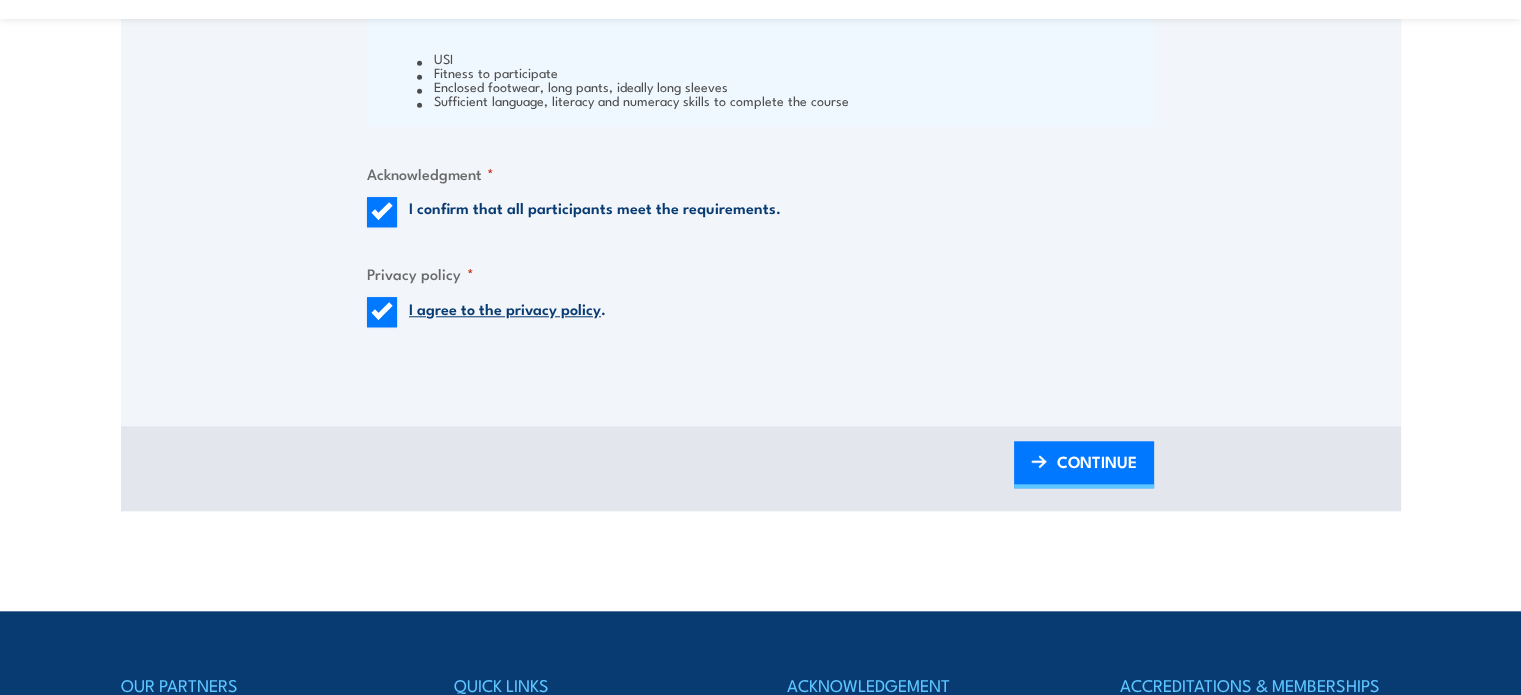 scroll, scrollTop: 1828, scrollLeft: 0, axis: vertical 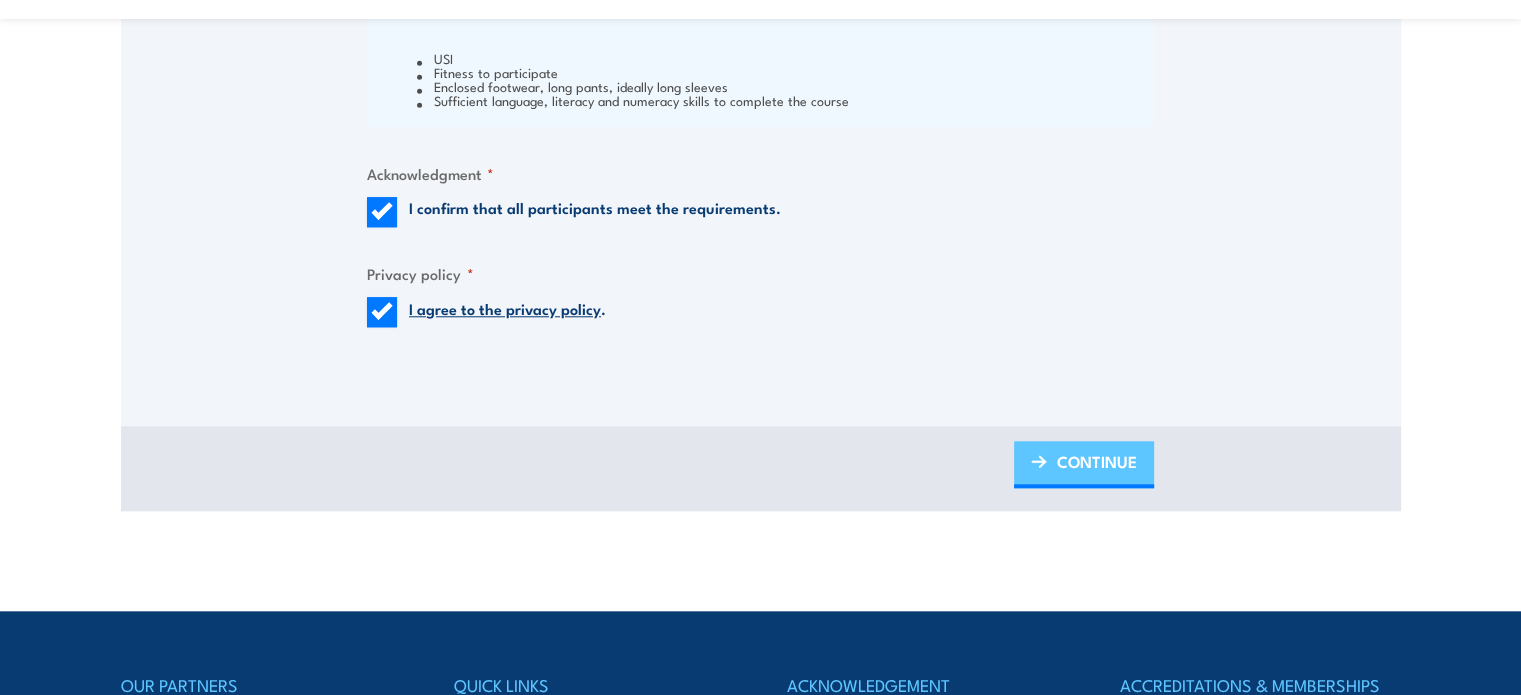 click on "CONTINUE" at bounding box center (1097, 461) 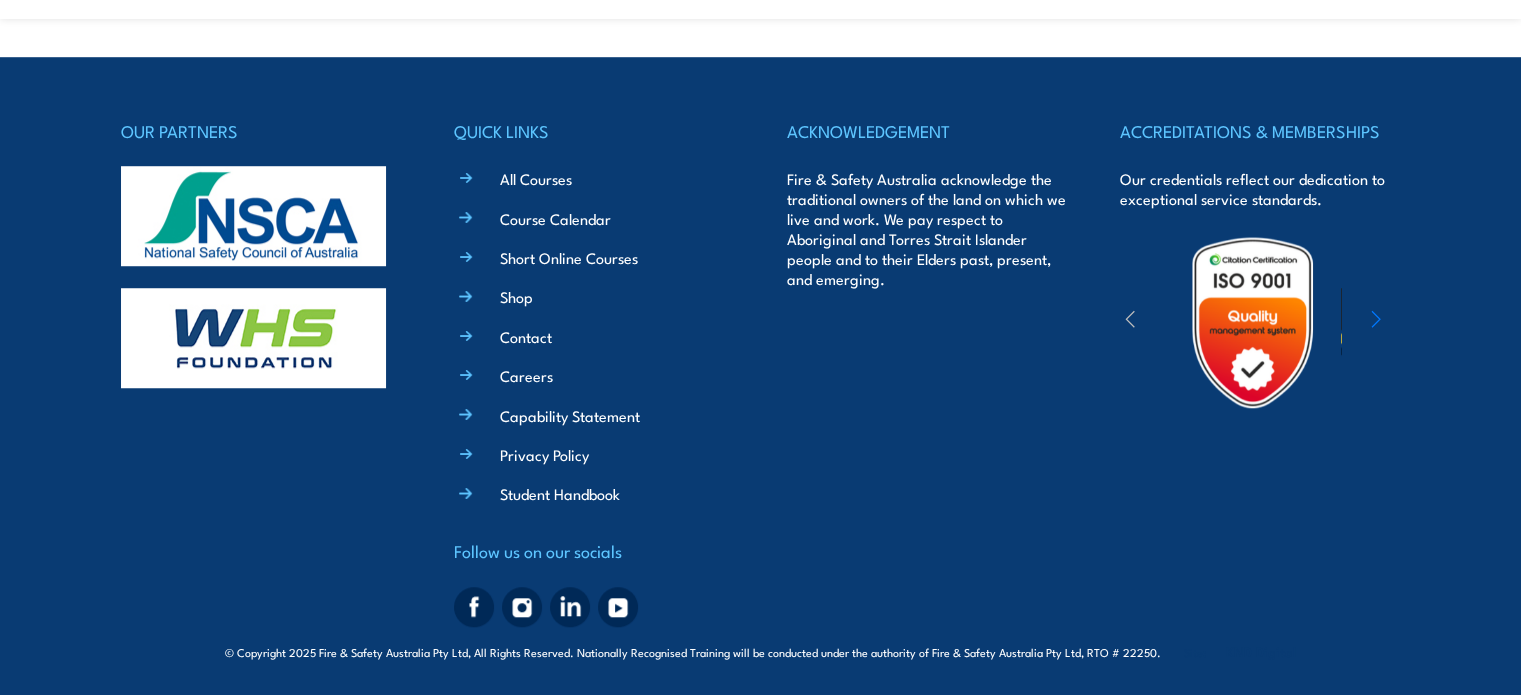 scroll, scrollTop: 1099, scrollLeft: 0, axis: vertical 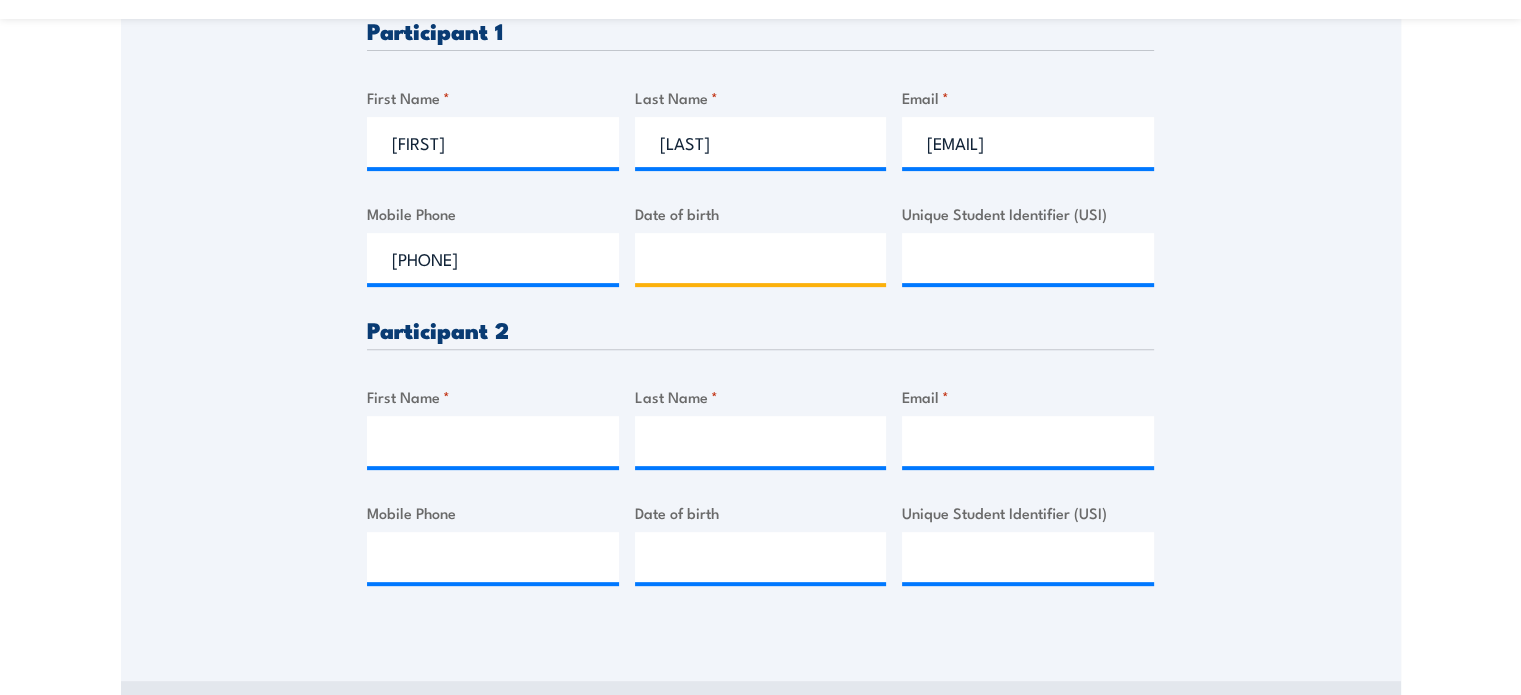 type on "__/__/____" 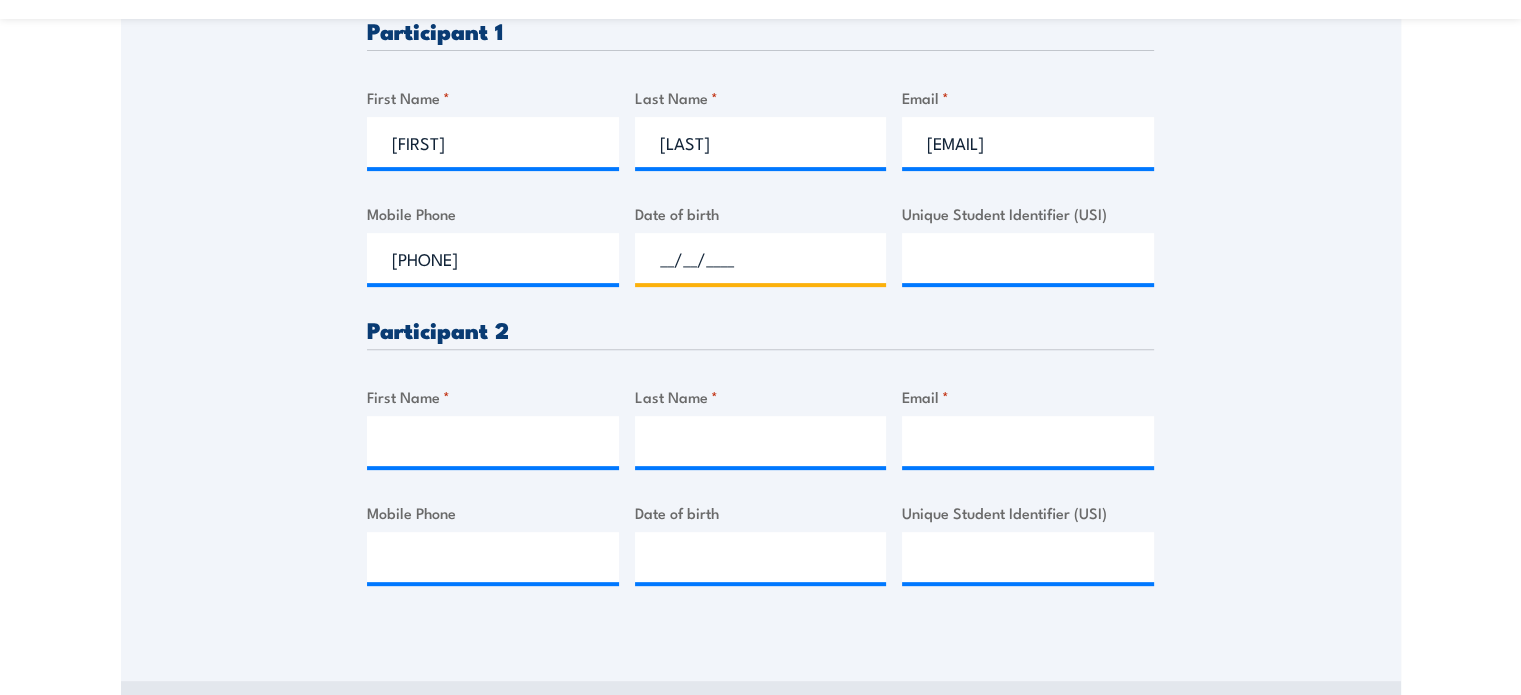 click on "__/__/____" at bounding box center [761, 258] 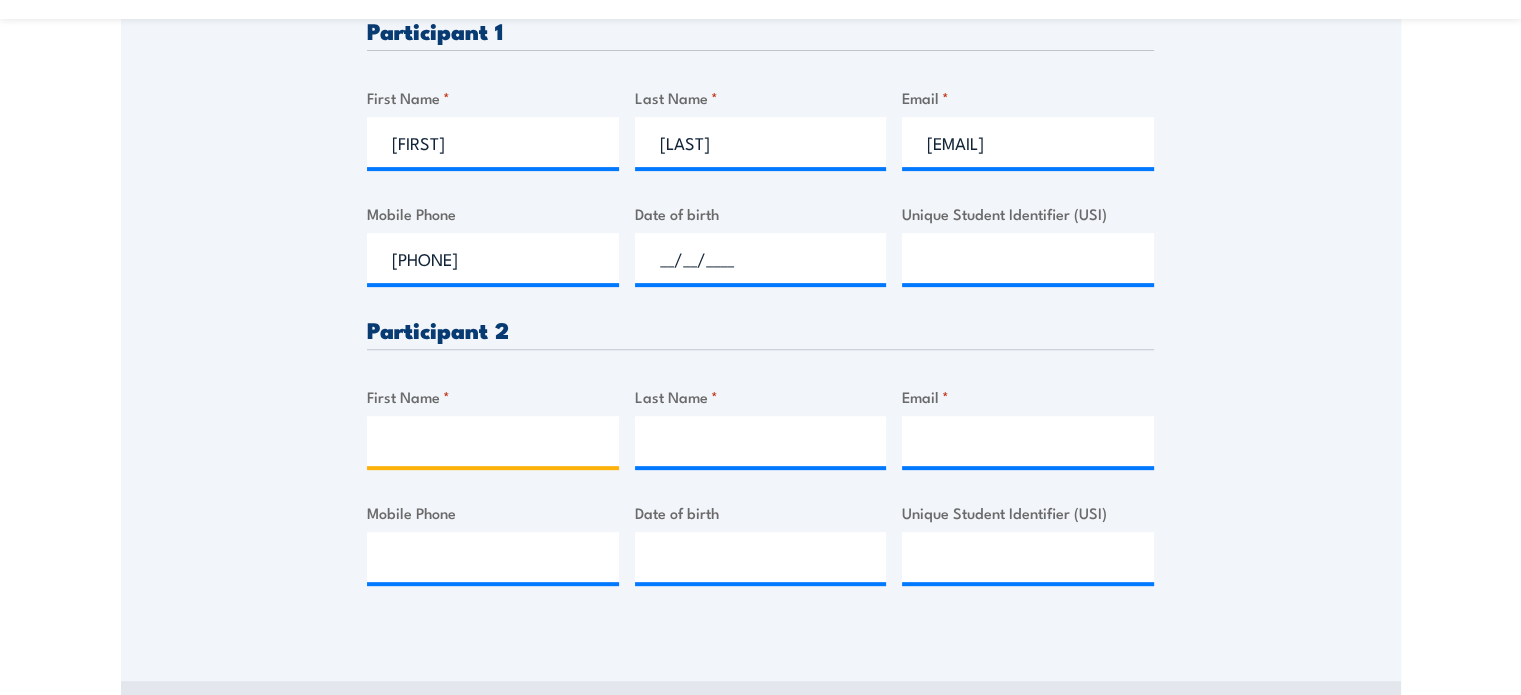 type 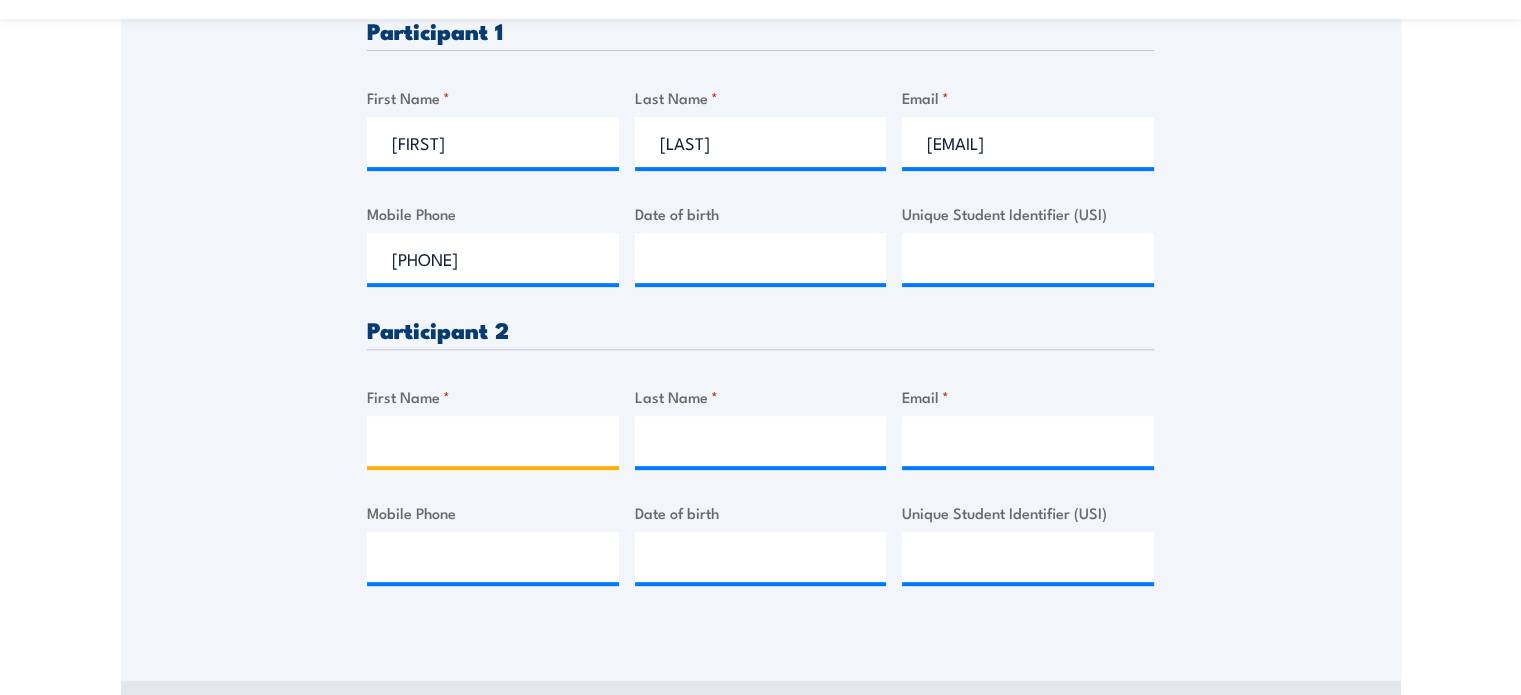 click on "First Name *" at bounding box center [493, 441] 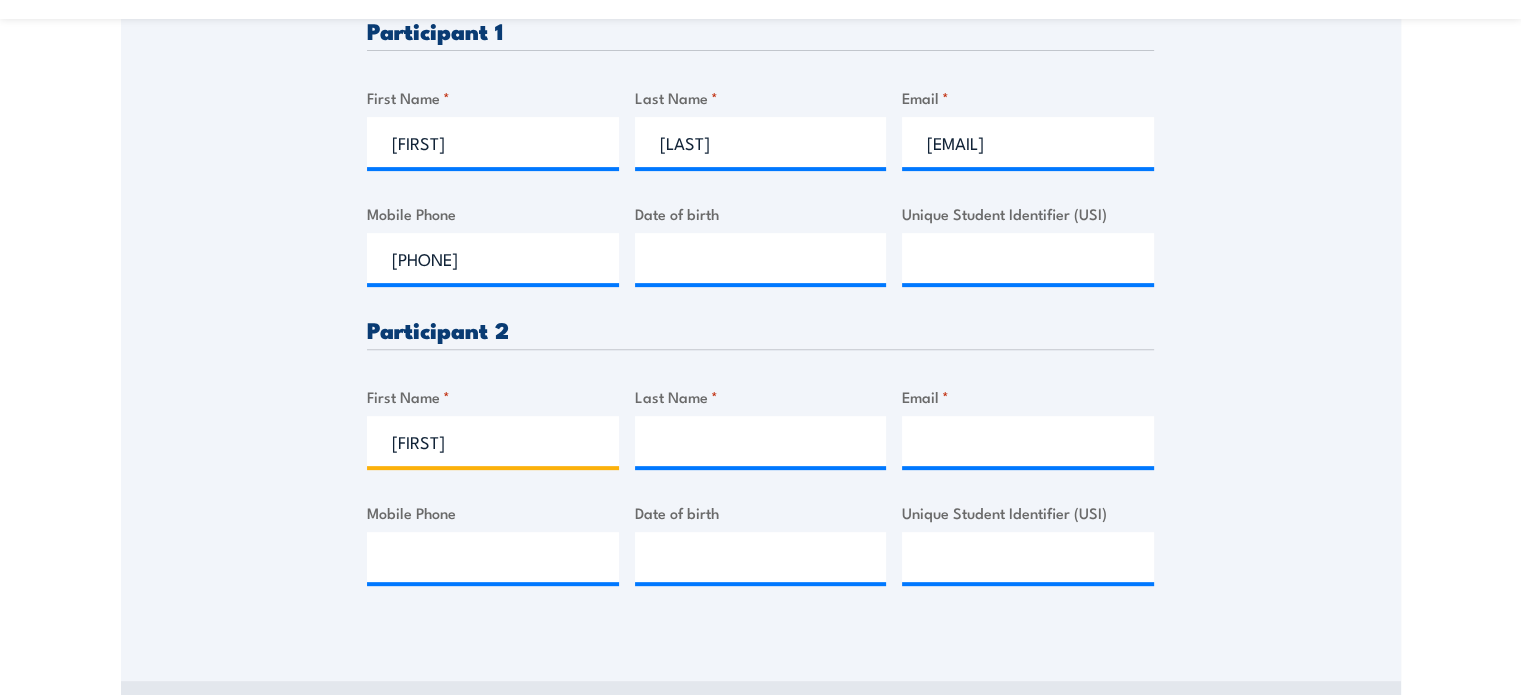type on "[FIRST]" 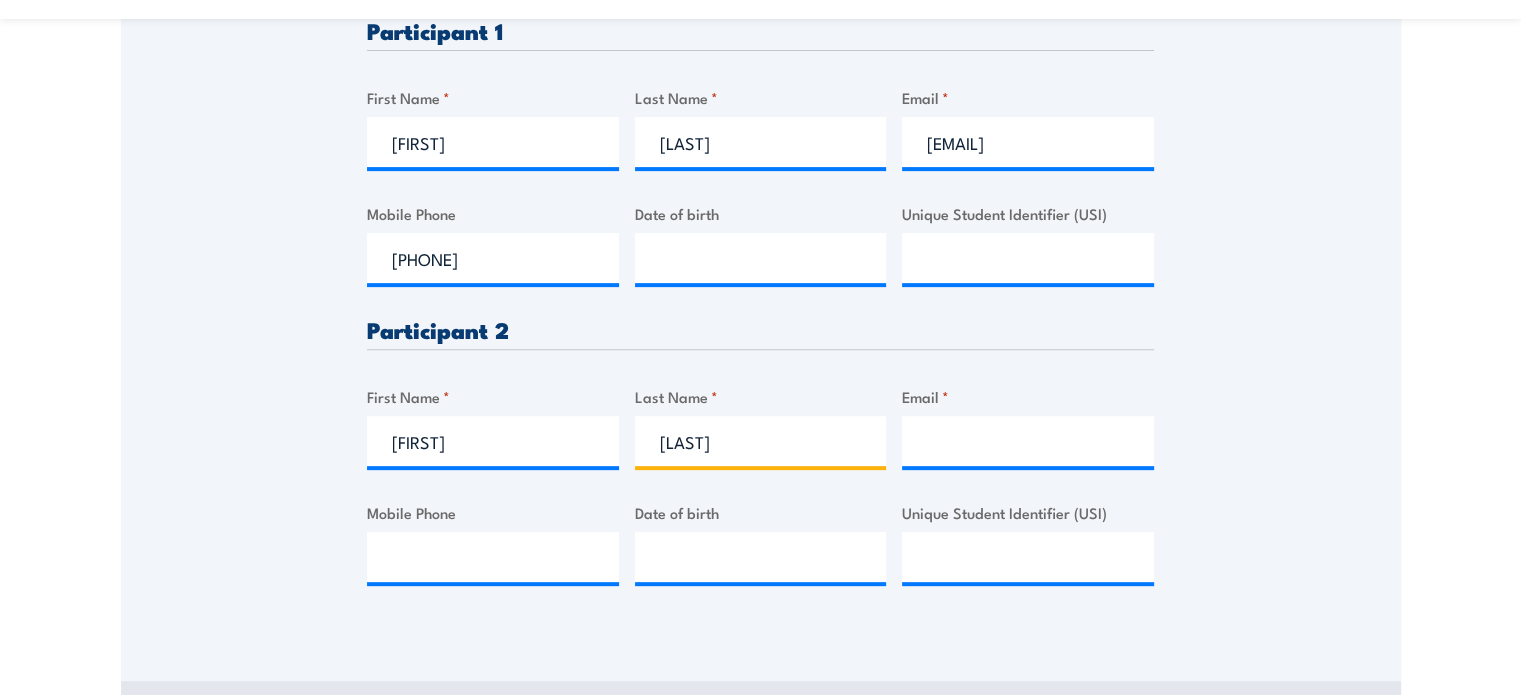 type on "[LAST]" 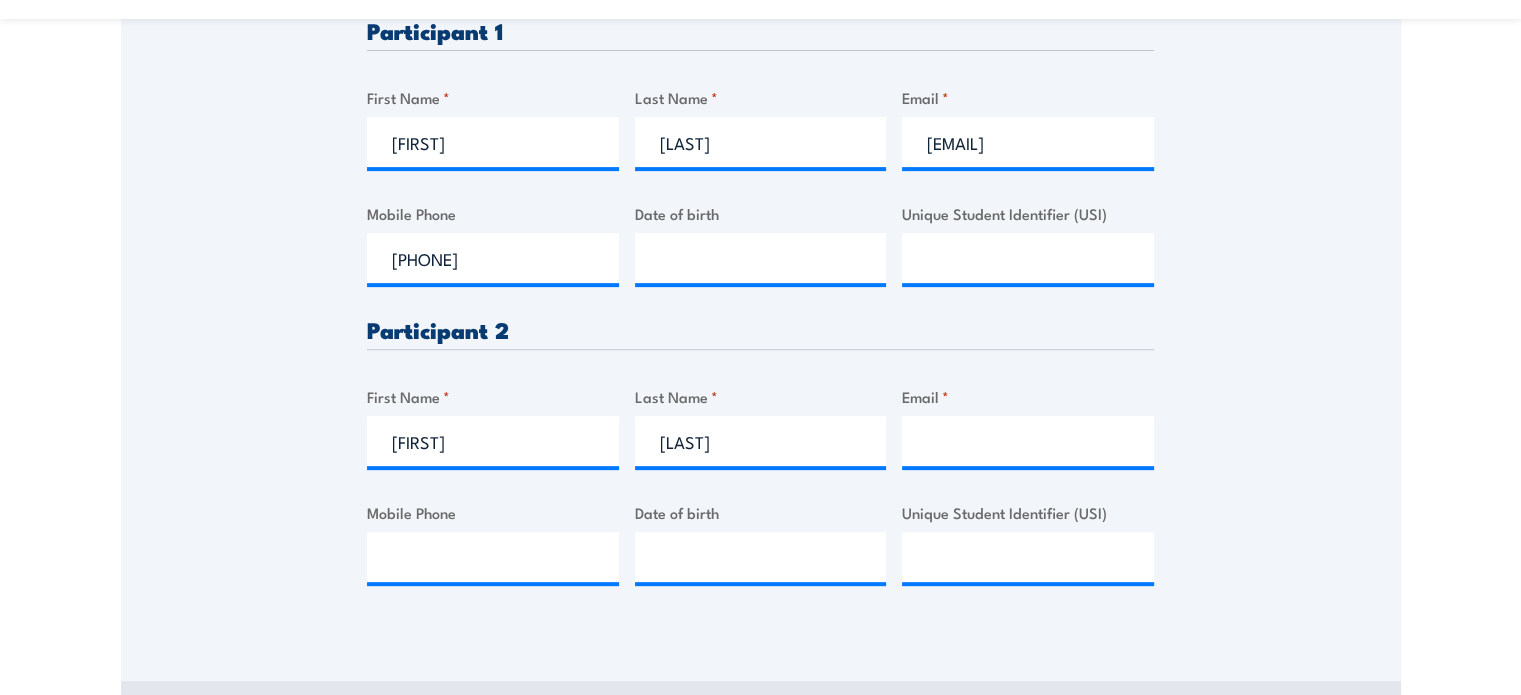 click on "Please provide names and contact details for each of the participants below.  Note: If you are a booking agent and not a participant, please change “Participant 1” to the appropriate details of the attendee.
Speak to a specialist
CALL  1300 885 530
CALL  1300 885 530
" * " indicates required fields
1 Billing Details 2 Participants 3 Payment *" at bounding box center (761, 154) 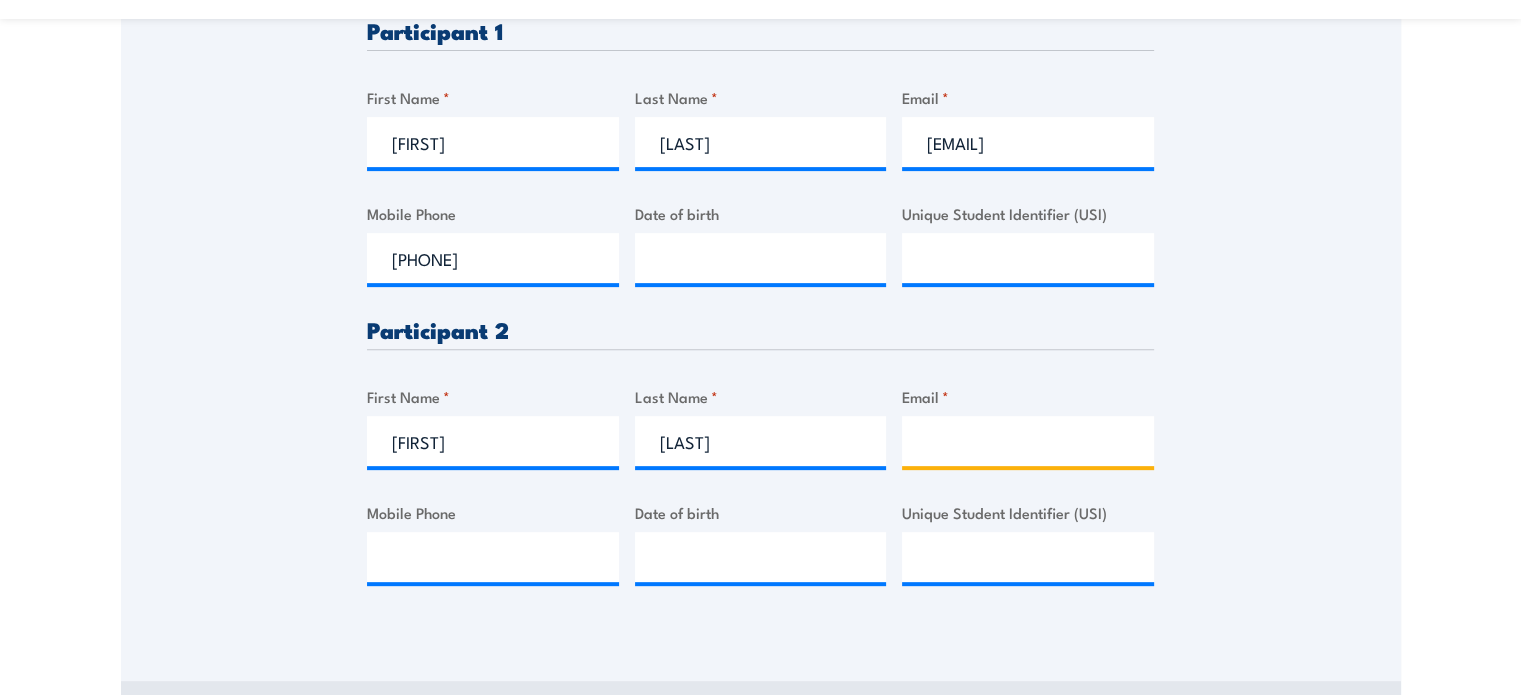 click on "Email *" at bounding box center [1028, 441] 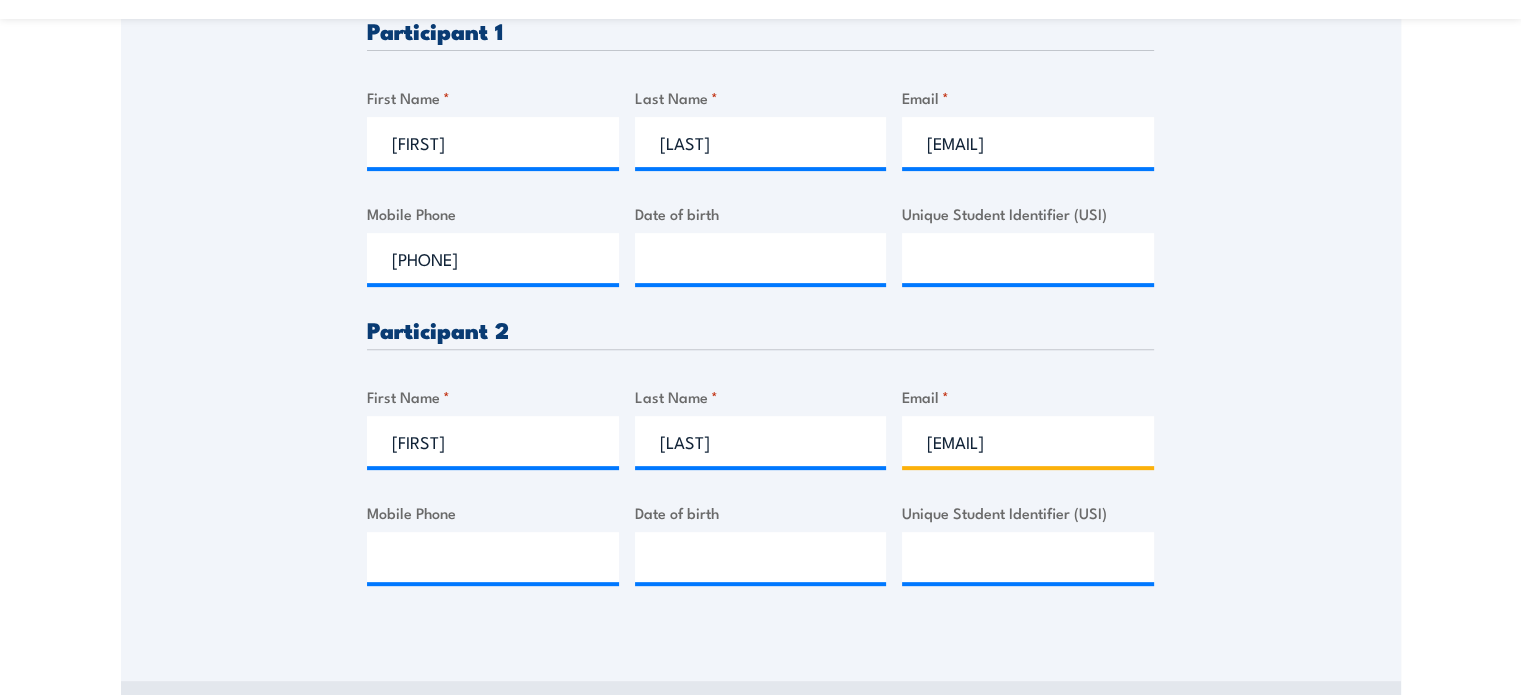 scroll, scrollTop: 0, scrollLeft: 40, axis: horizontal 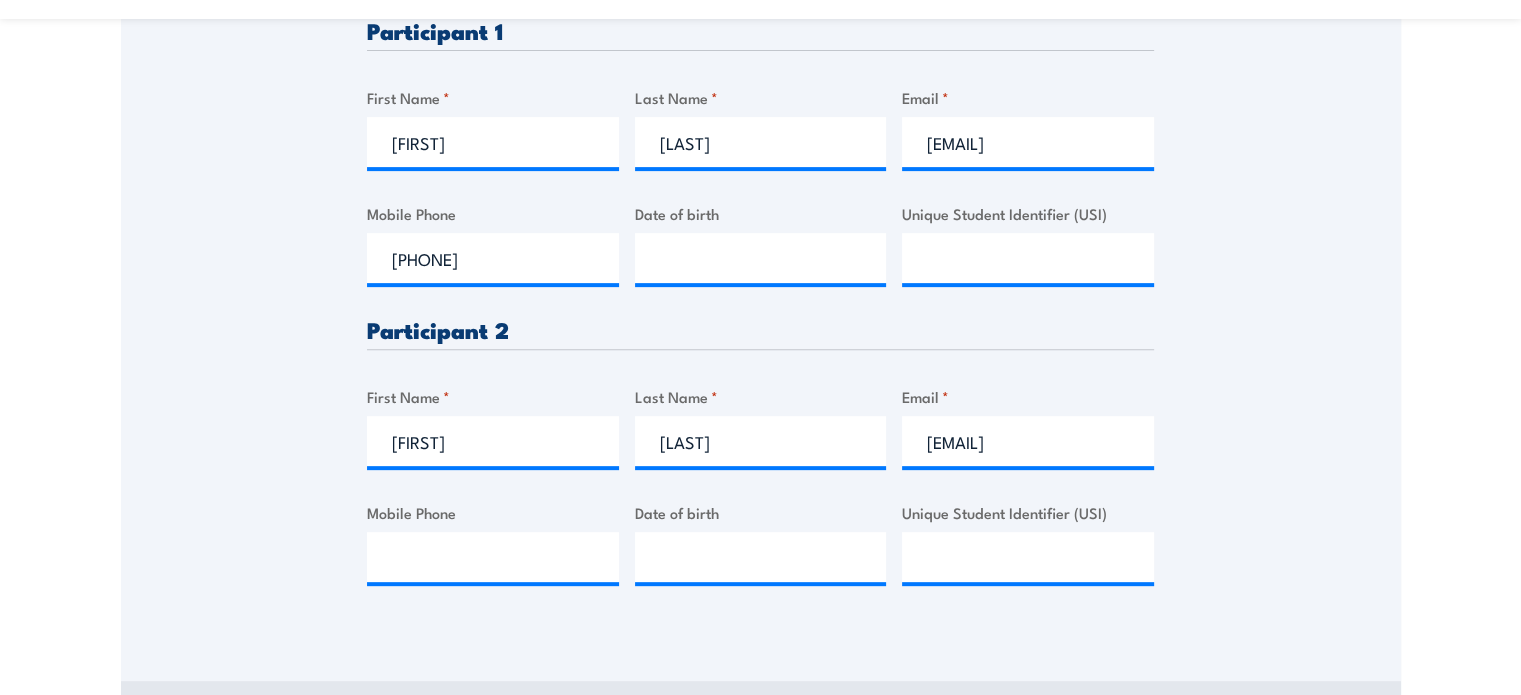 click on "CALL [PHONE]
CALL [PHONE]
" * " indicates required fields
1 Billing Details 2 3 *" at bounding box center (761, 182) 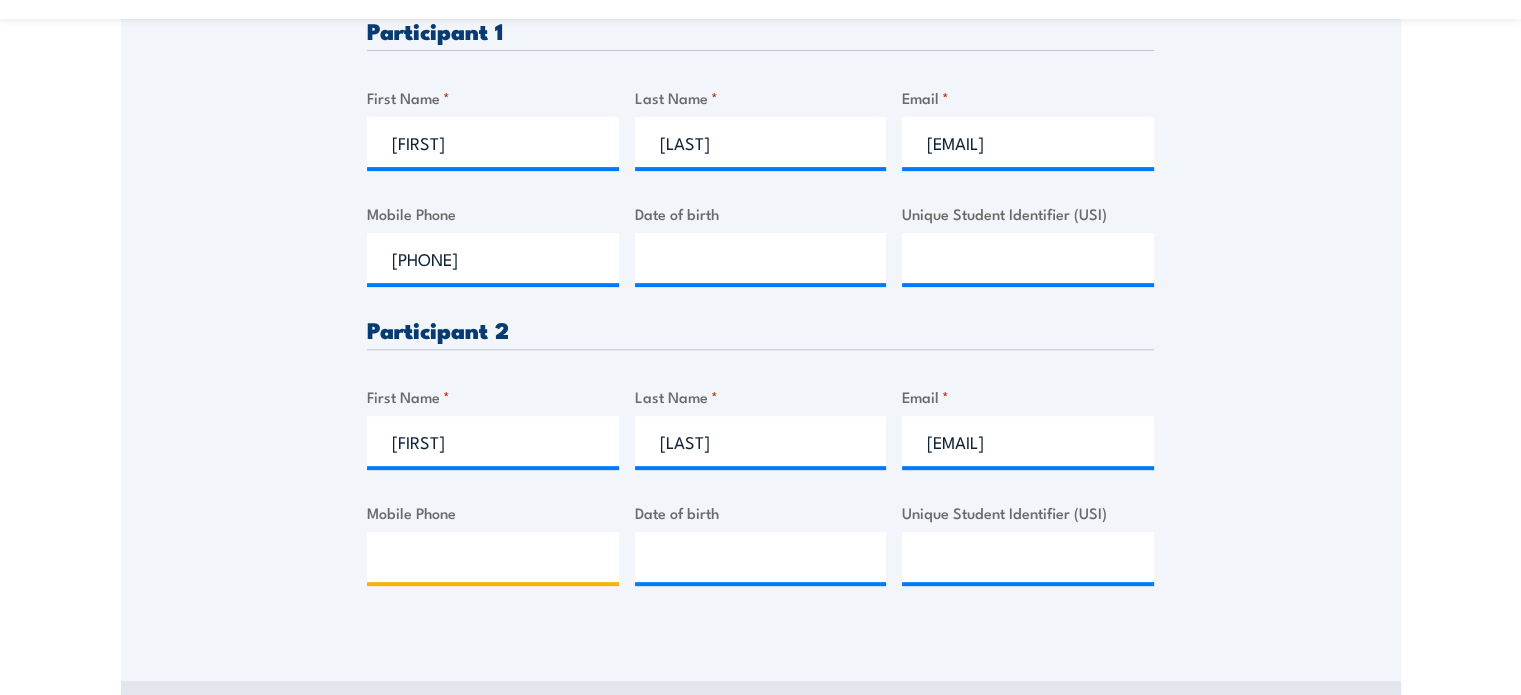 click on "Mobile Phone" at bounding box center [493, 557] 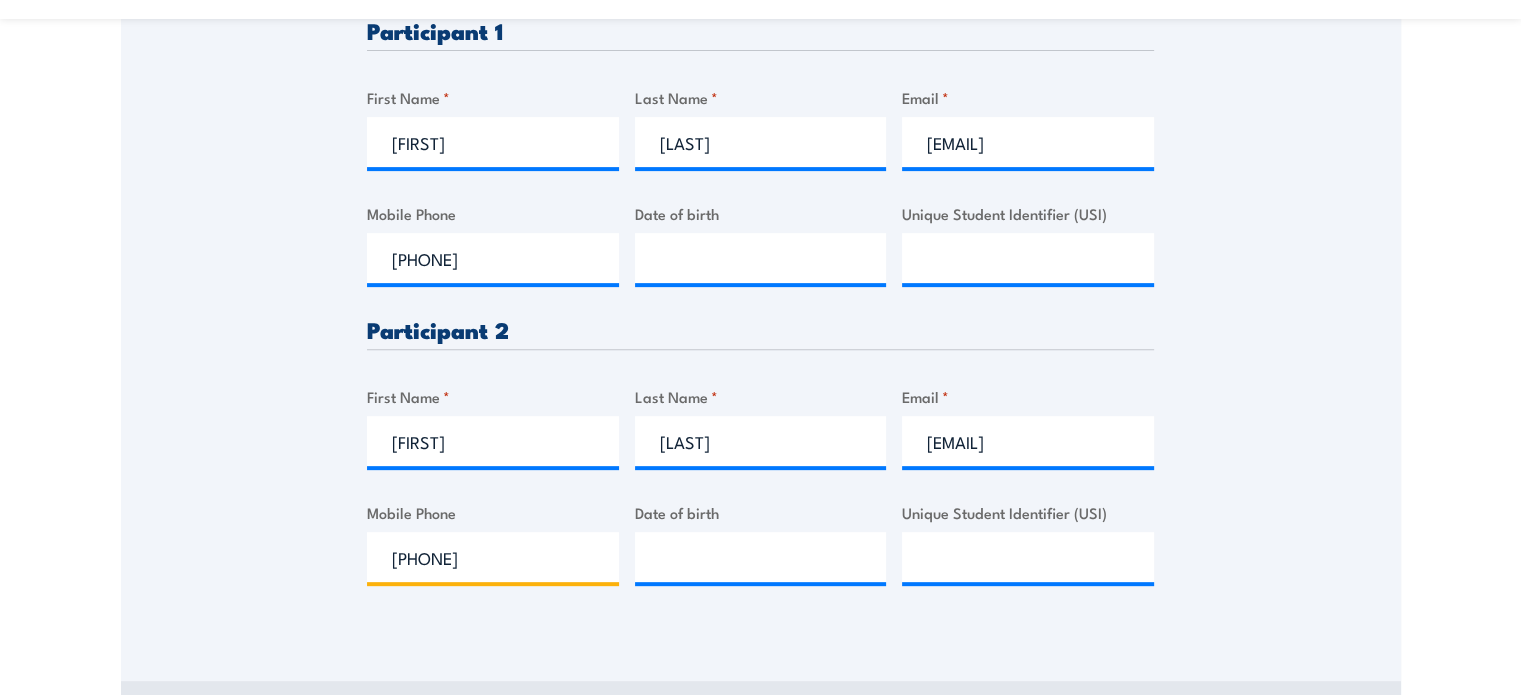 type on "[PHONE]" 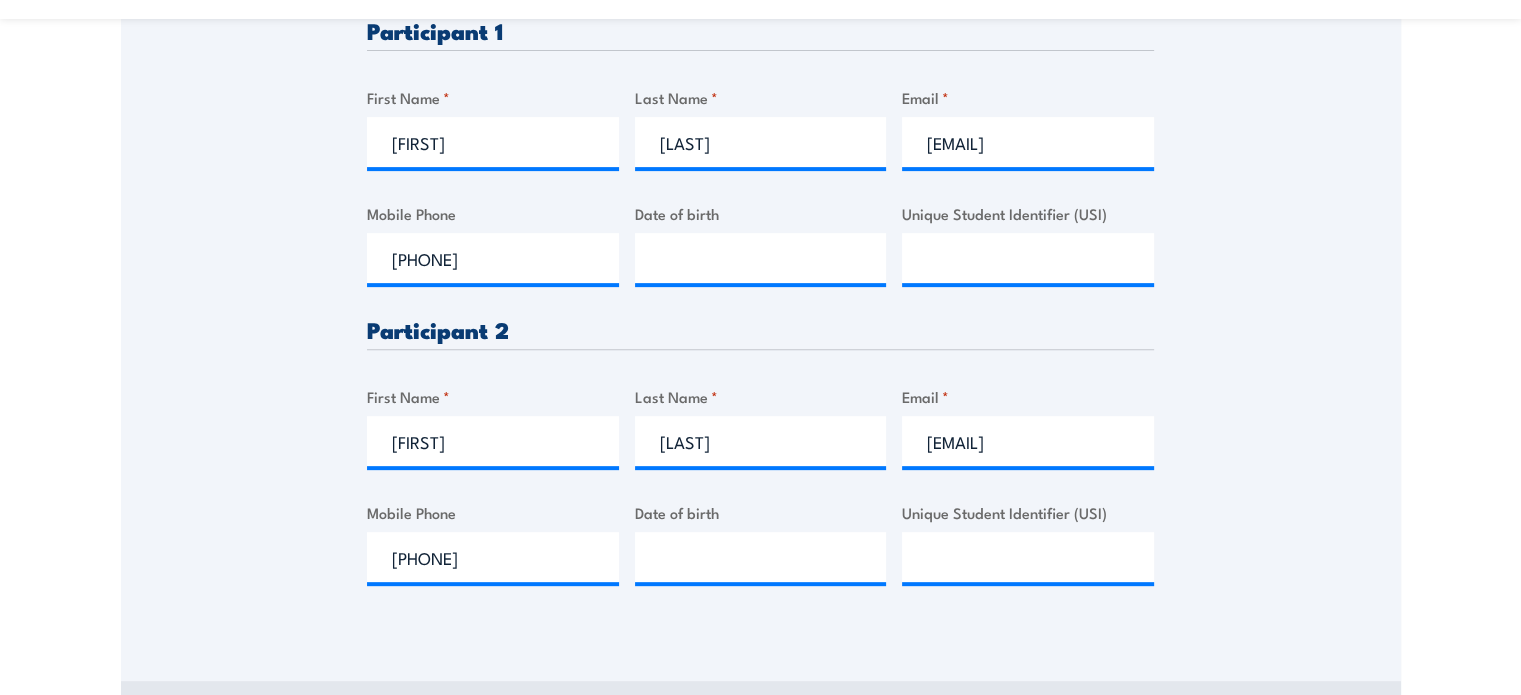 click on "Please provide names and contact details for each of the participants below.  Note: If you are a booking agent and not a participant, please change “Participant 1” to the appropriate details of the attendee.
Speak to a specialist
CALL  1300 885 530
CALL  1300 885 530
" * " indicates required fields
1 Billing Details 2 Participants 3 Payment *" at bounding box center [761, 154] 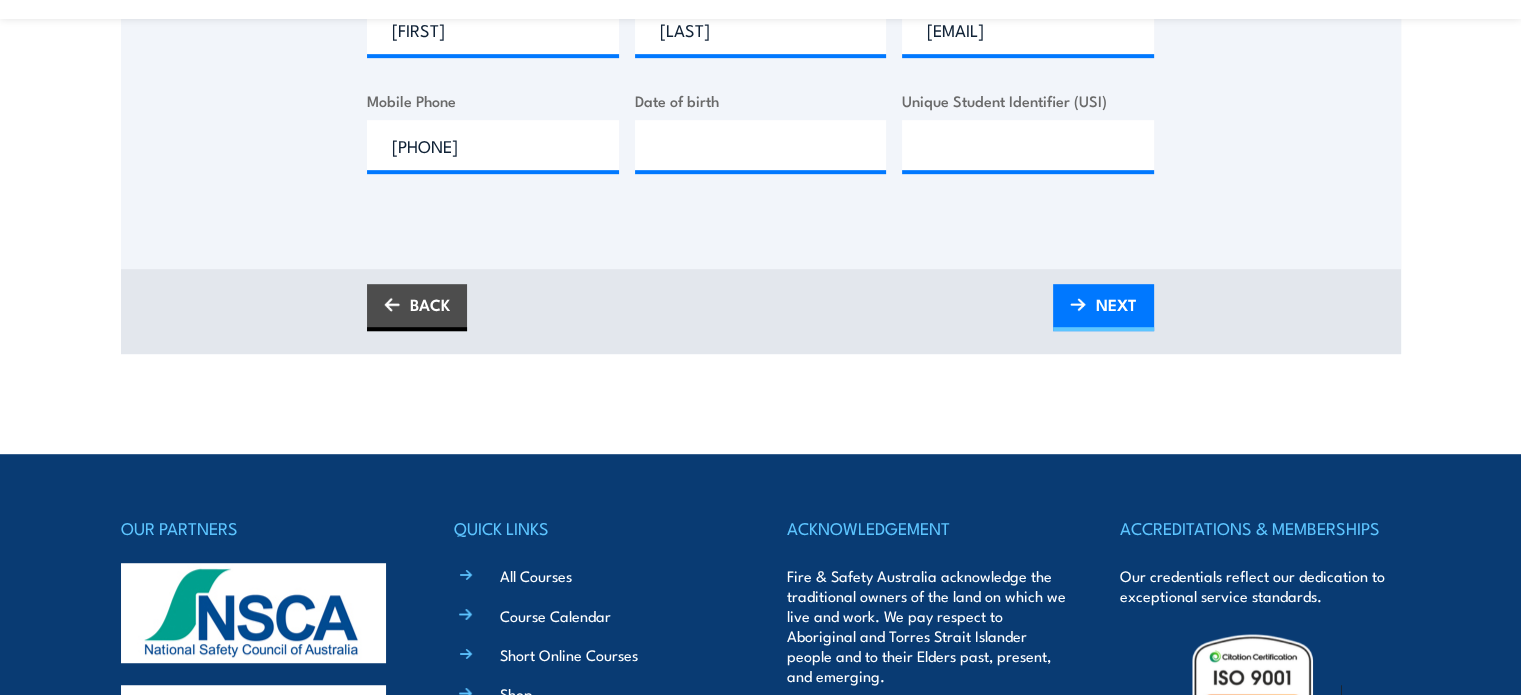 scroll, scrollTop: 1104, scrollLeft: 0, axis: vertical 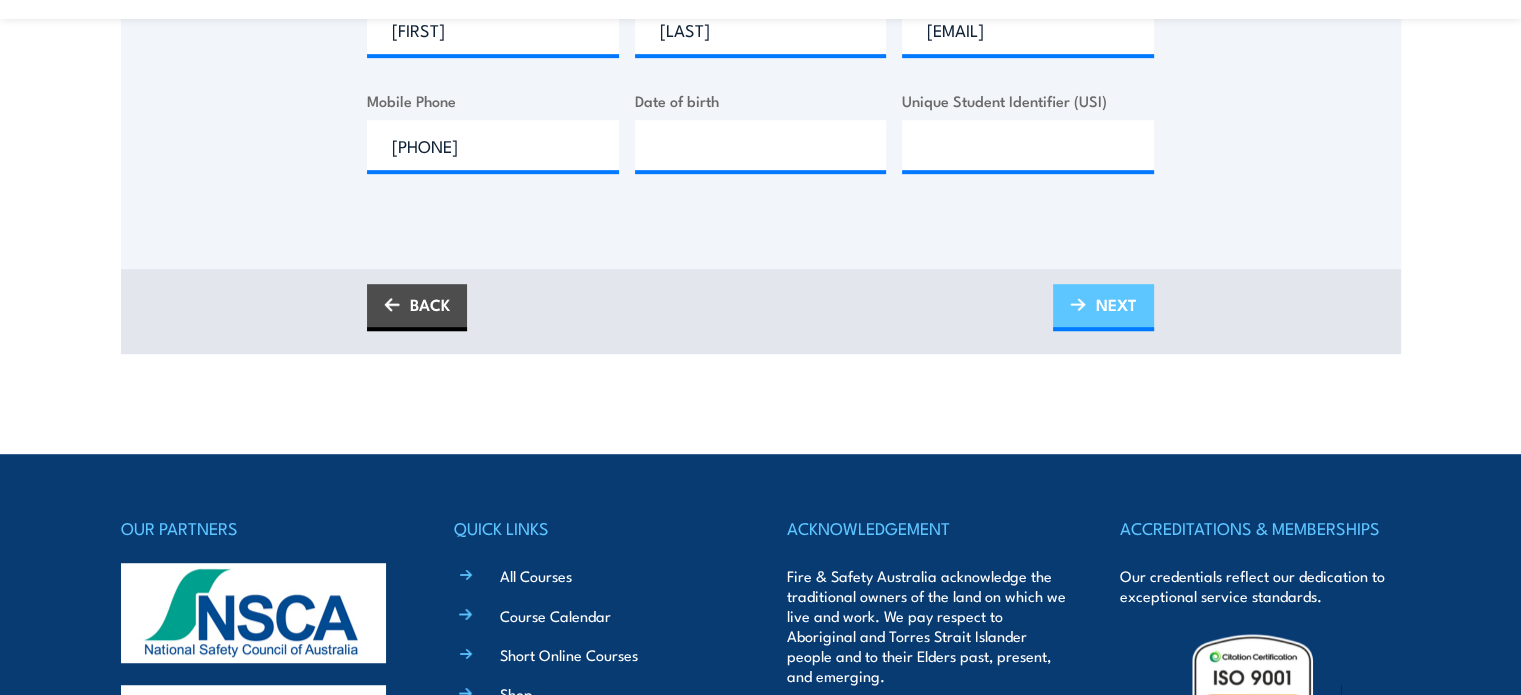 click on "NEXT" at bounding box center [1116, 304] 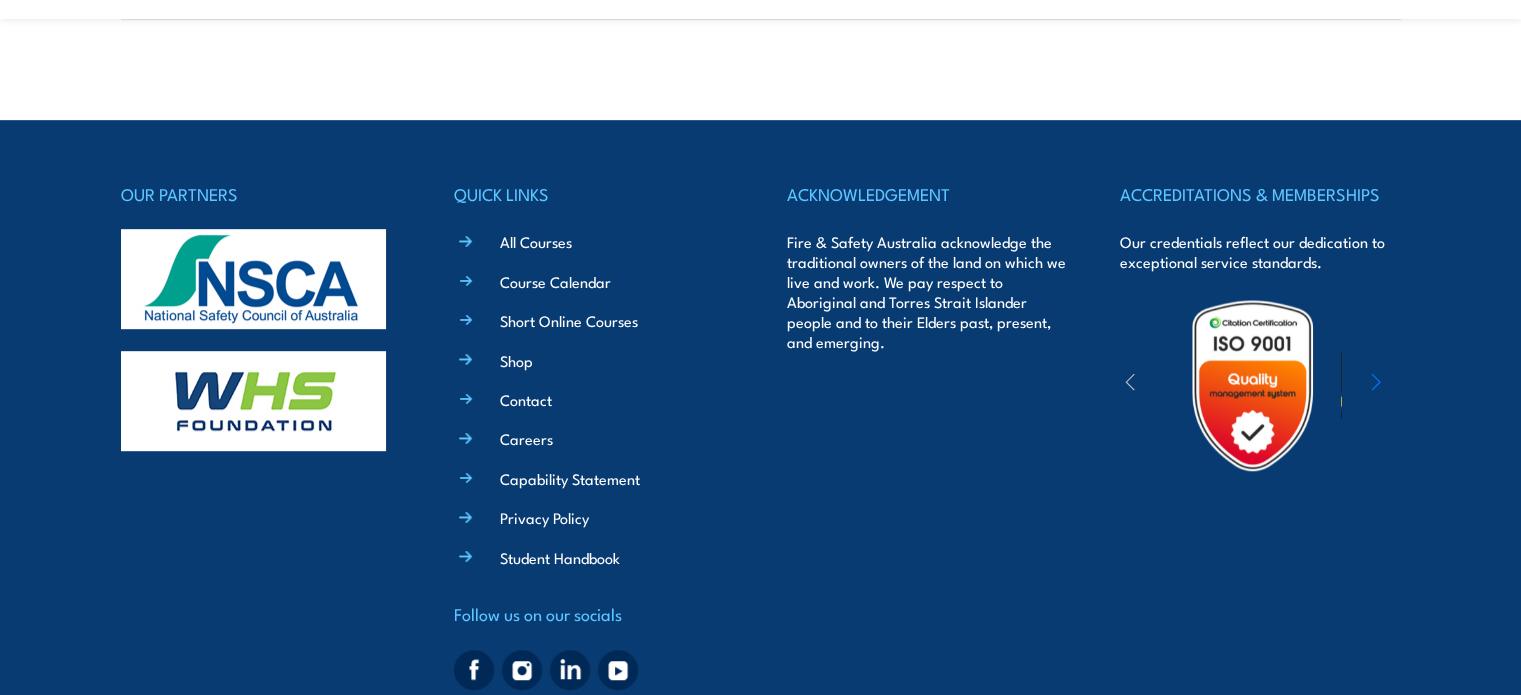 scroll, scrollTop: 873, scrollLeft: 0, axis: vertical 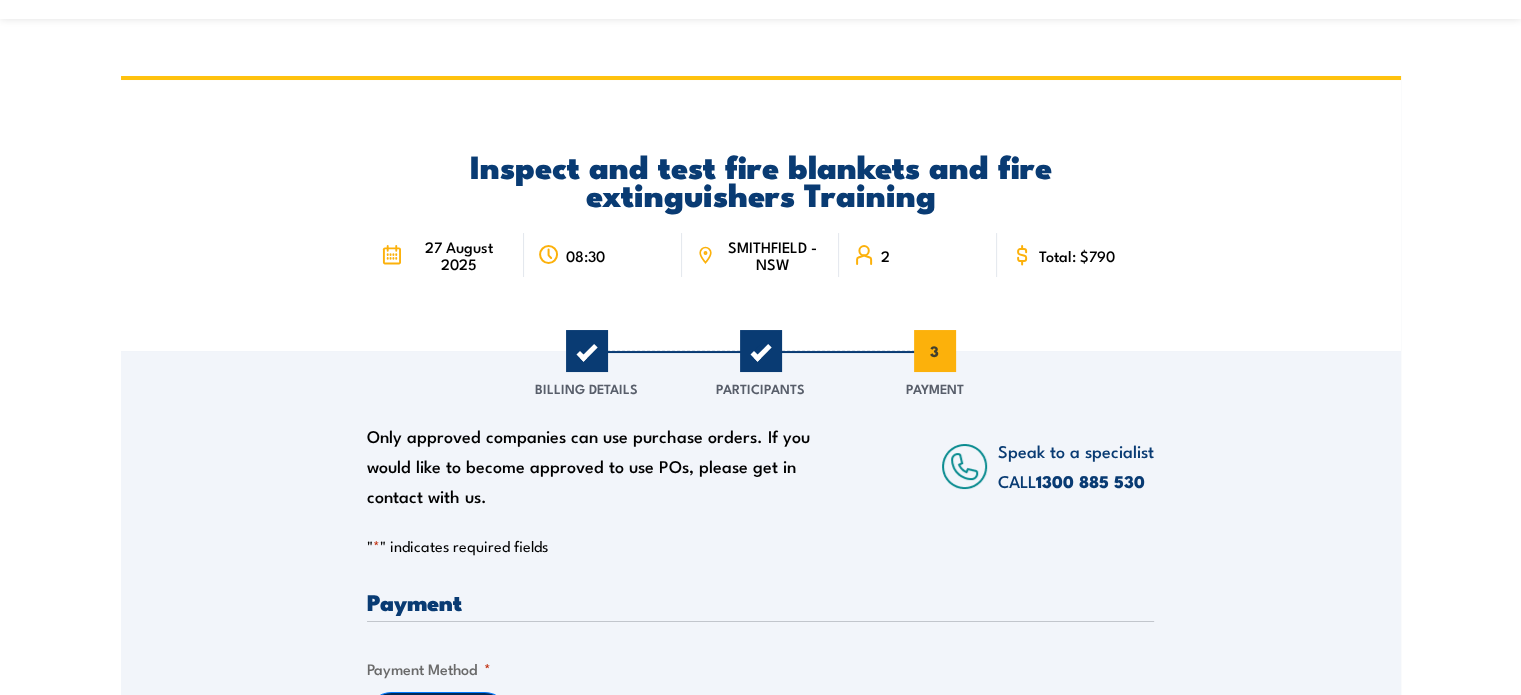 click on "Only approved companies can use purchase orders. If you would like to become approved to use POs, please get in contact with us." at bounding box center (594, 466) 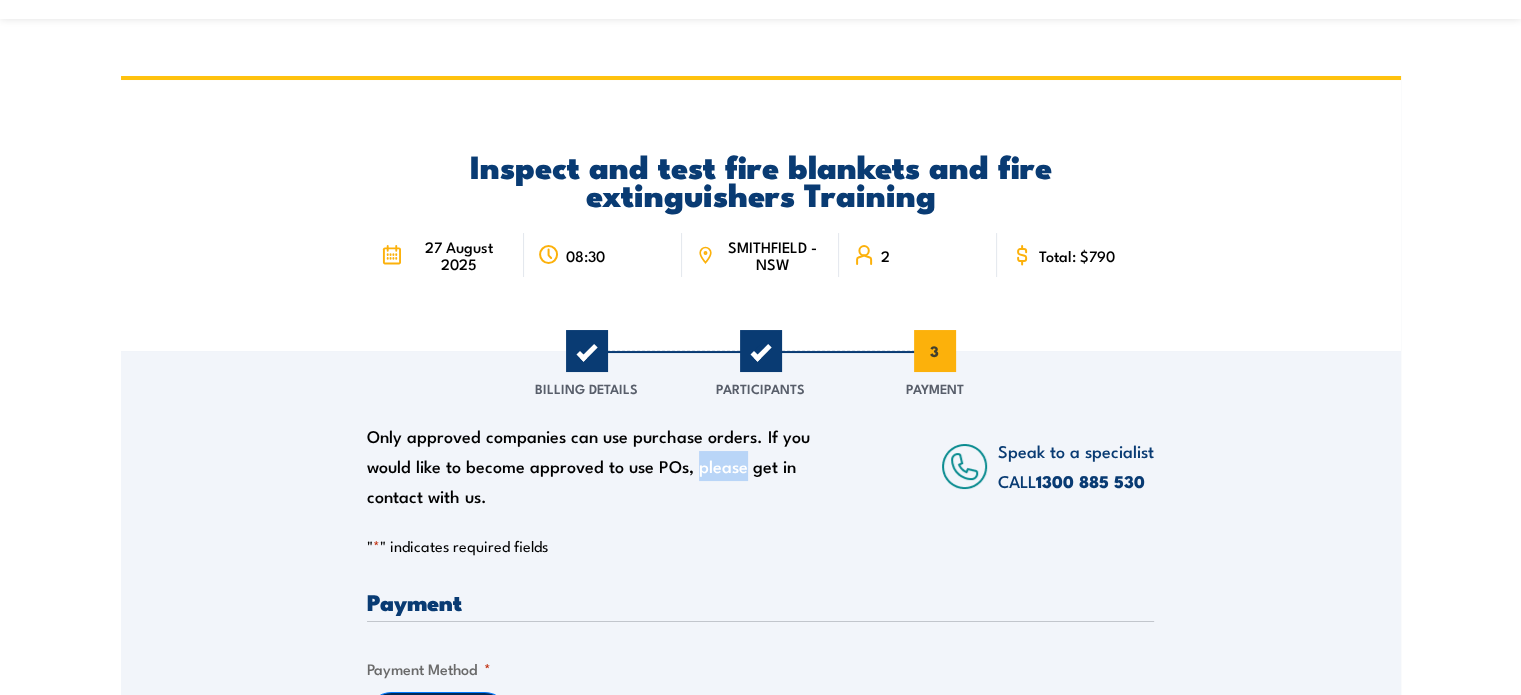 click on "Only approved companies can use purchase orders. If you would like to become approved to use POs, please get in contact with us." at bounding box center [594, 466] 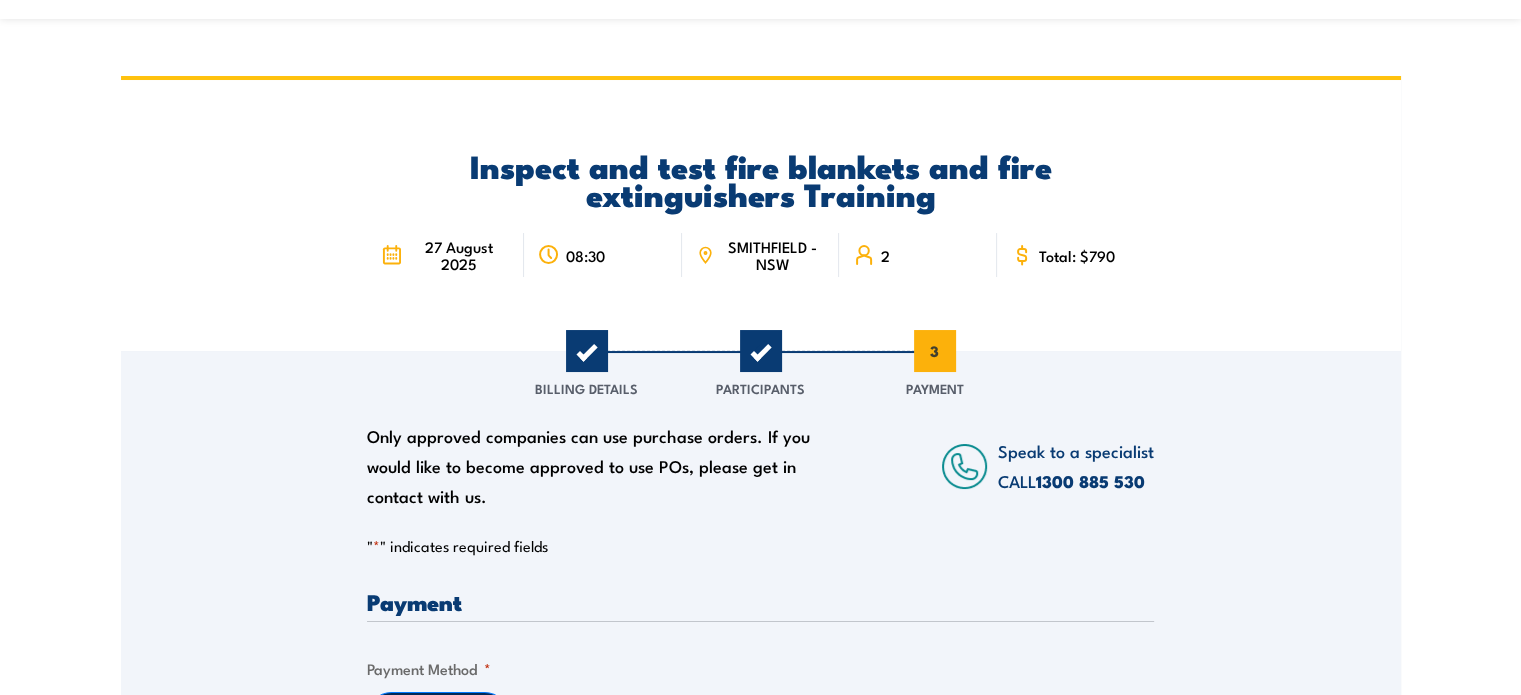 click on "Only approved companies can use purchase orders. If you would like to become approved to use POs, please get in contact with us." at bounding box center (594, 466) 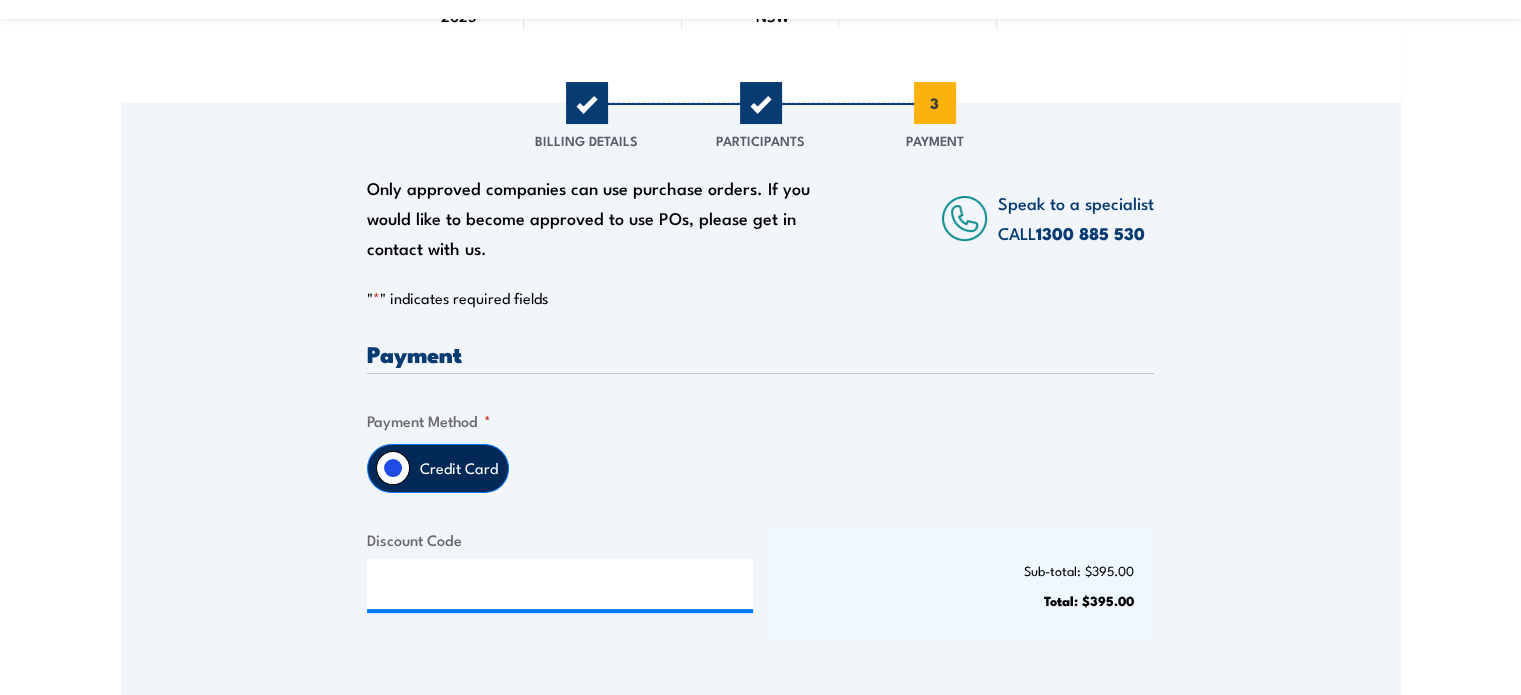 scroll, scrollTop: 472, scrollLeft: 0, axis: vertical 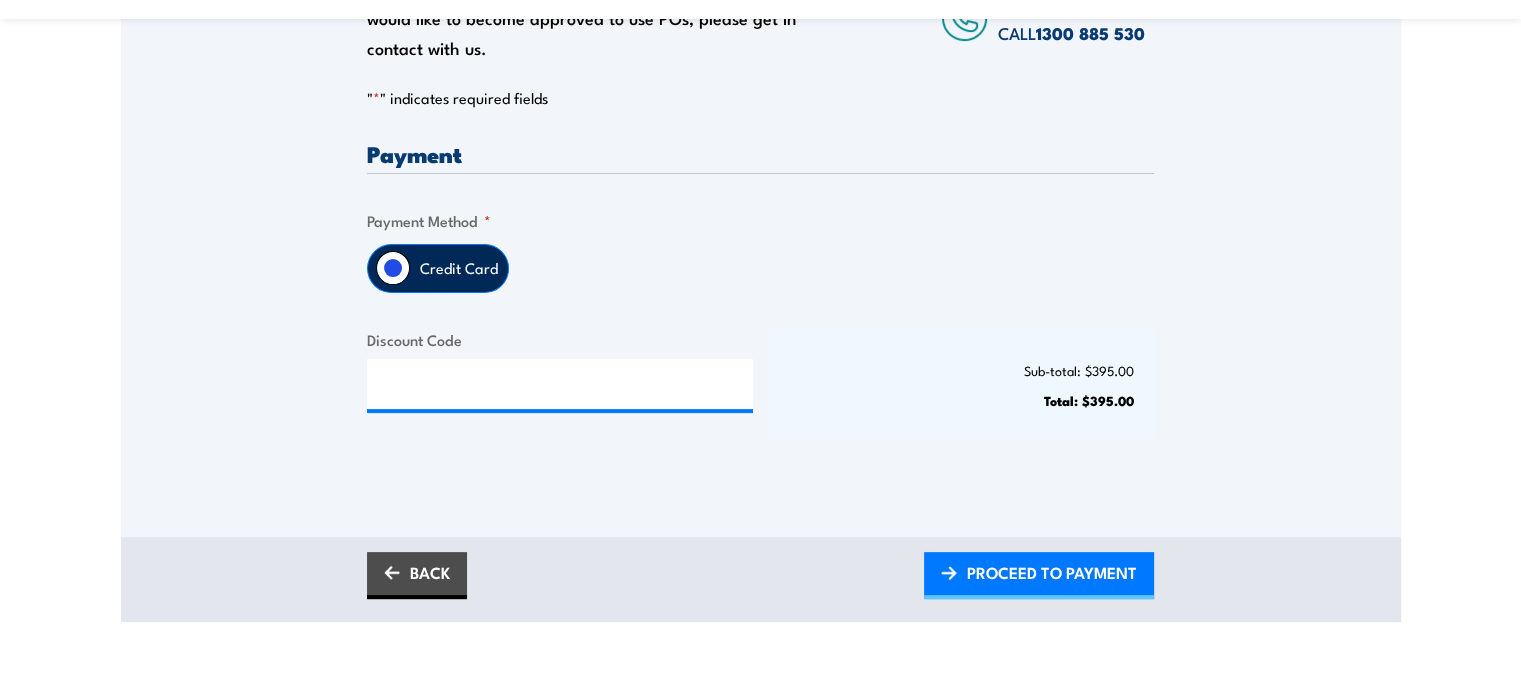 click on "Total: $395.00 Total: $395.00" at bounding box center [760, 307] 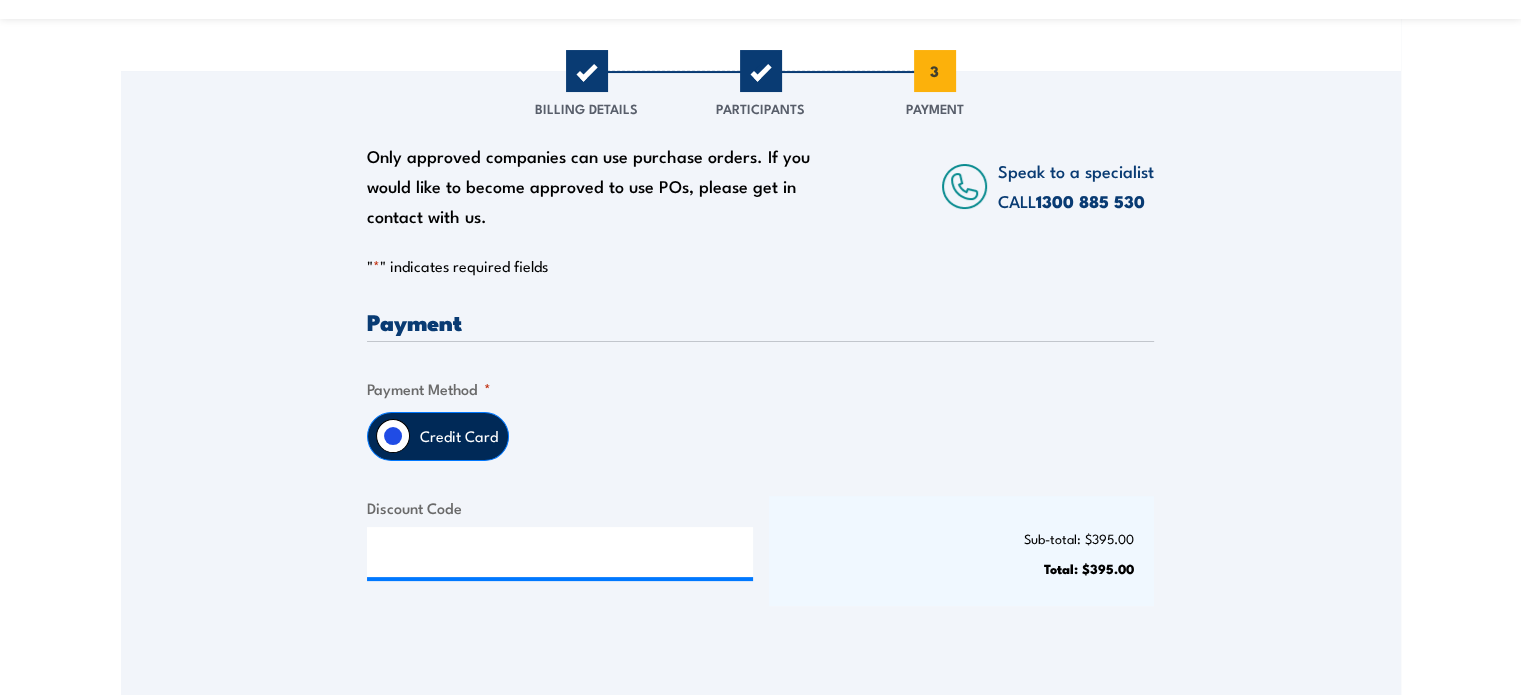 scroll, scrollTop: 312, scrollLeft: 0, axis: vertical 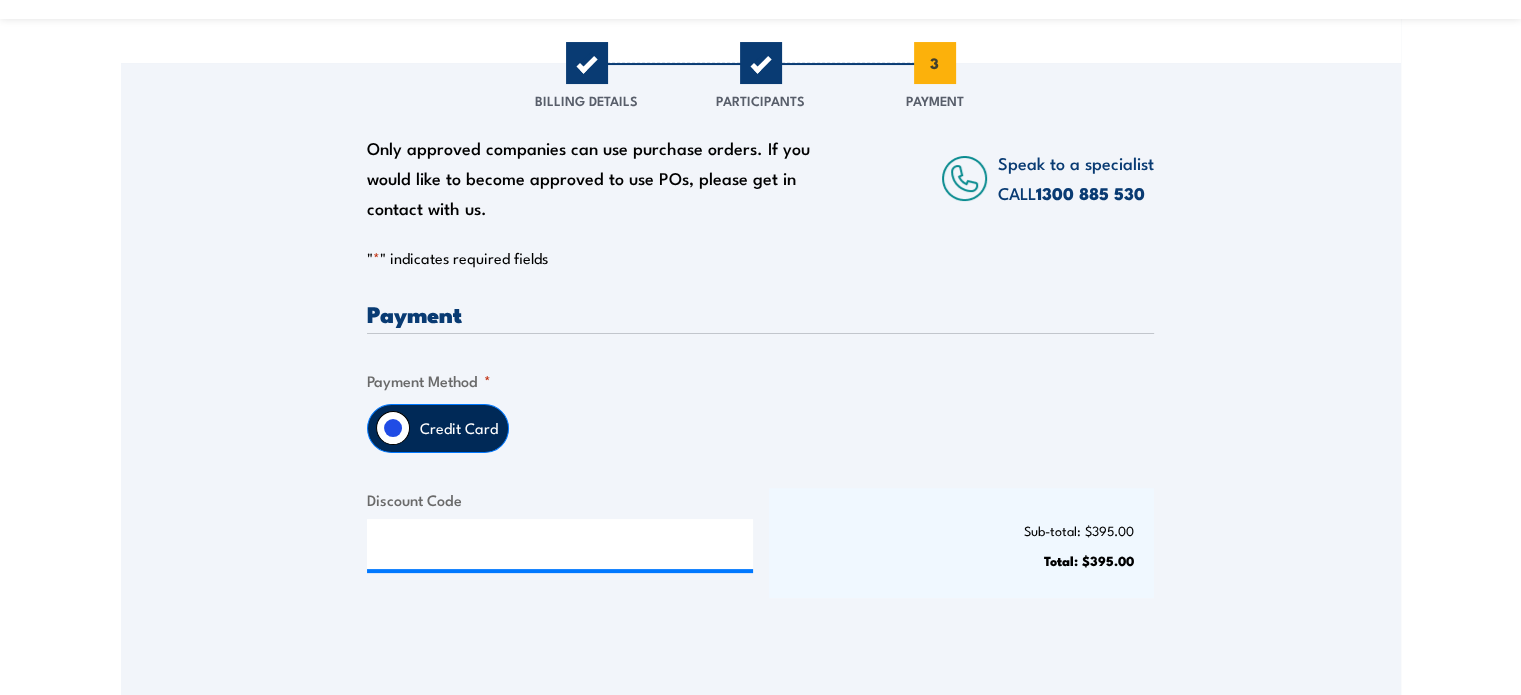 click on "Credit Card" at bounding box center (459, 428) 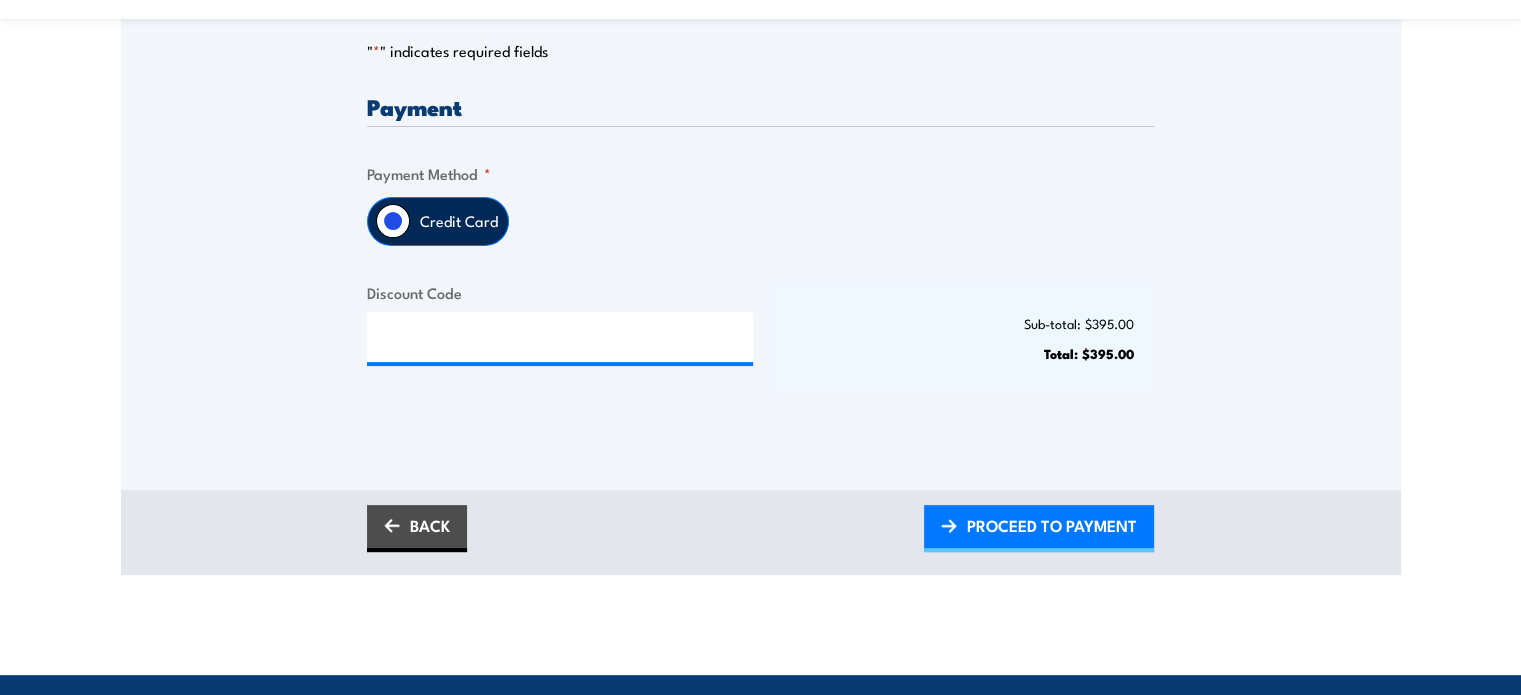 scroll, scrollTop: 528, scrollLeft: 0, axis: vertical 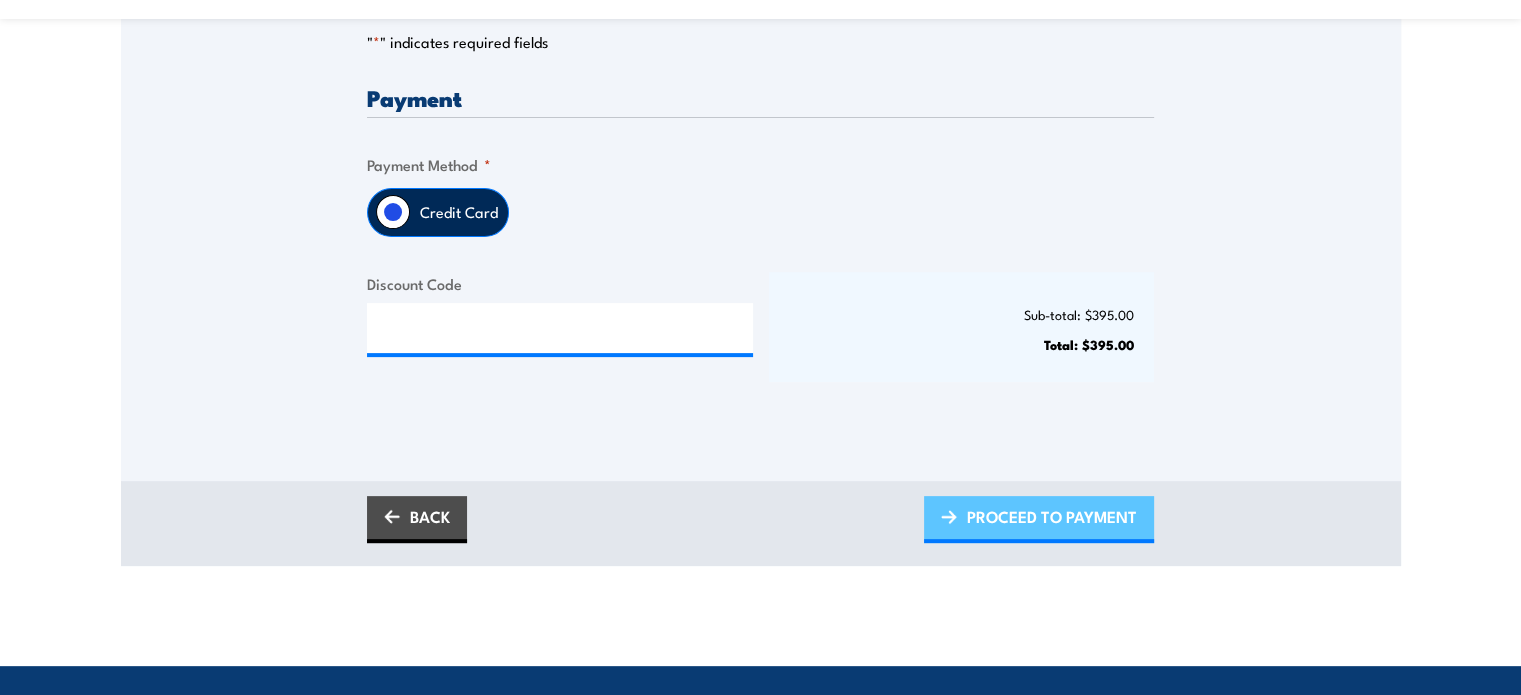 click on "PROCEED TO PAYMENT" at bounding box center [1052, 516] 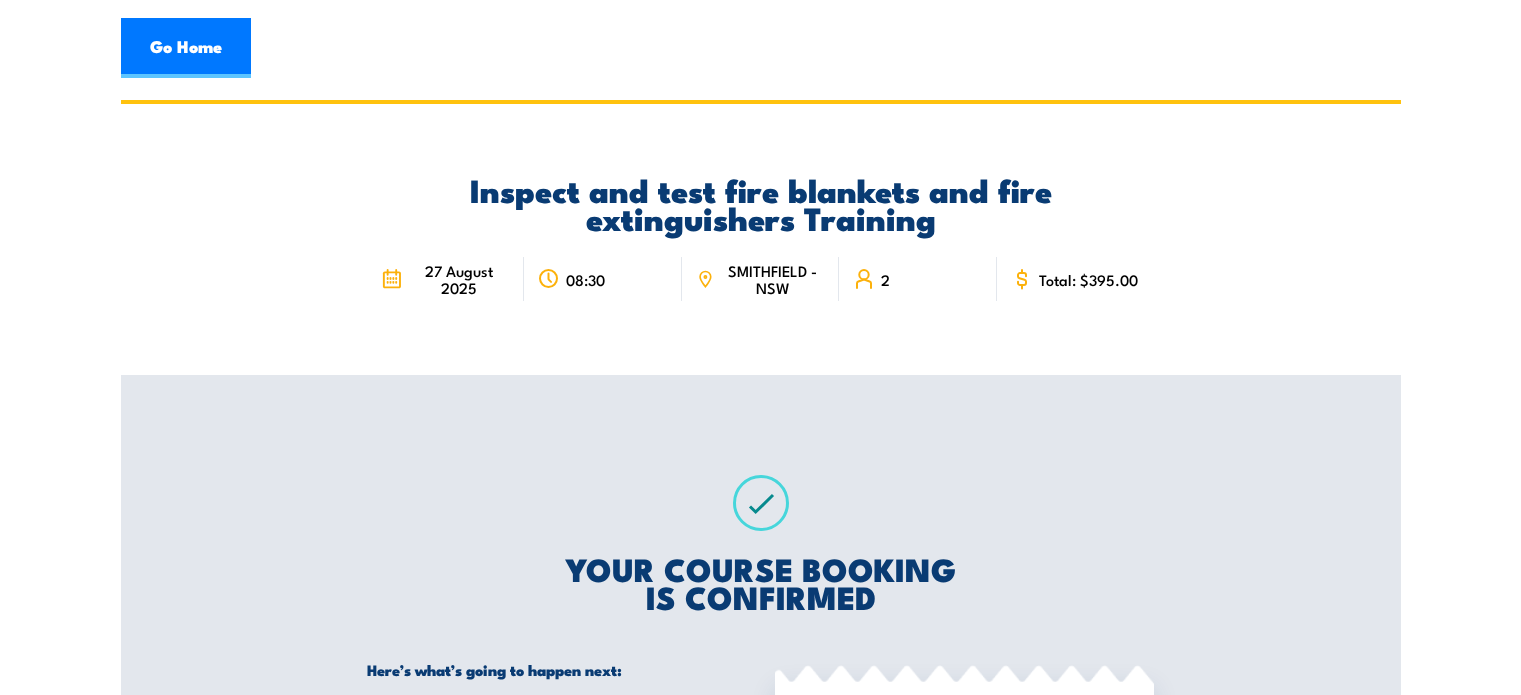 scroll, scrollTop: 0, scrollLeft: 0, axis: both 